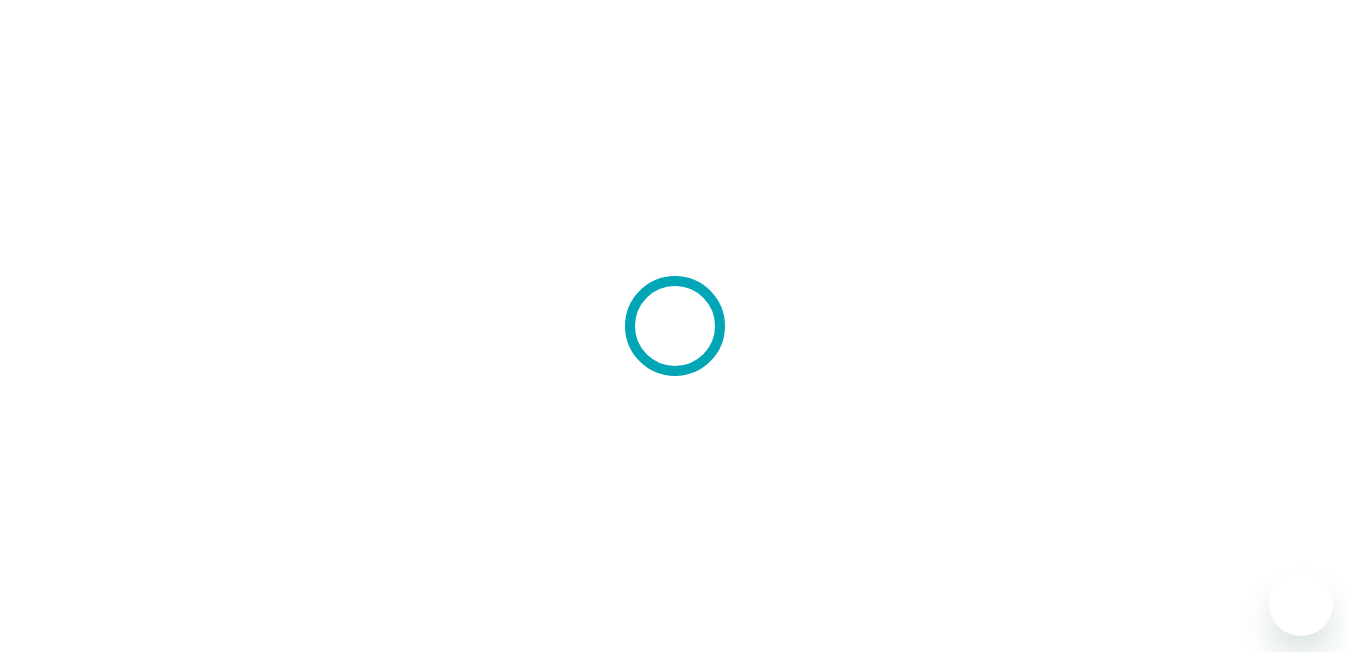 scroll, scrollTop: 0, scrollLeft: 0, axis: both 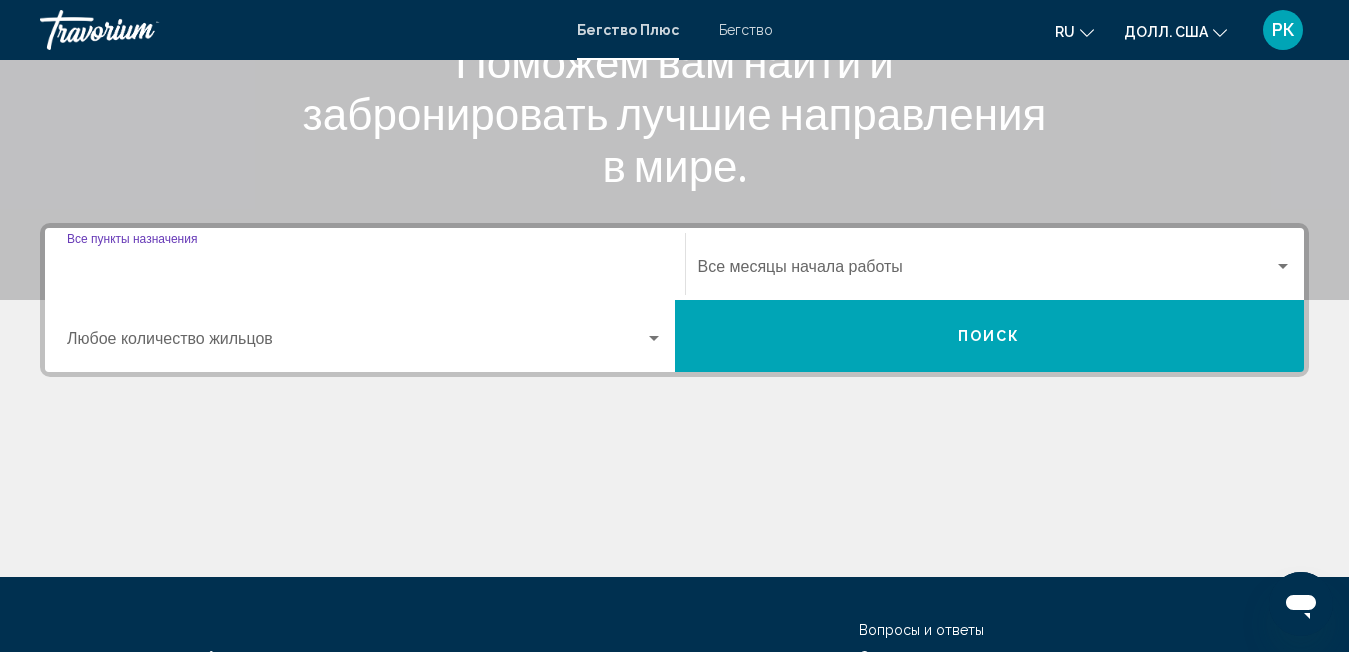 click on "Пункт назначения Все пункты назначения" at bounding box center [365, 271] 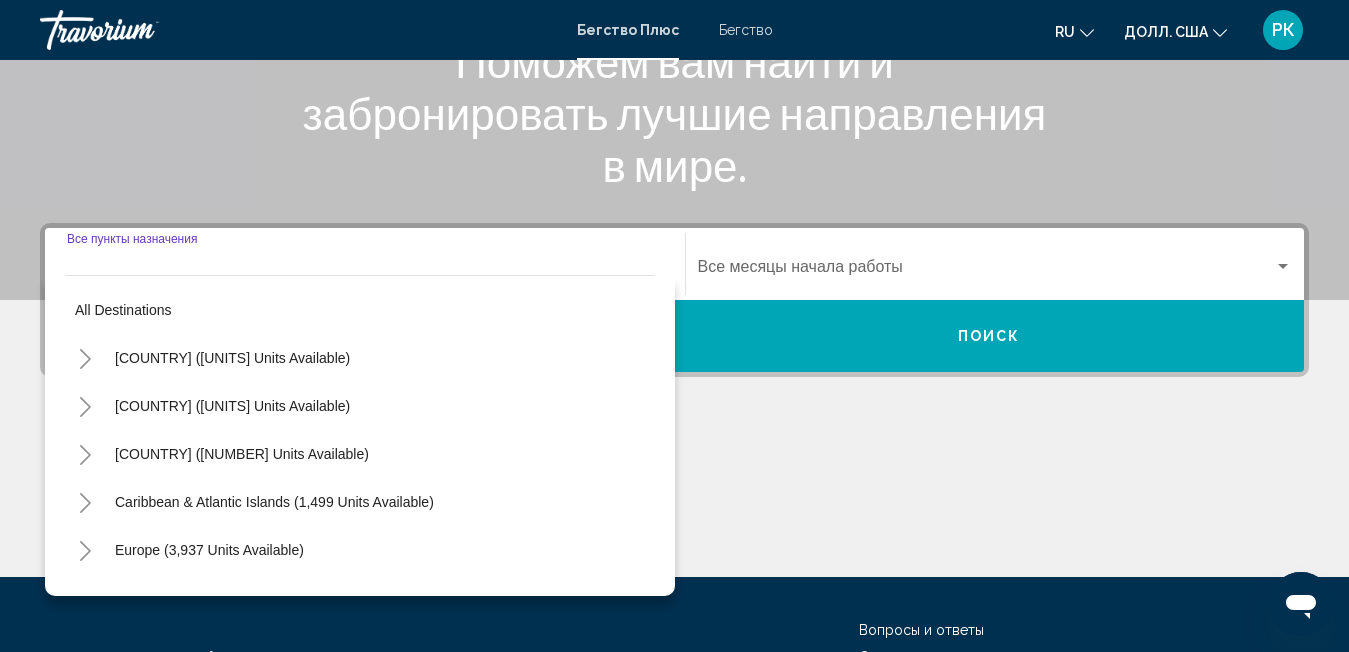scroll, scrollTop: 458, scrollLeft: 0, axis: vertical 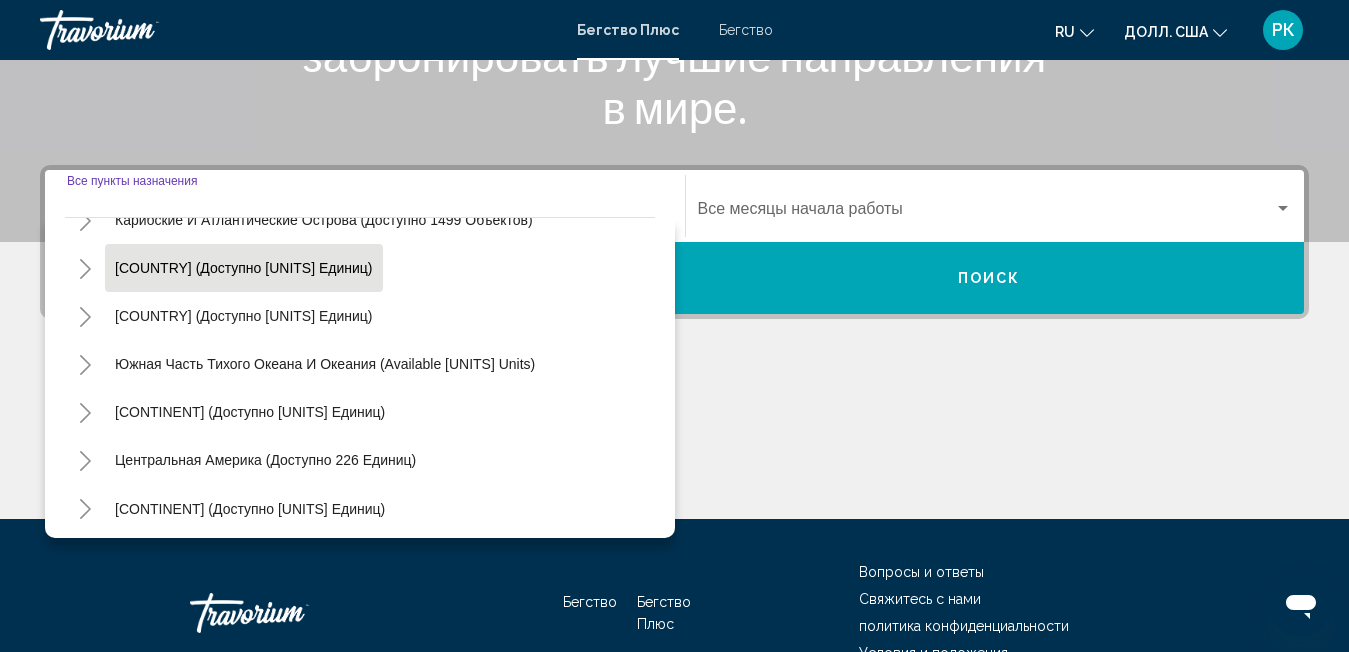 click on "[COUNTRY] (доступно [UNITS] единиц)" at bounding box center (244, 269) 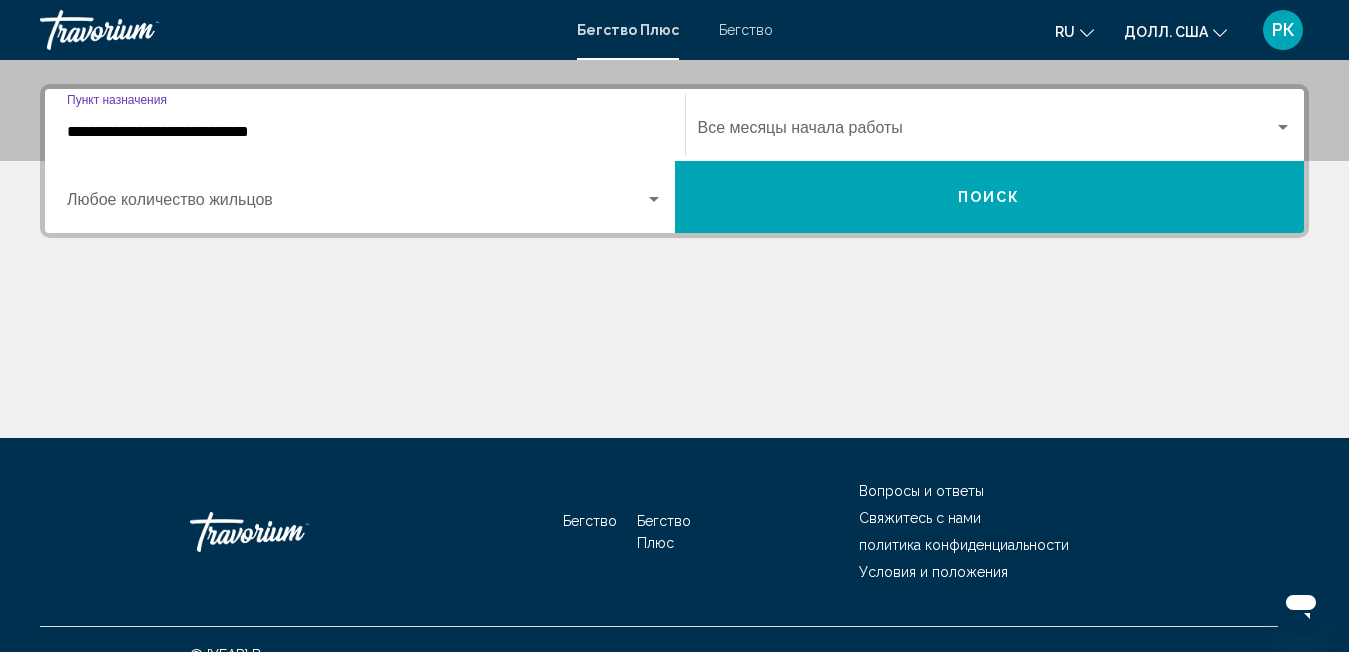 scroll, scrollTop: 458, scrollLeft: 0, axis: vertical 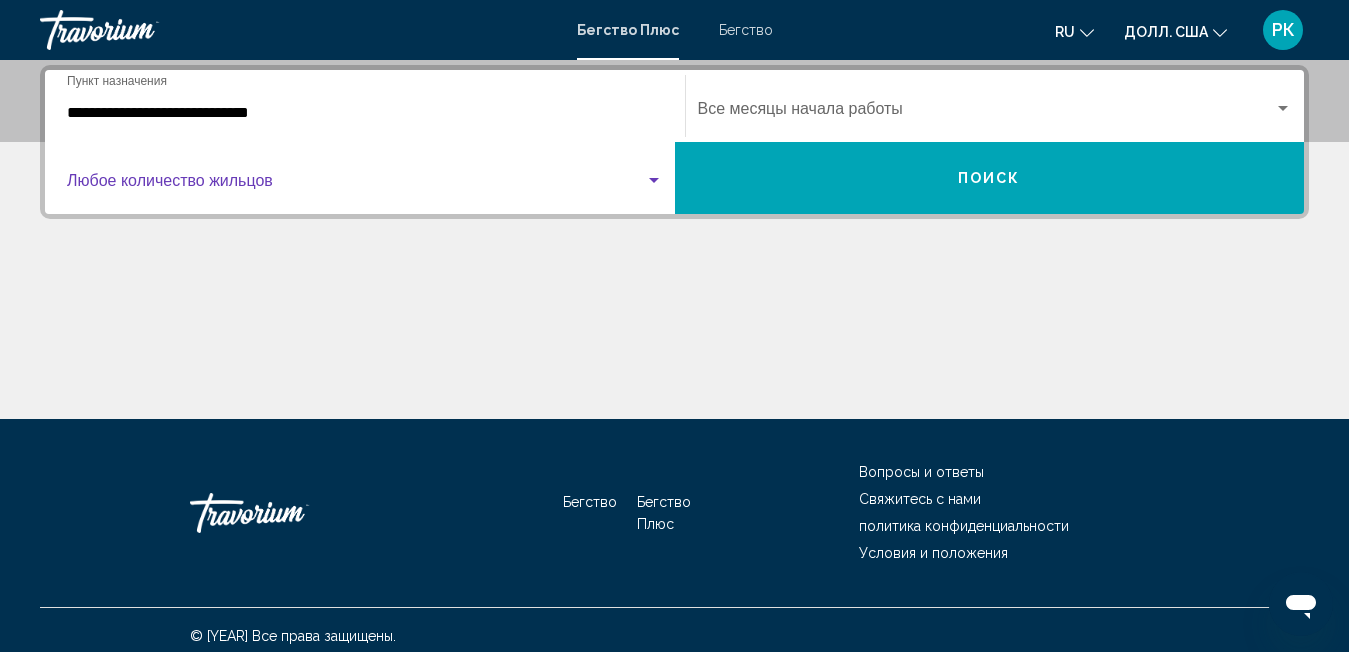 click at bounding box center [356, 185] 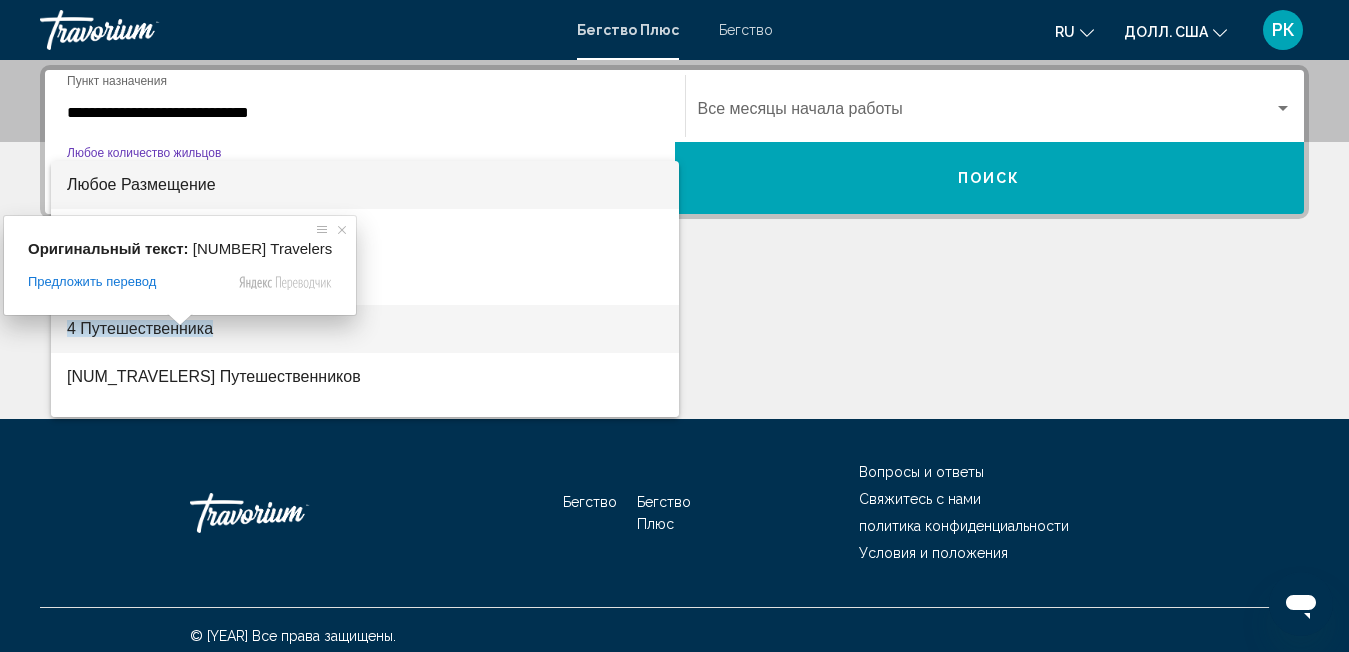 click on "4 Путешественника" at bounding box center (140, 328) 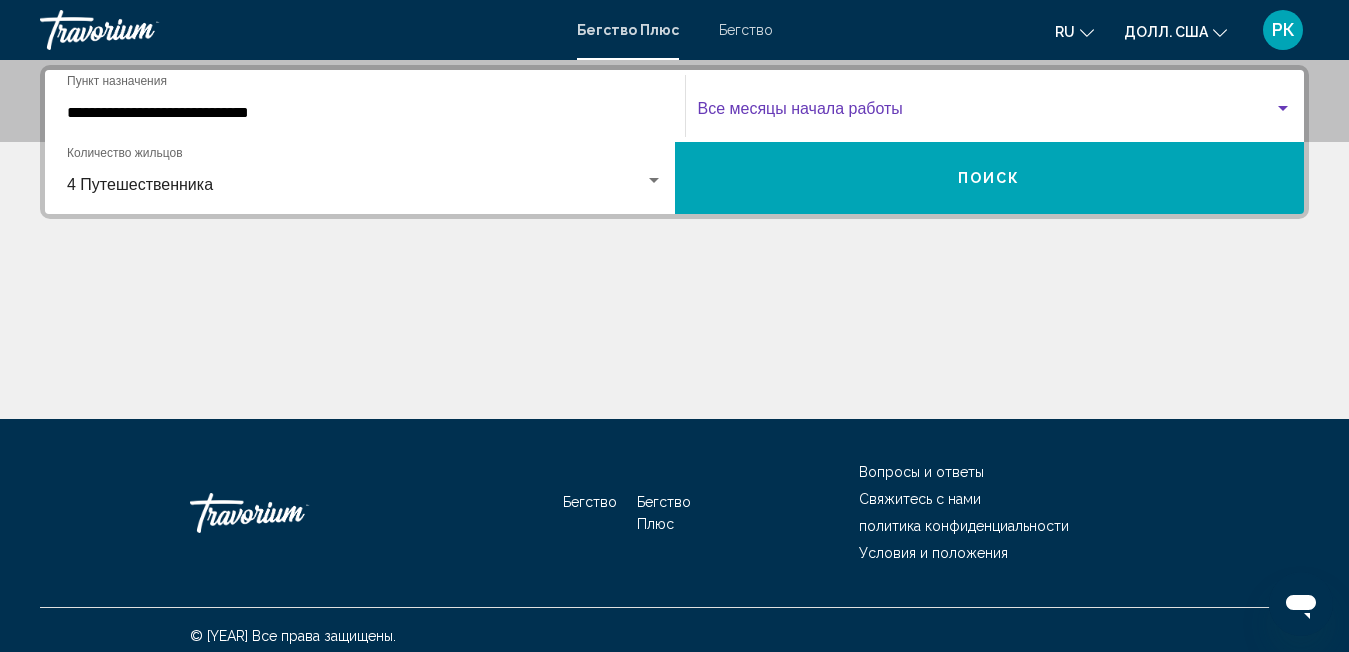 click at bounding box center (986, 113) 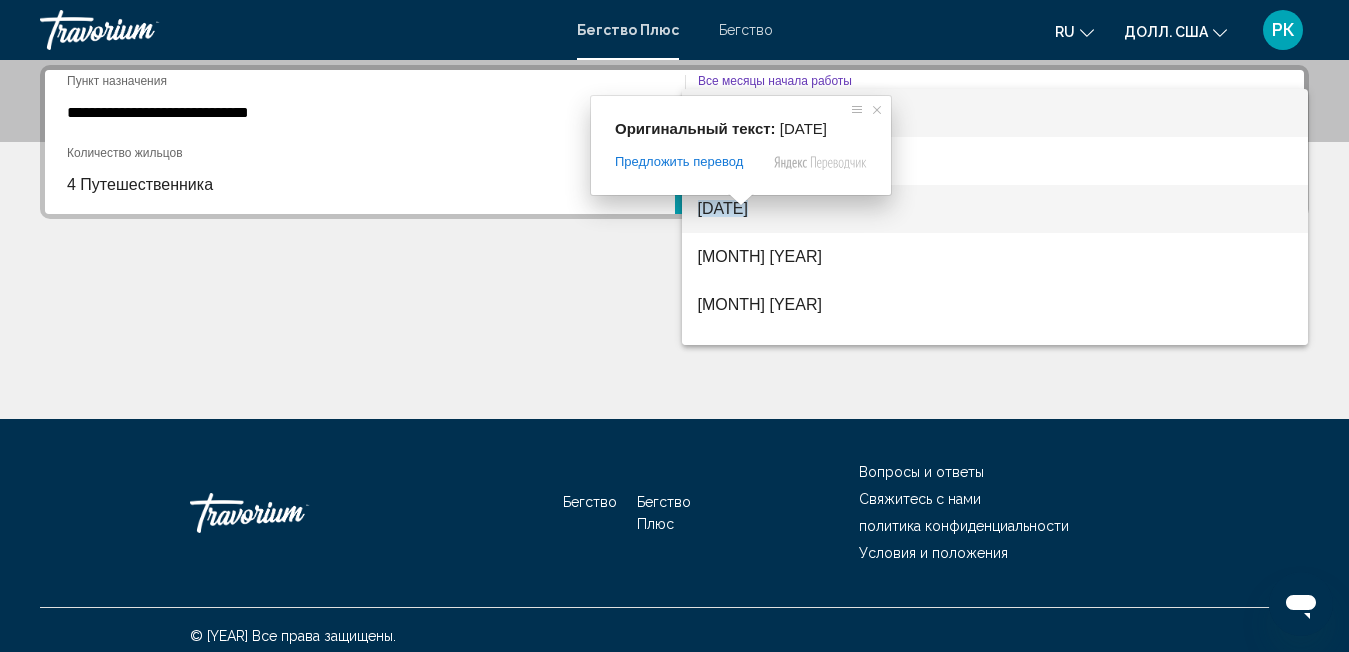 click at bounding box center (741, 200) 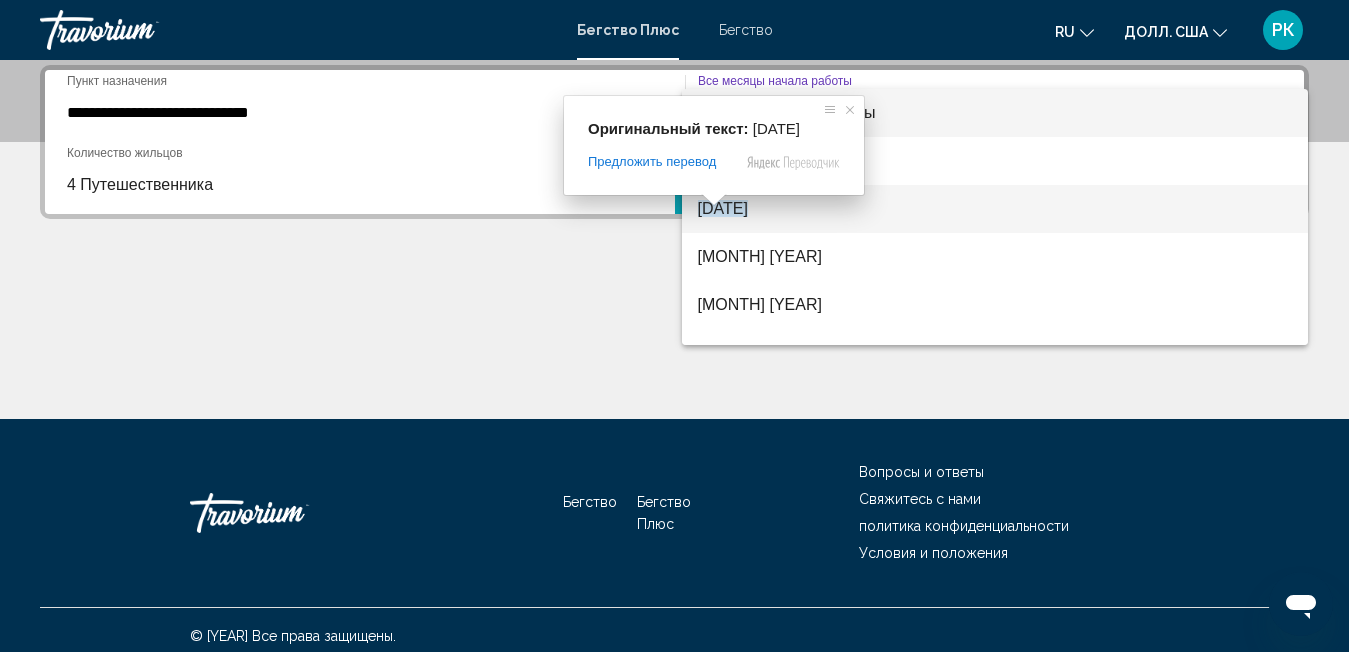 click at bounding box center [714, 200] 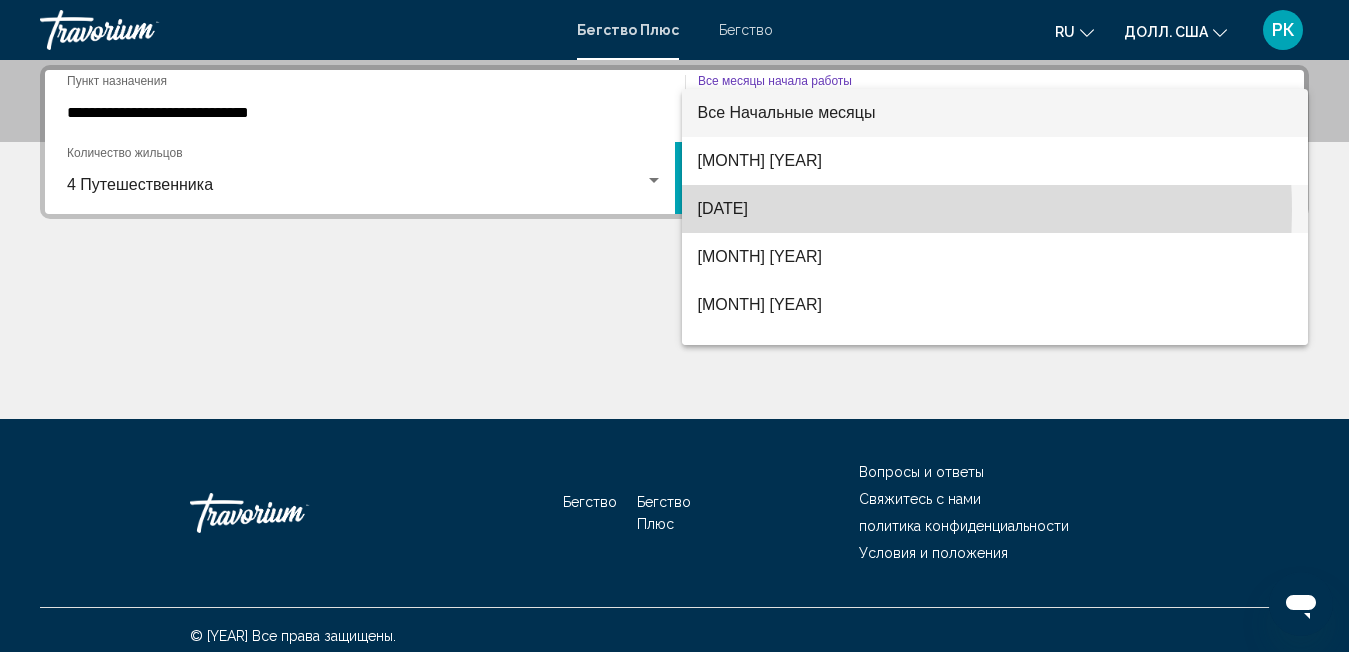 click on "[DATE]" at bounding box center (723, 208) 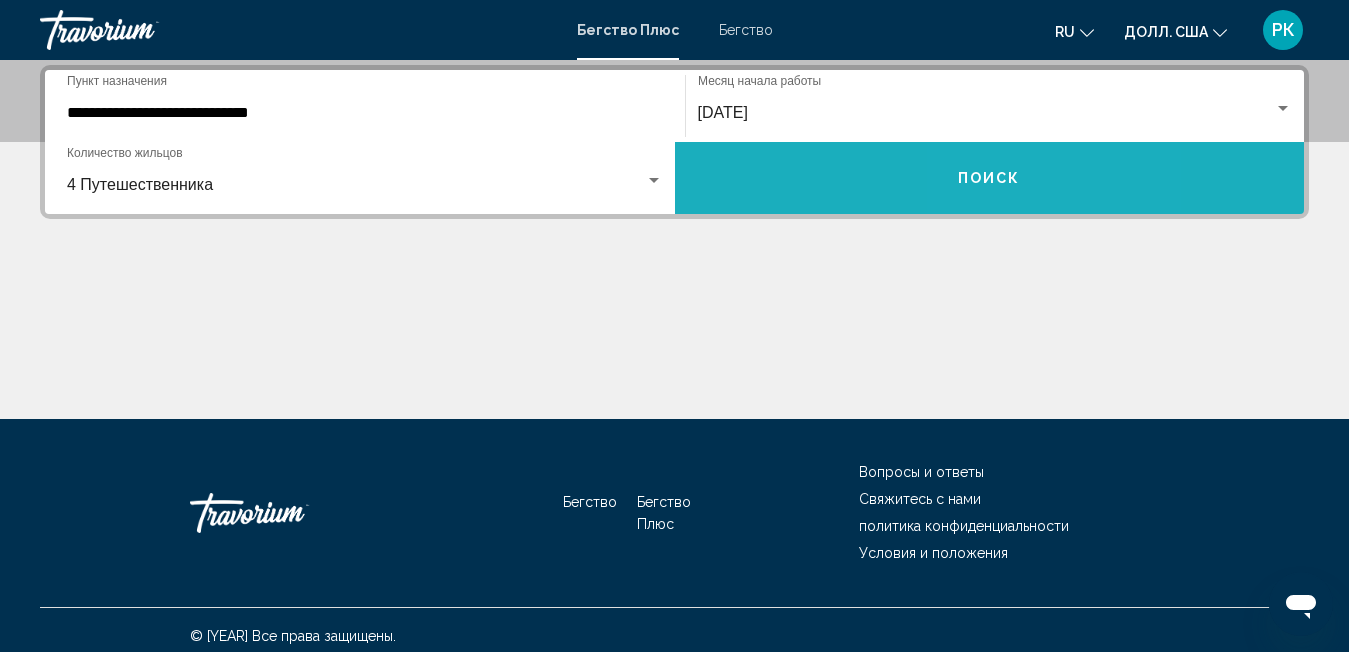 click on "**********" at bounding box center (674, -132) 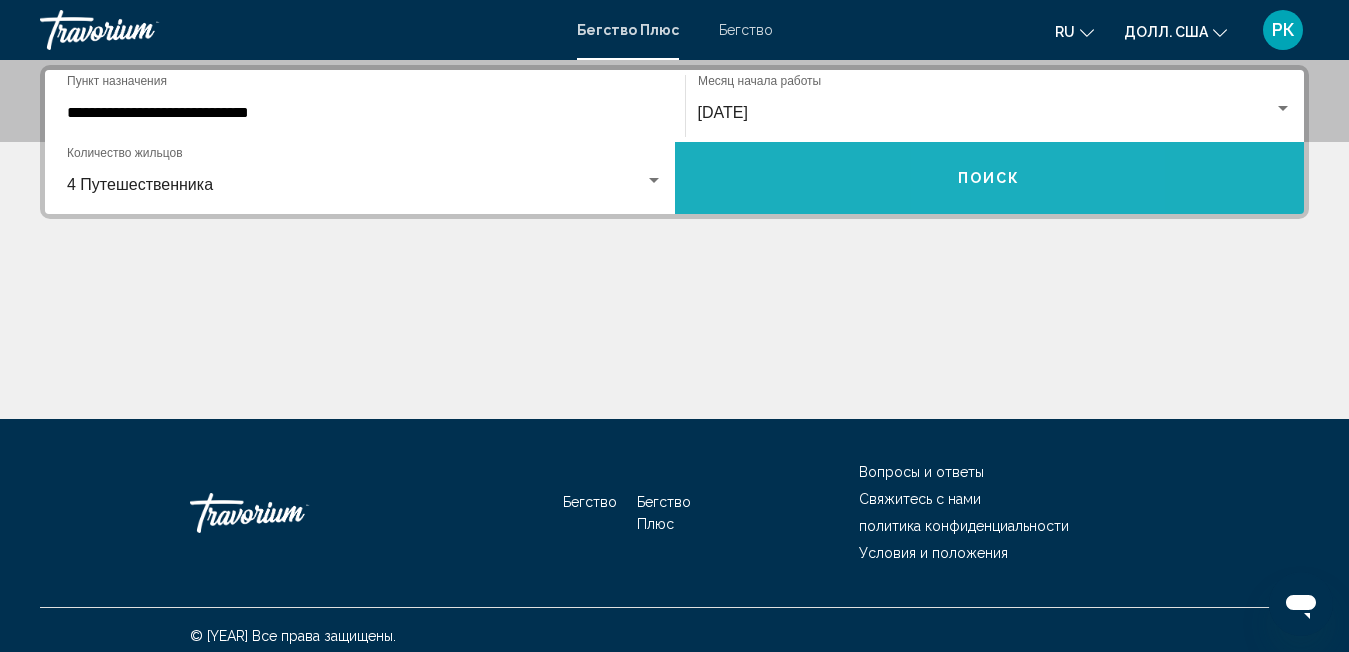 click on "**********" at bounding box center (674, -132) 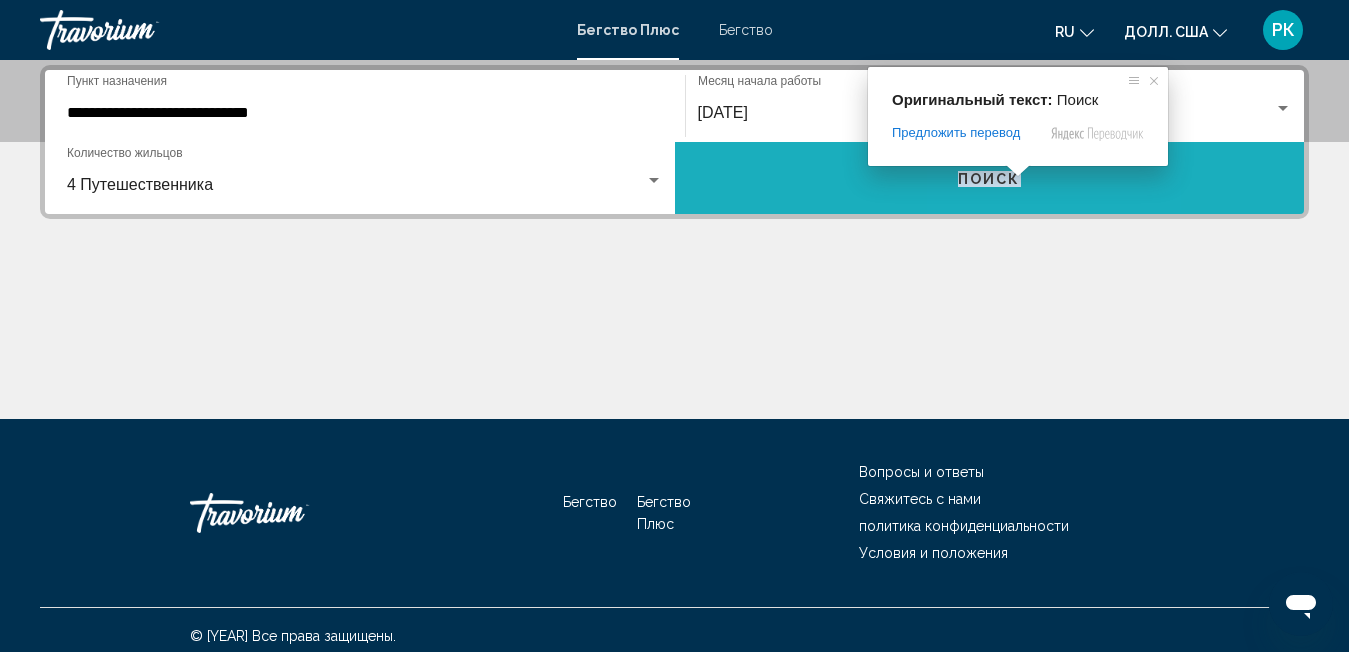 click on "Поиск" at bounding box center (989, 179) 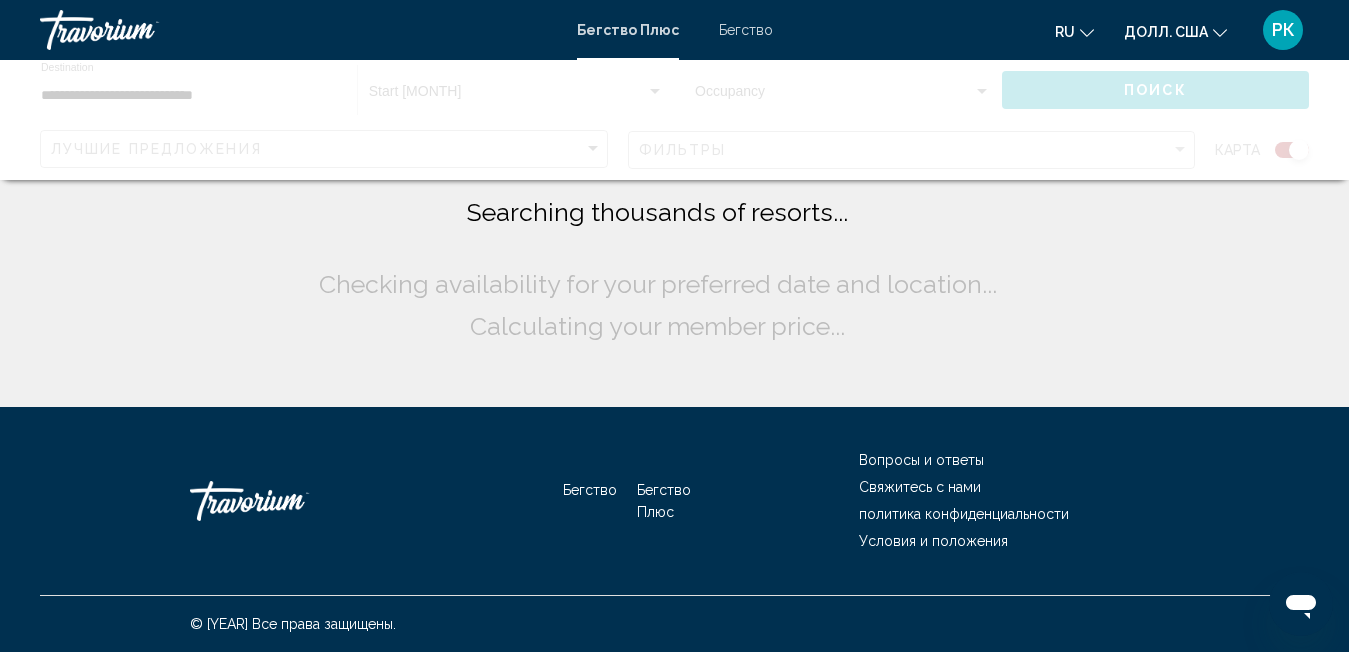scroll, scrollTop: 0, scrollLeft: 0, axis: both 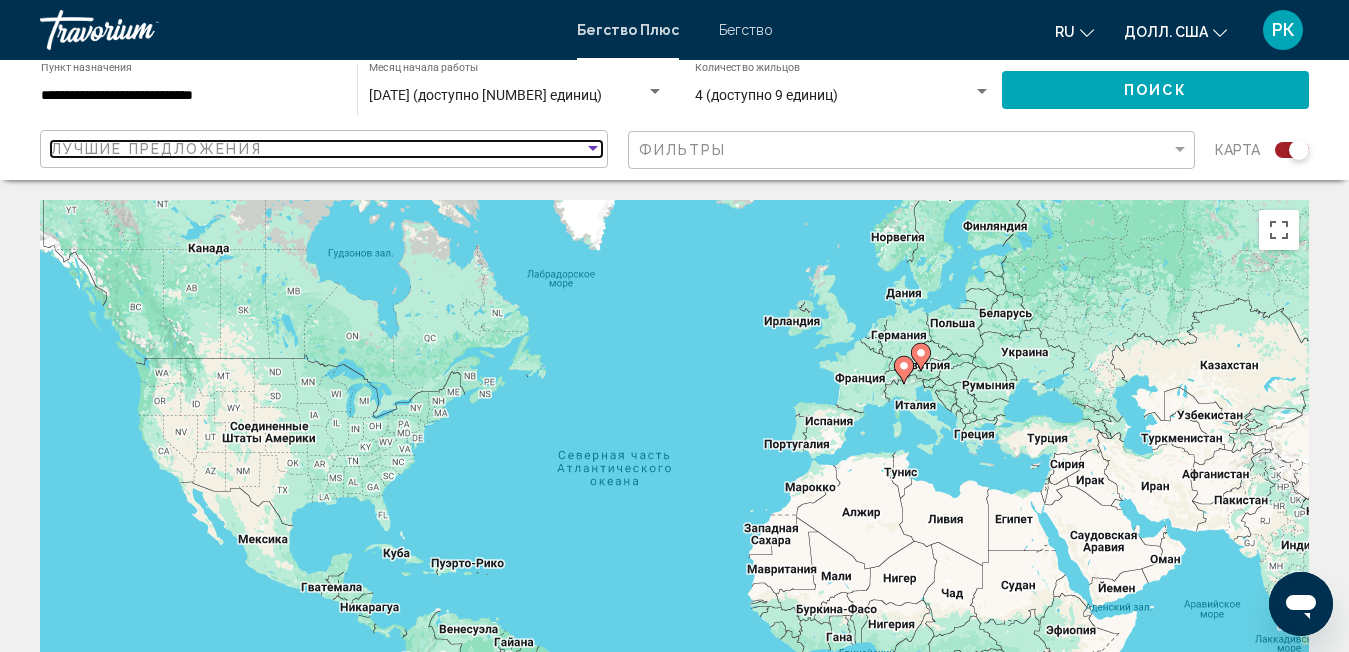 click at bounding box center [593, 149] 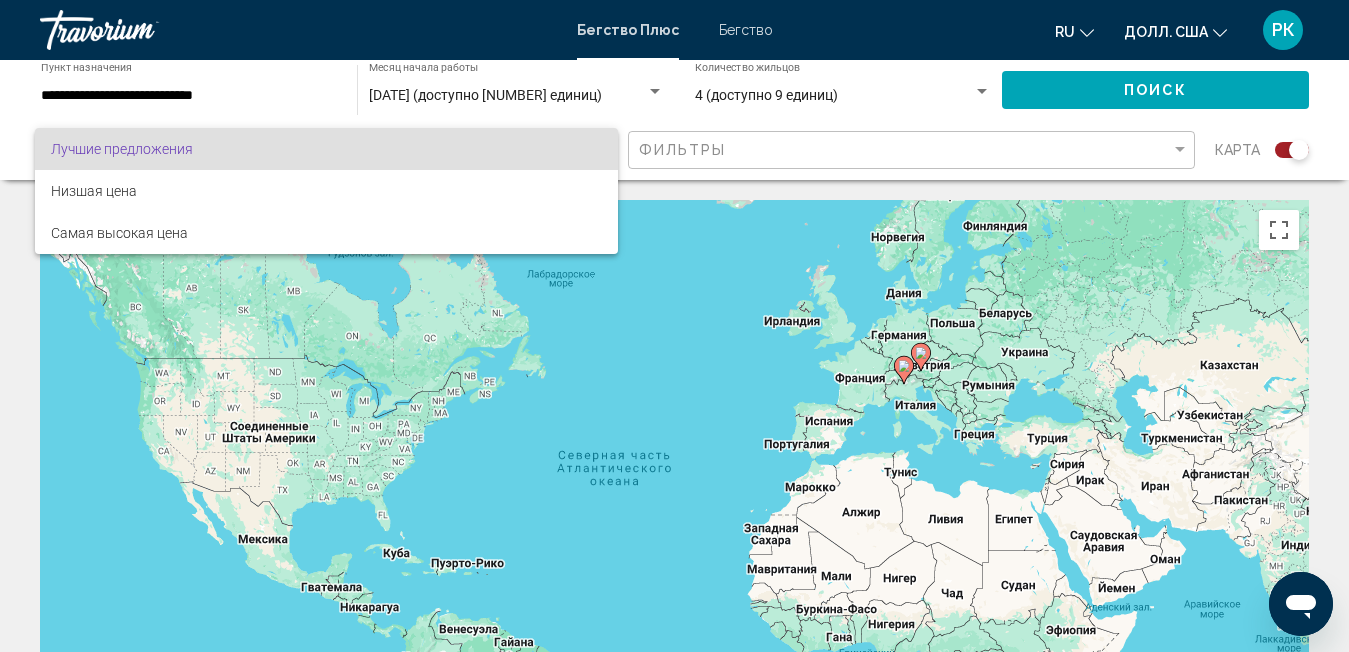 click at bounding box center (674, 326) 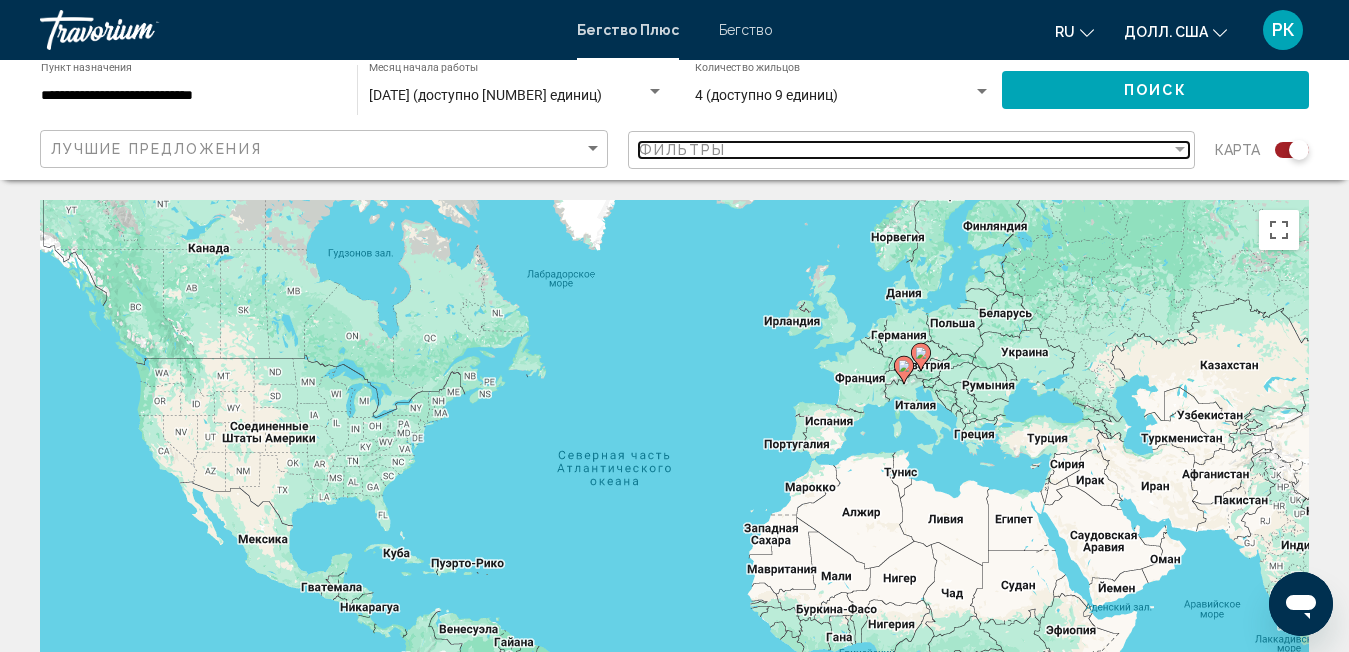 click at bounding box center (1180, 149) 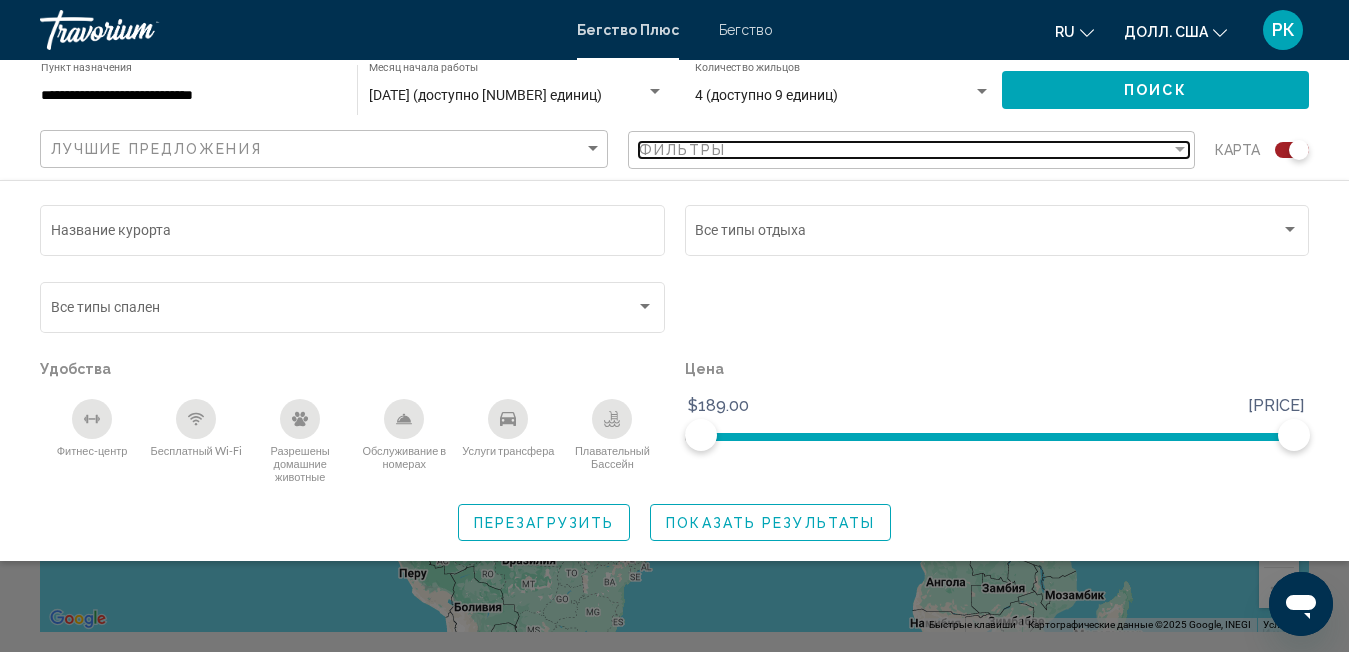 scroll, scrollTop: 200, scrollLeft: 0, axis: vertical 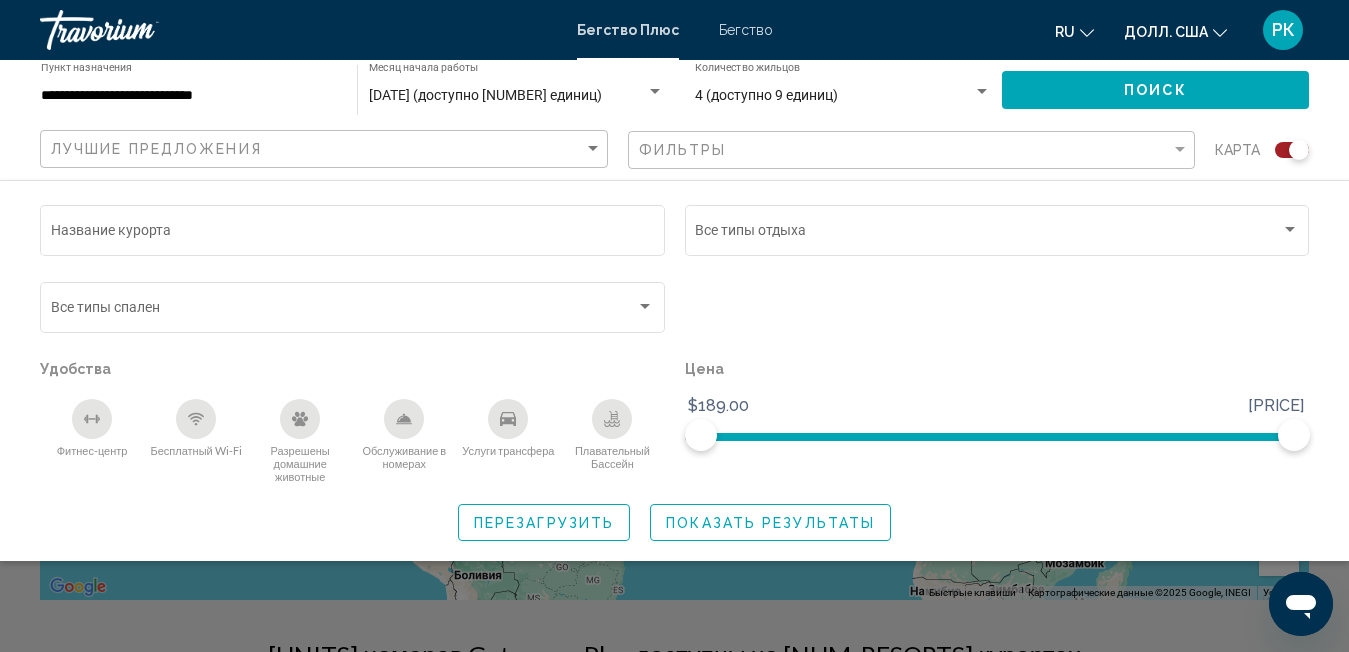 click at bounding box center [196, 419] 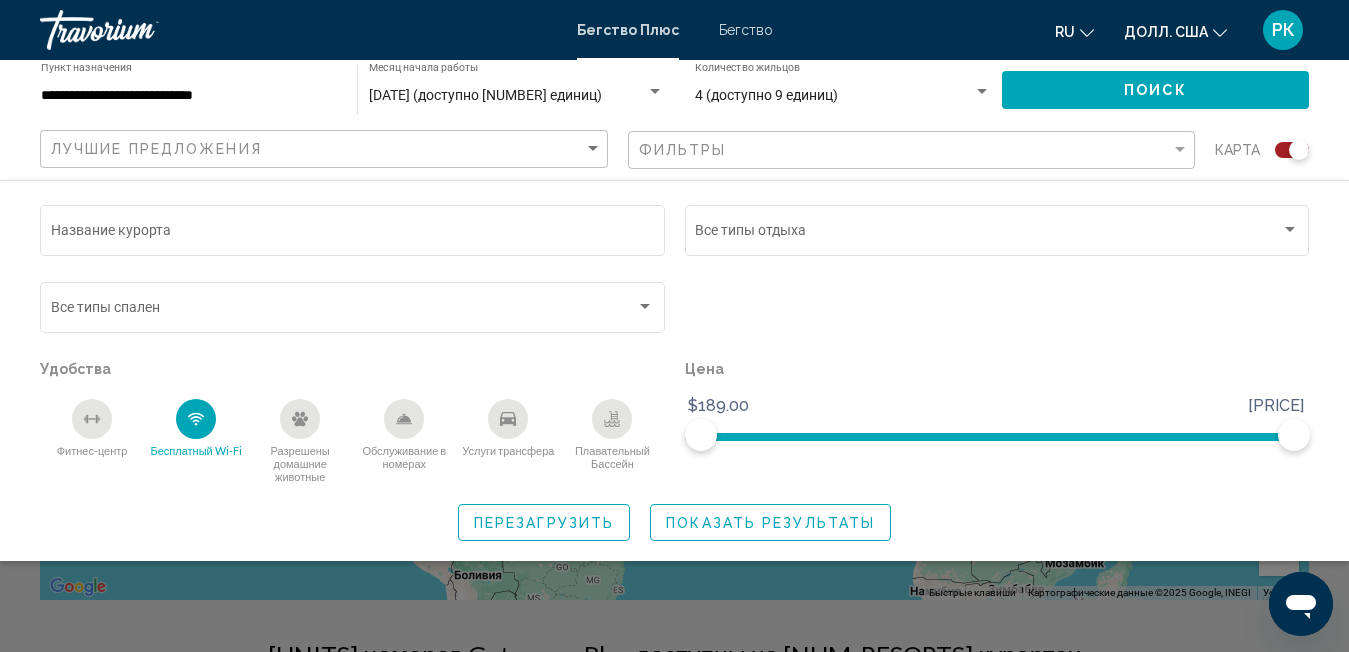 click at bounding box center [404, 419] 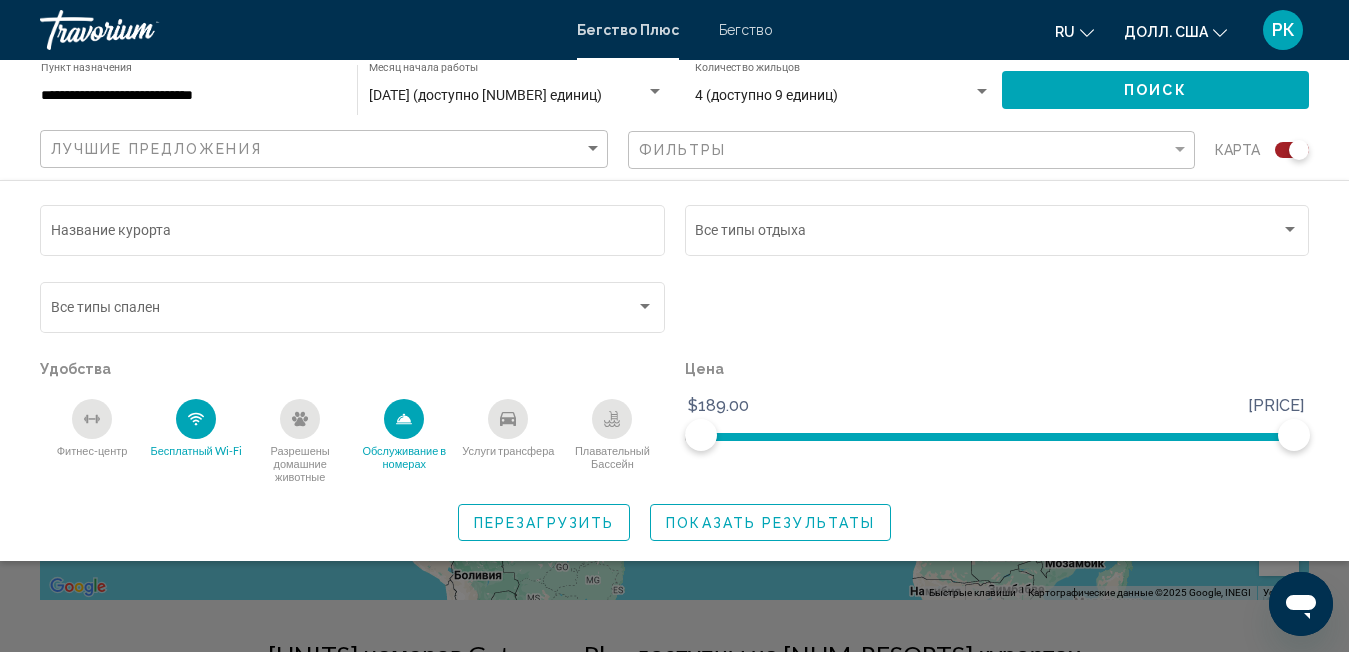 click at bounding box center (508, 419) 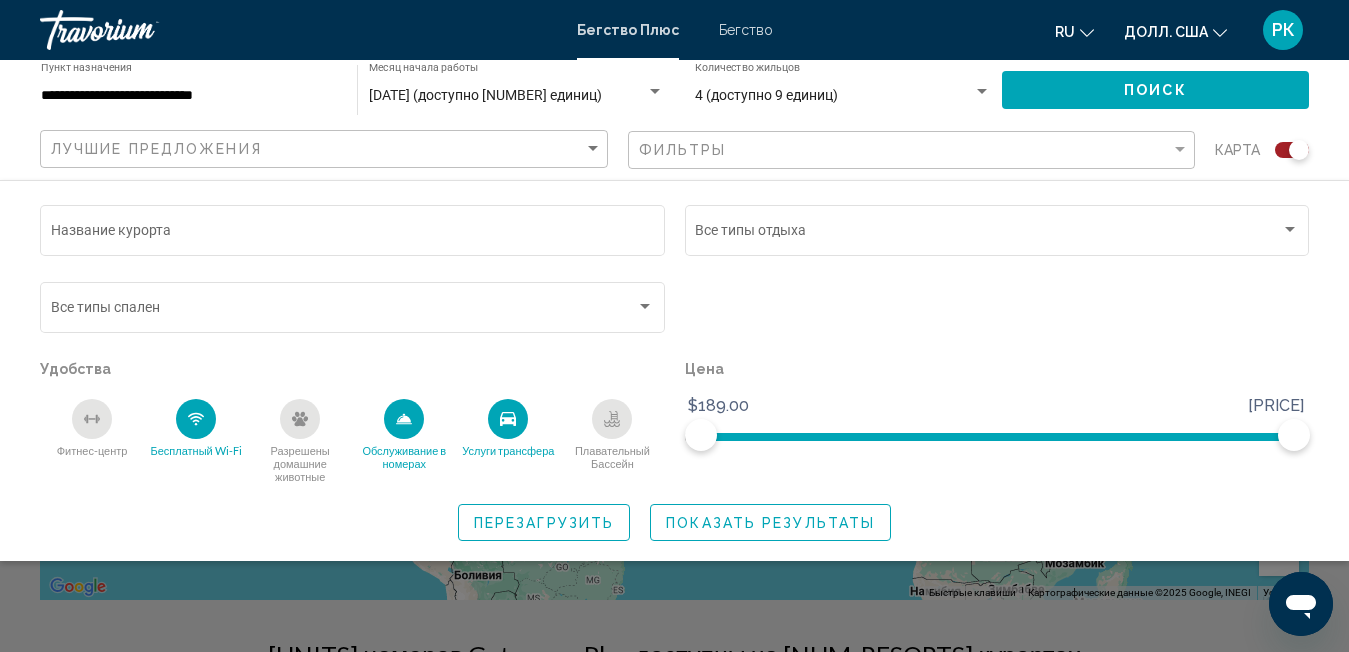 click at bounding box center (614, 416) 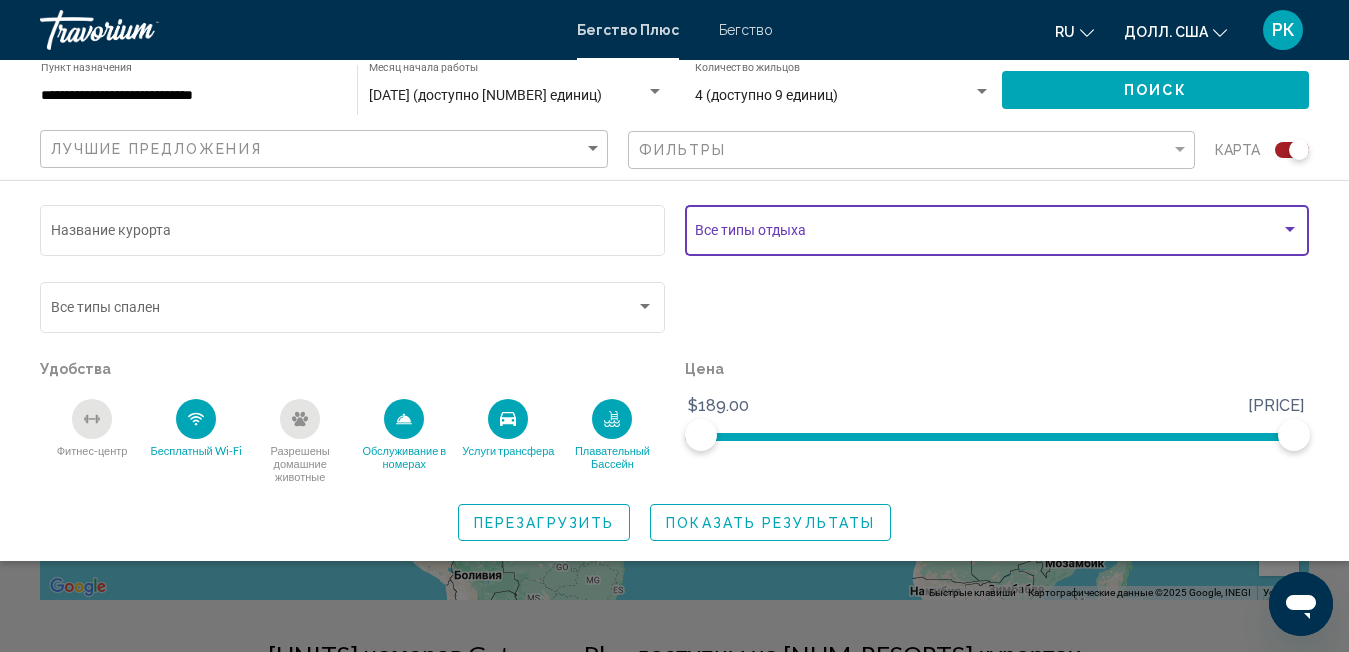 click at bounding box center [988, 234] 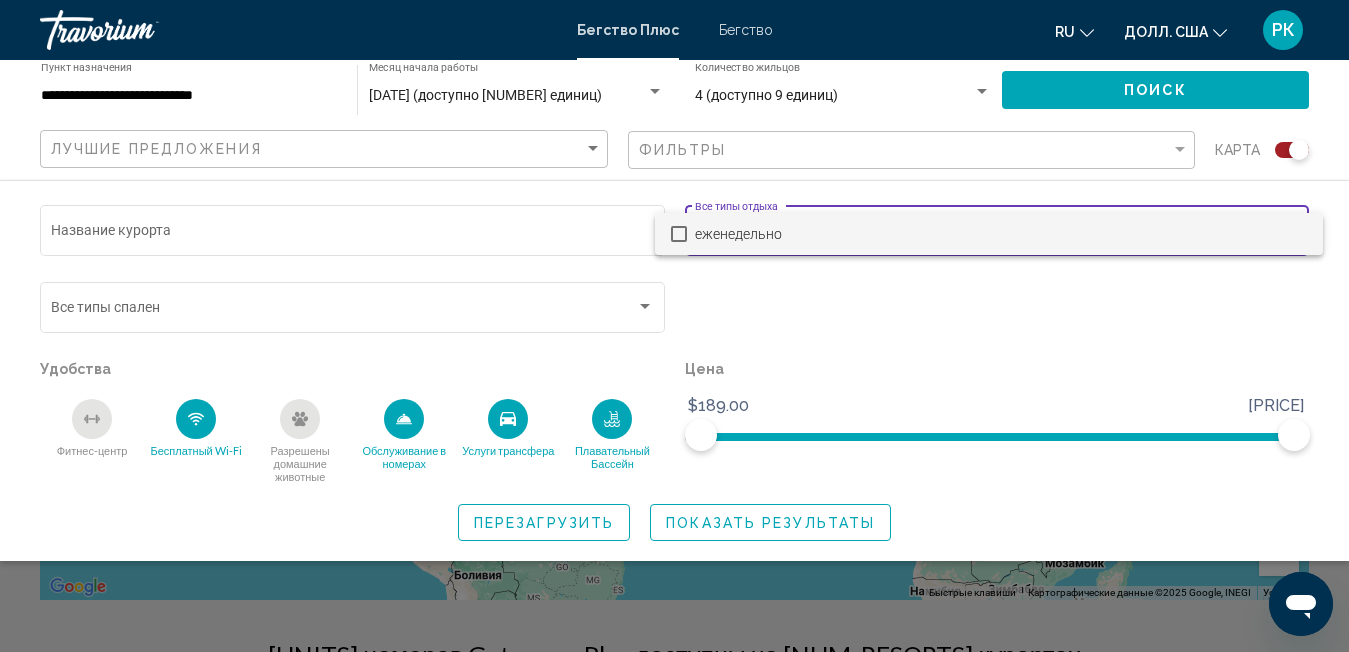 click at bounding box center [674, 326] 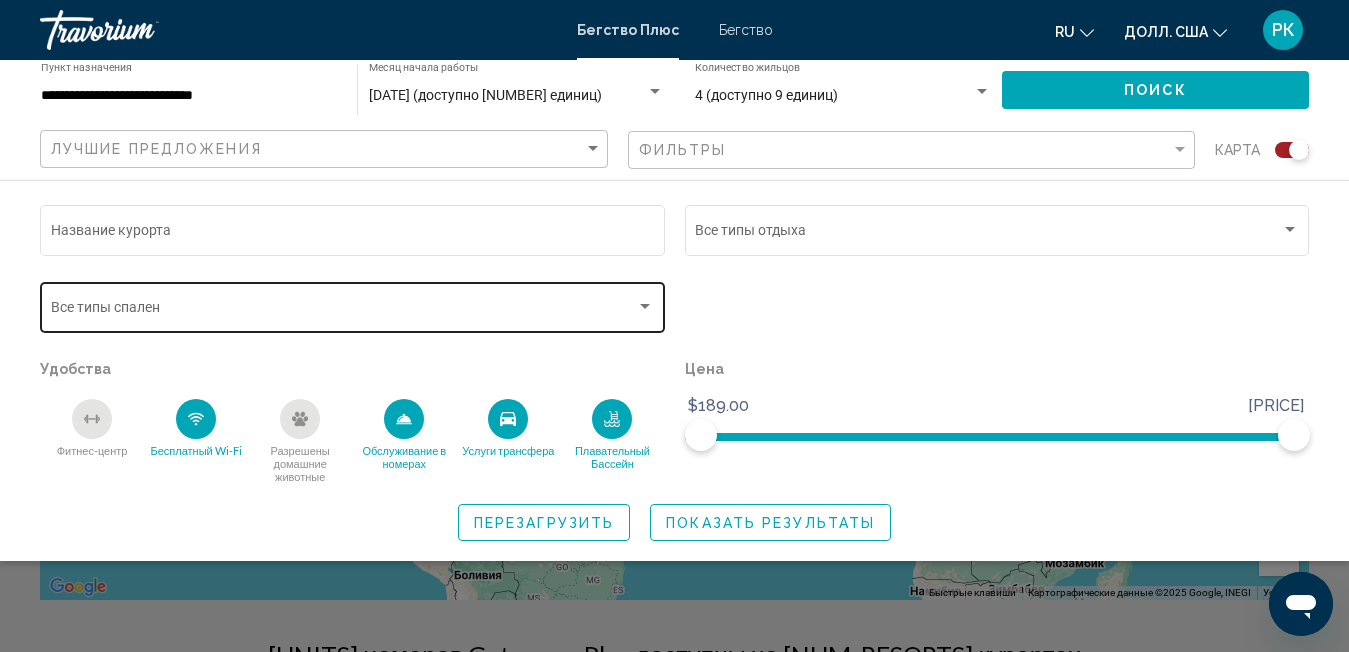 click at bounding box center [344, 311] 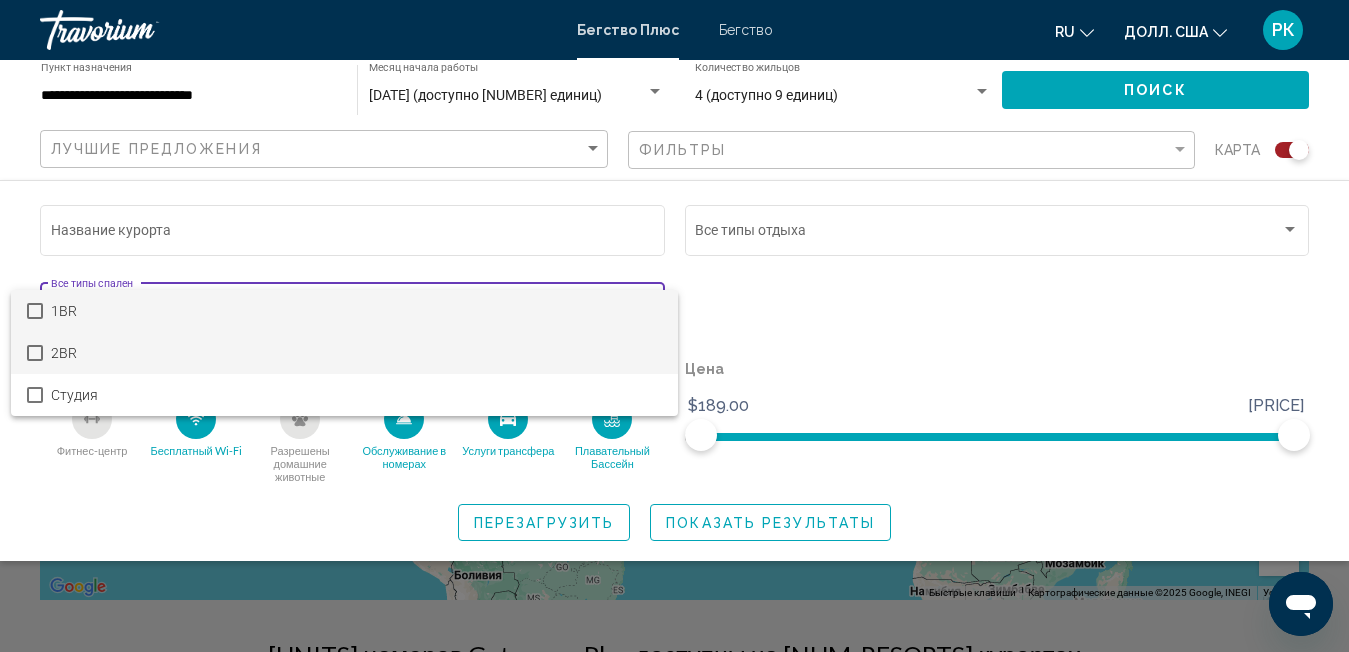click at bounding box center [35, 353] 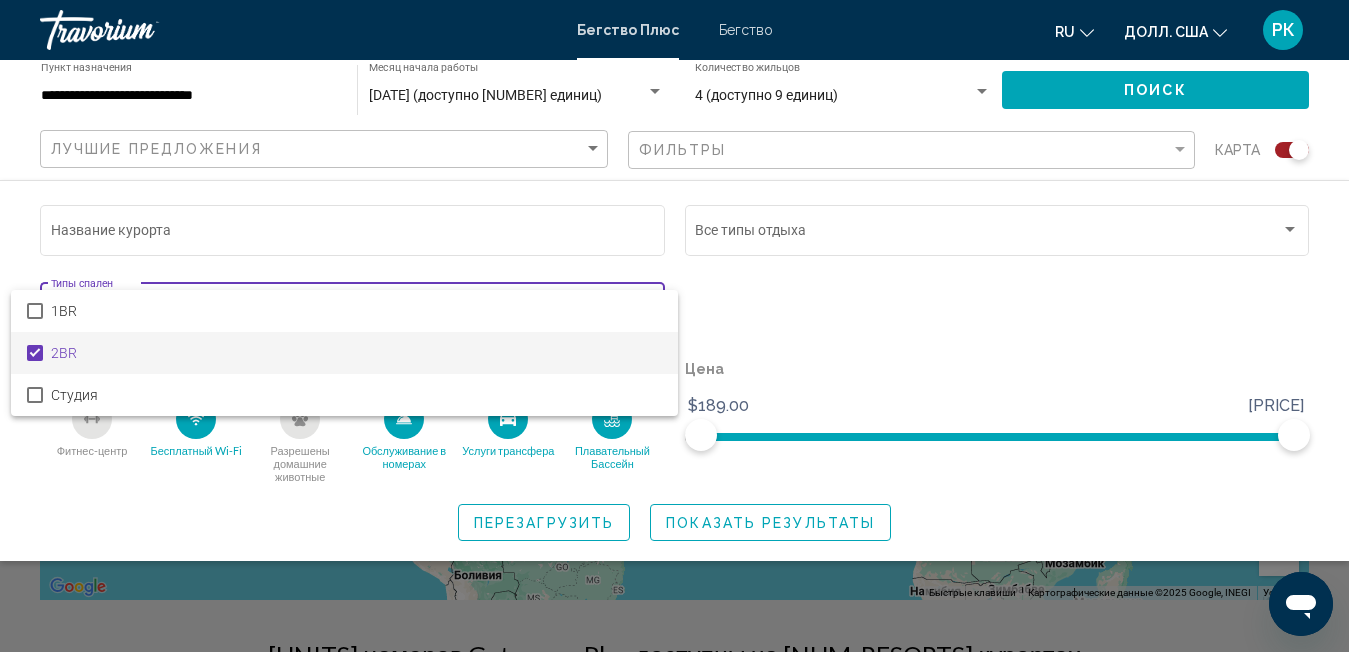 click at bounding box center [674, 326] 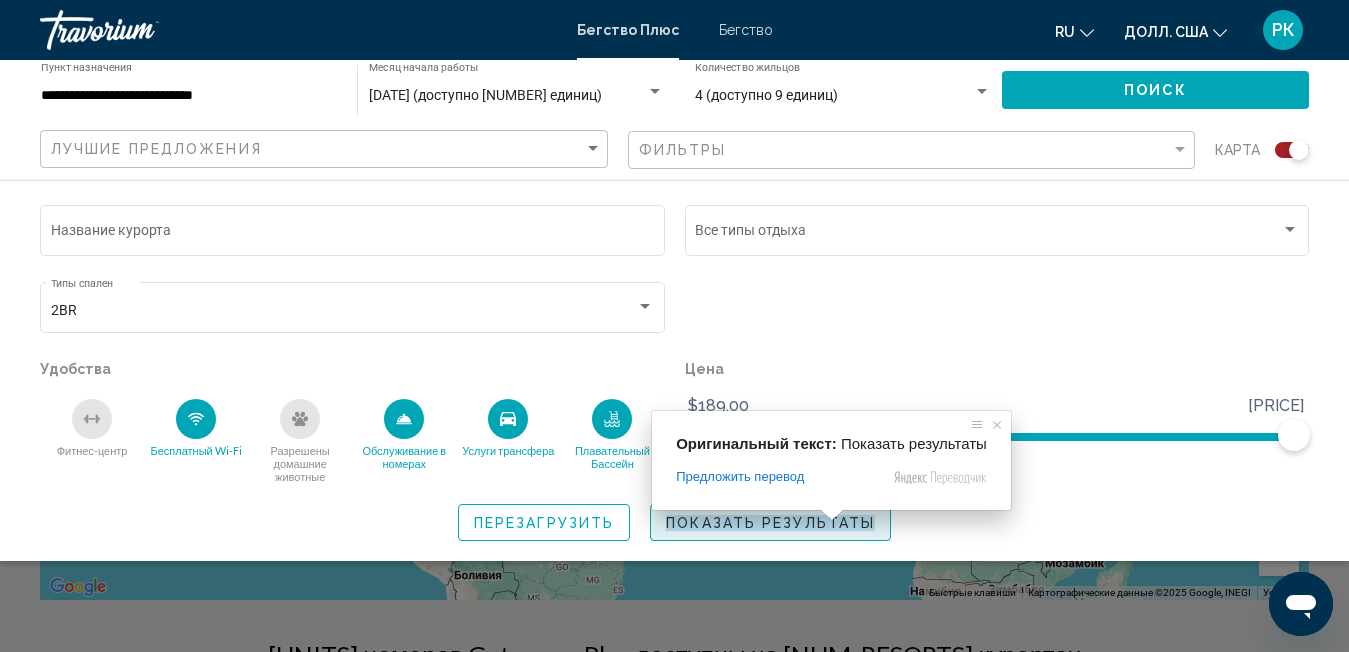 click on "Показать результаты" at bounding box center (770, 523) 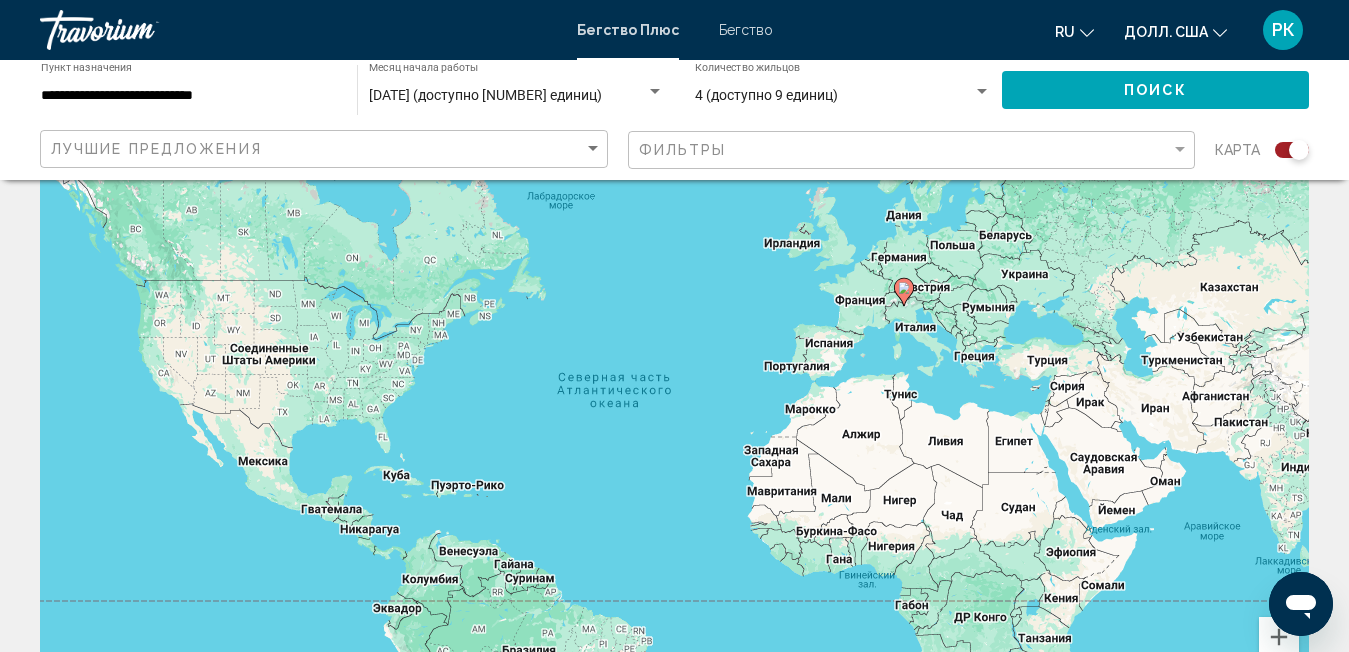scroll, scrollTop: 0, scrollLeft: 0, axis: both 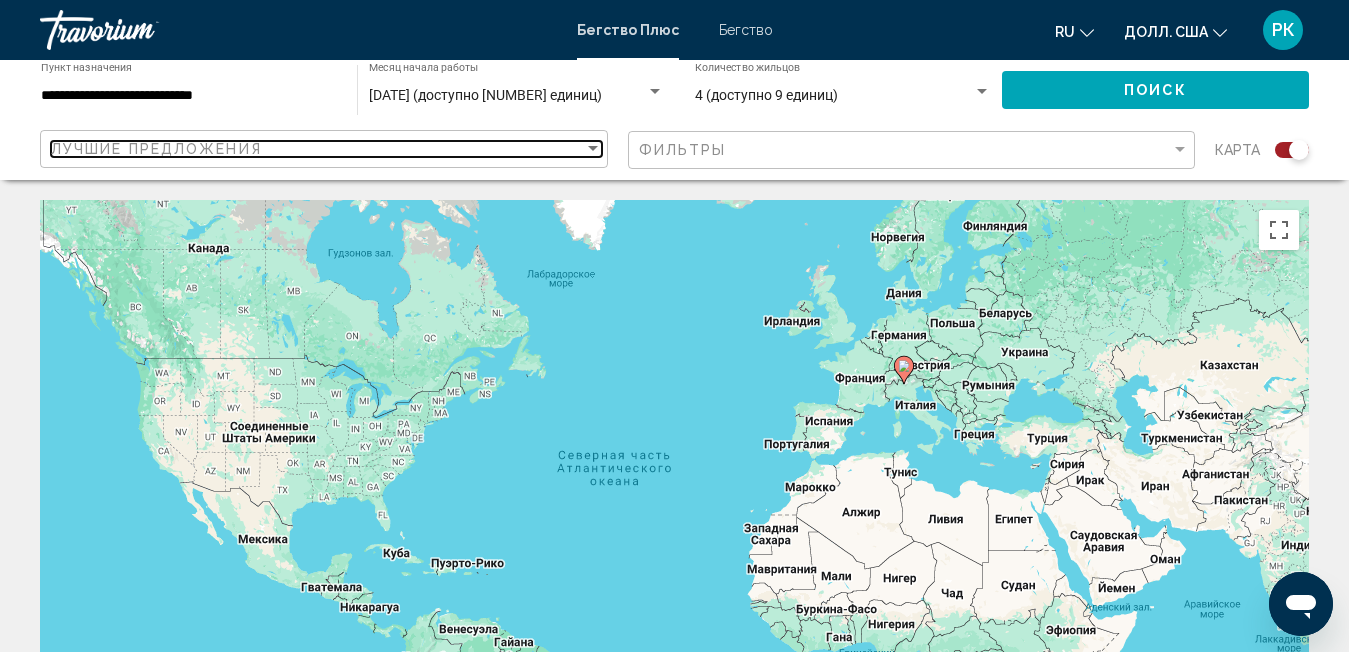 click on "Лучшие предложения" at bounding box center [317, 149] 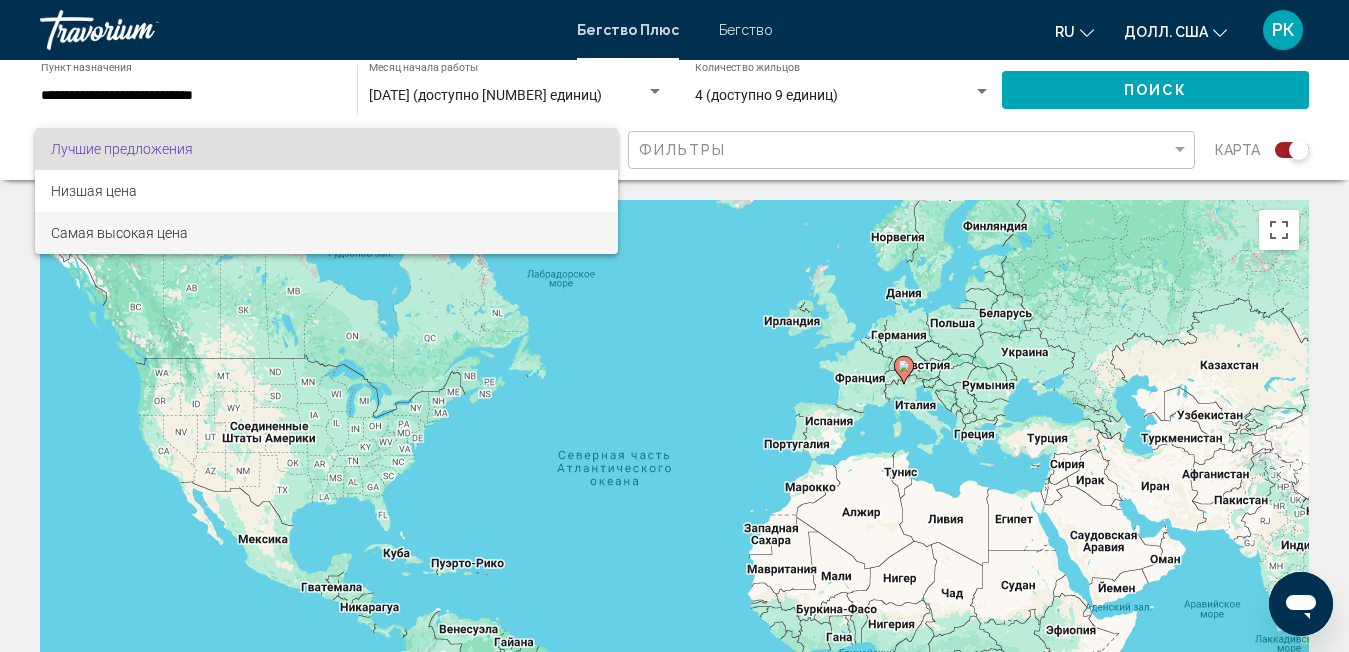 click on "Самая высокая цена" at bounding box center [119, 233] 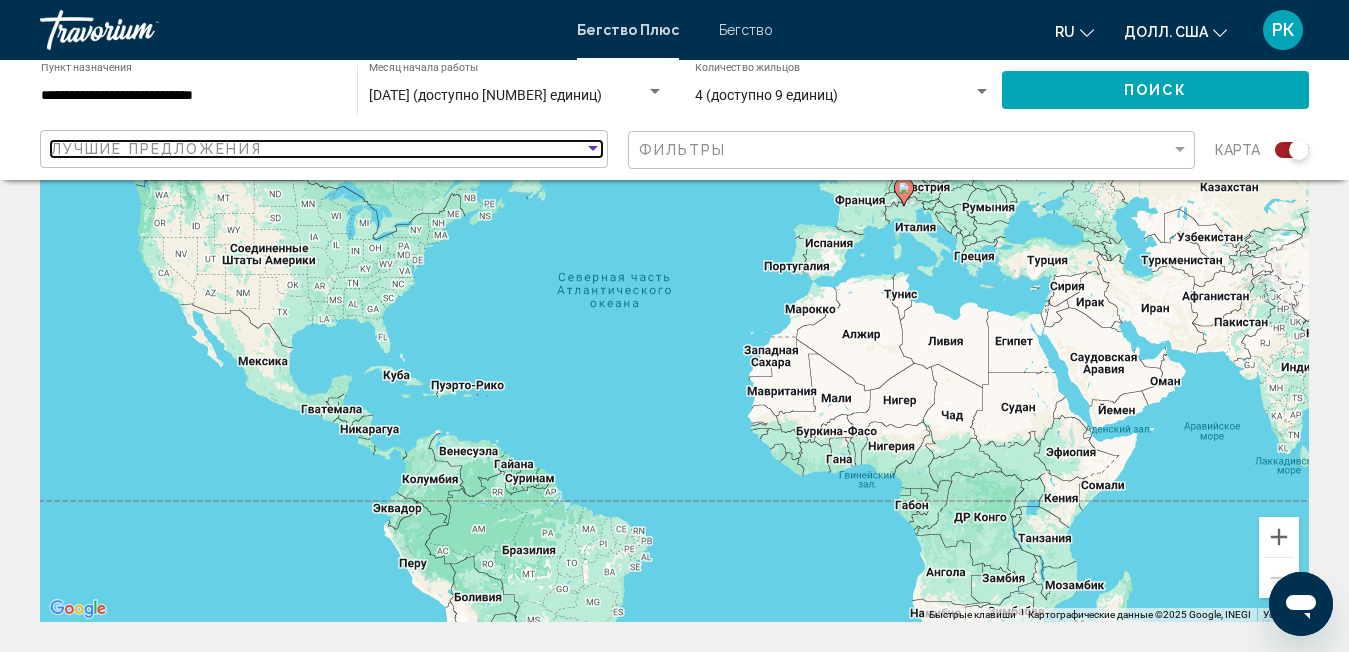 scroll, scrollTop: 78, scrollLeft: 0, axis: vertical 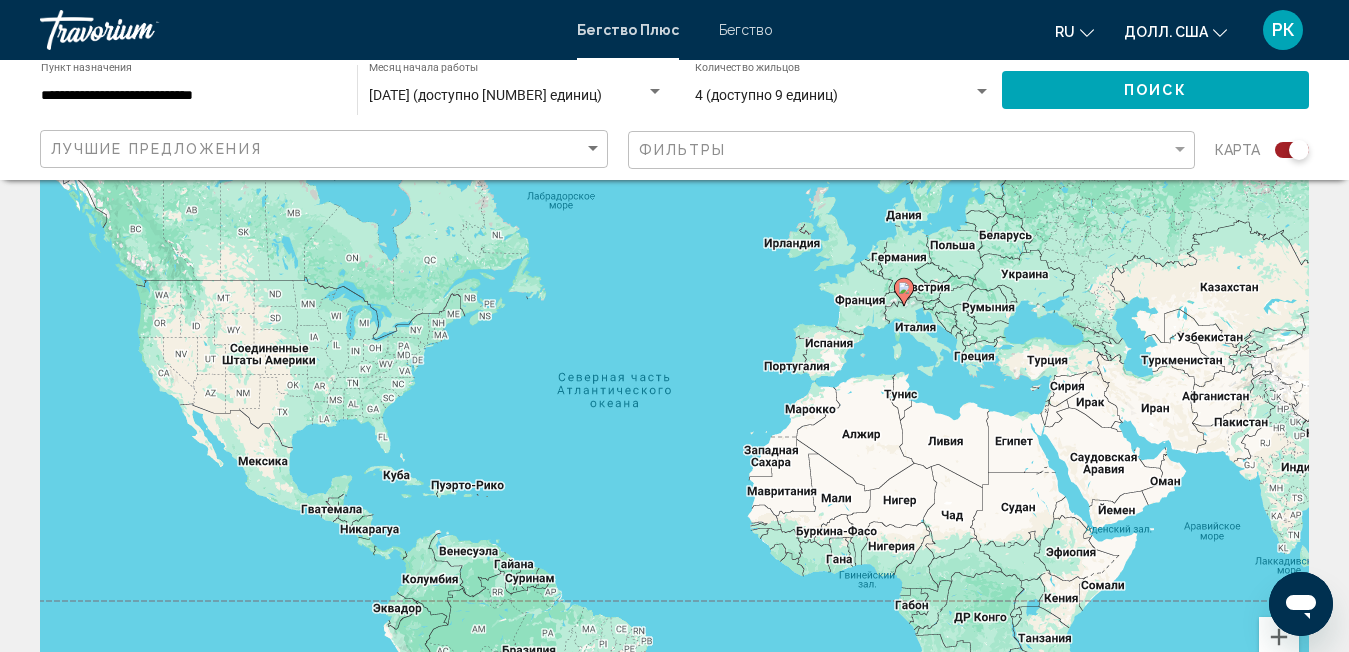 click on "Для навигации используйте клавиши со стрелками. Чтобы активировать перетаскивание с помощью клавиатуры, нажмите Alt + Ввод.  После этого перемещайте маркер с помощью клавиш со стрелками.  Чтобы завершить перетаскивание, нажмите клавишу Ввод.  Чтобы отменить действие, нажмите клавишу Esc." at bounding box center (674, 422) 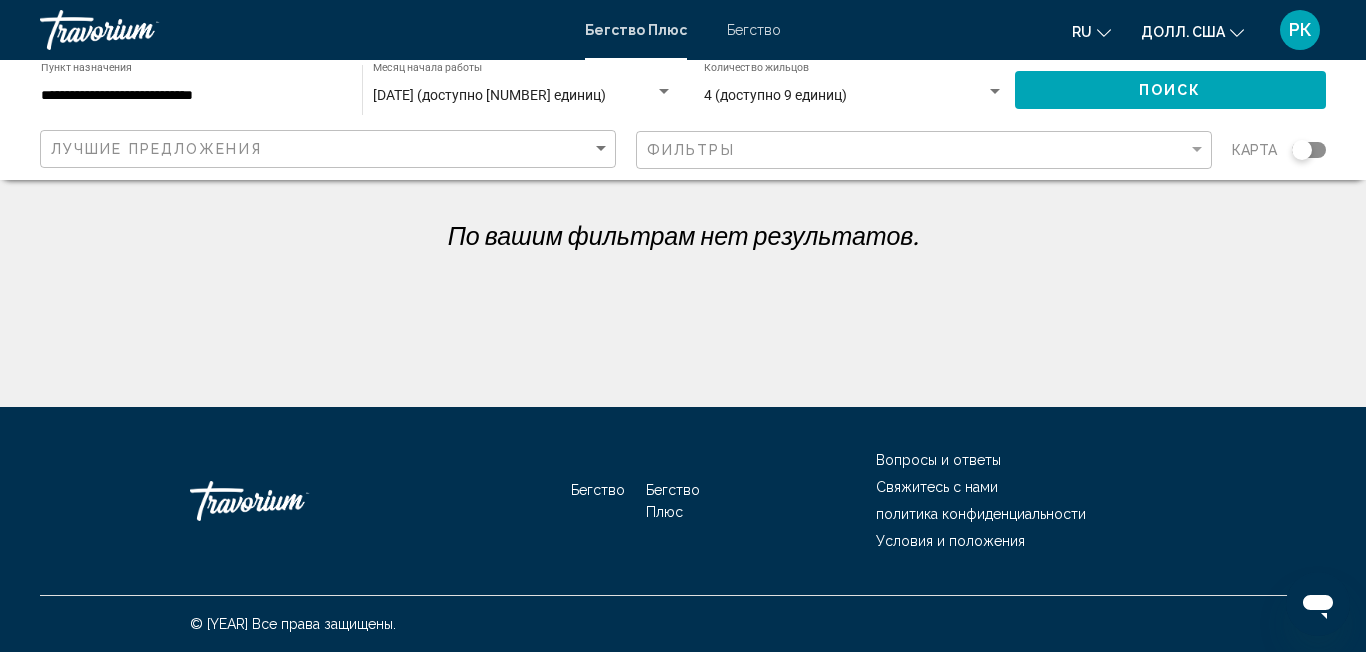 click at bounding box center [995, 92] 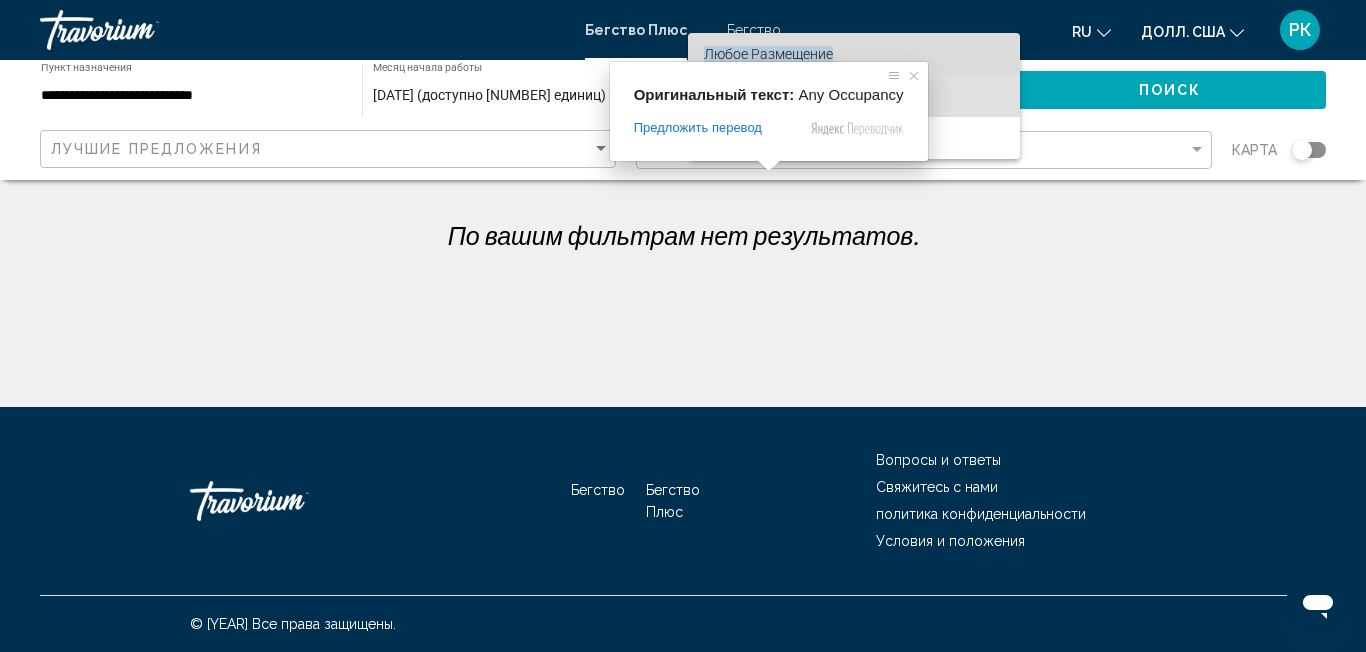 click on "Любое Размещение" at bounding box center (768, 54) 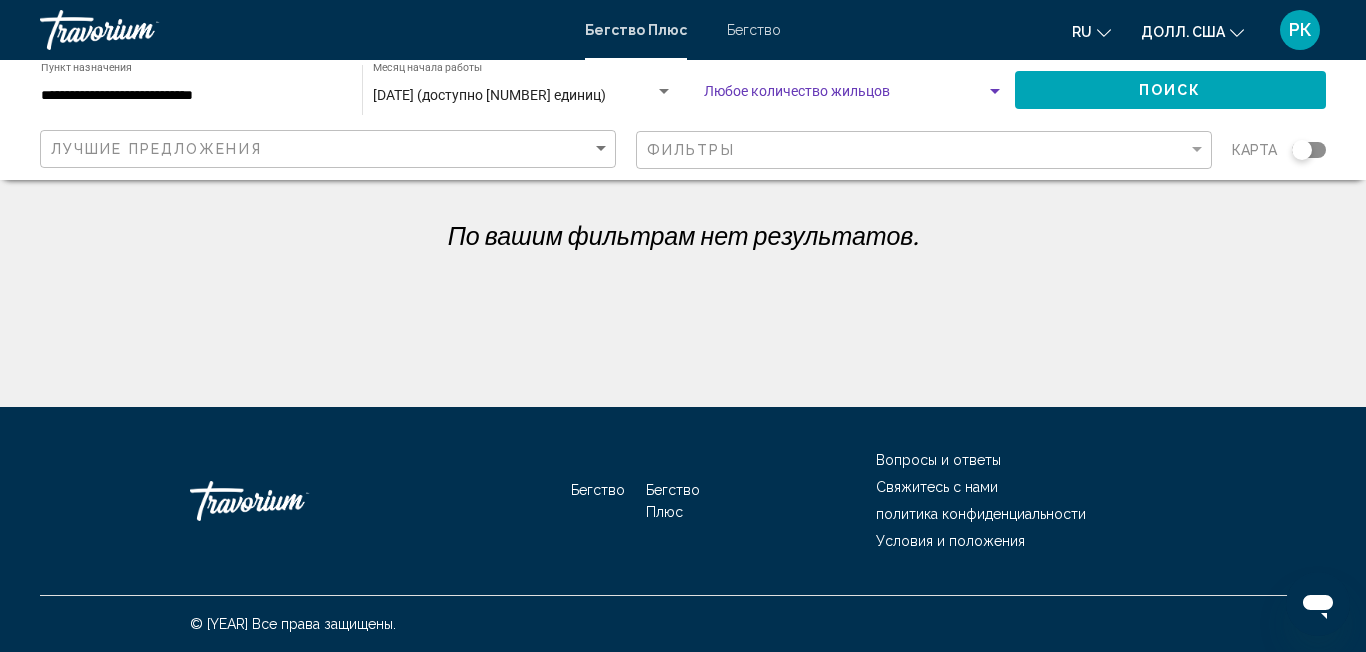 click at bounding box center (845, 96) 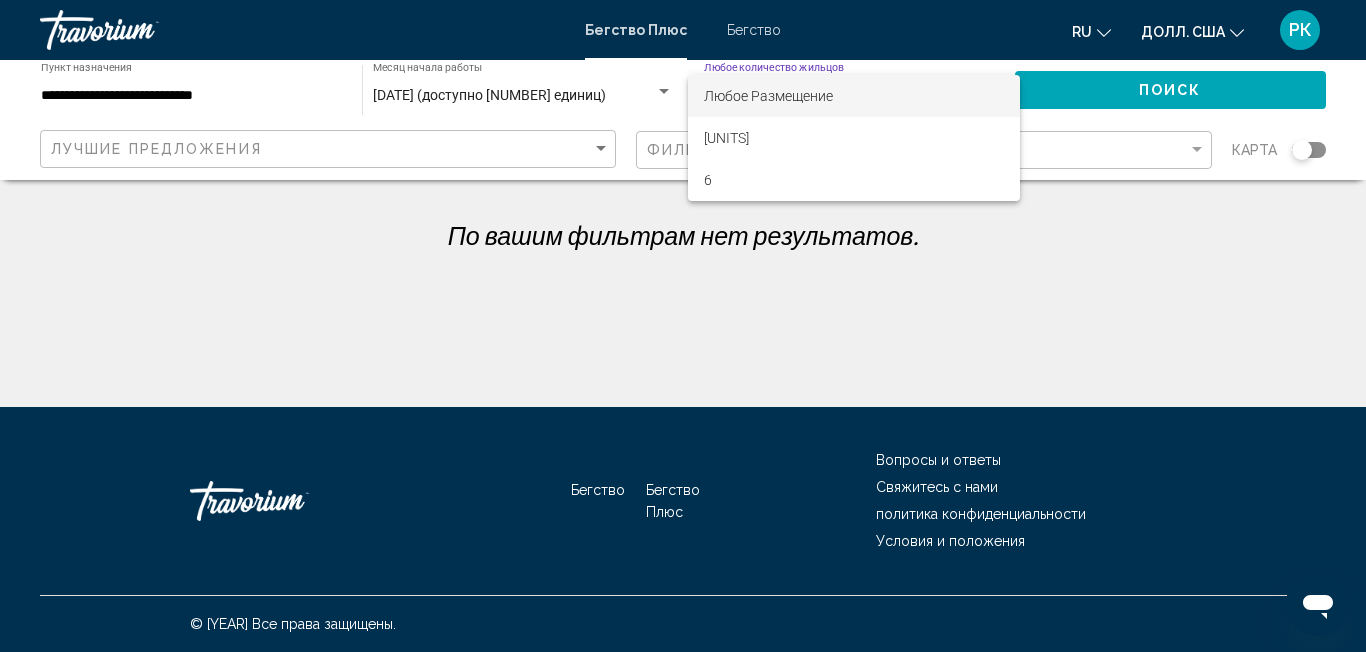 click at bounding box center [683, 326] 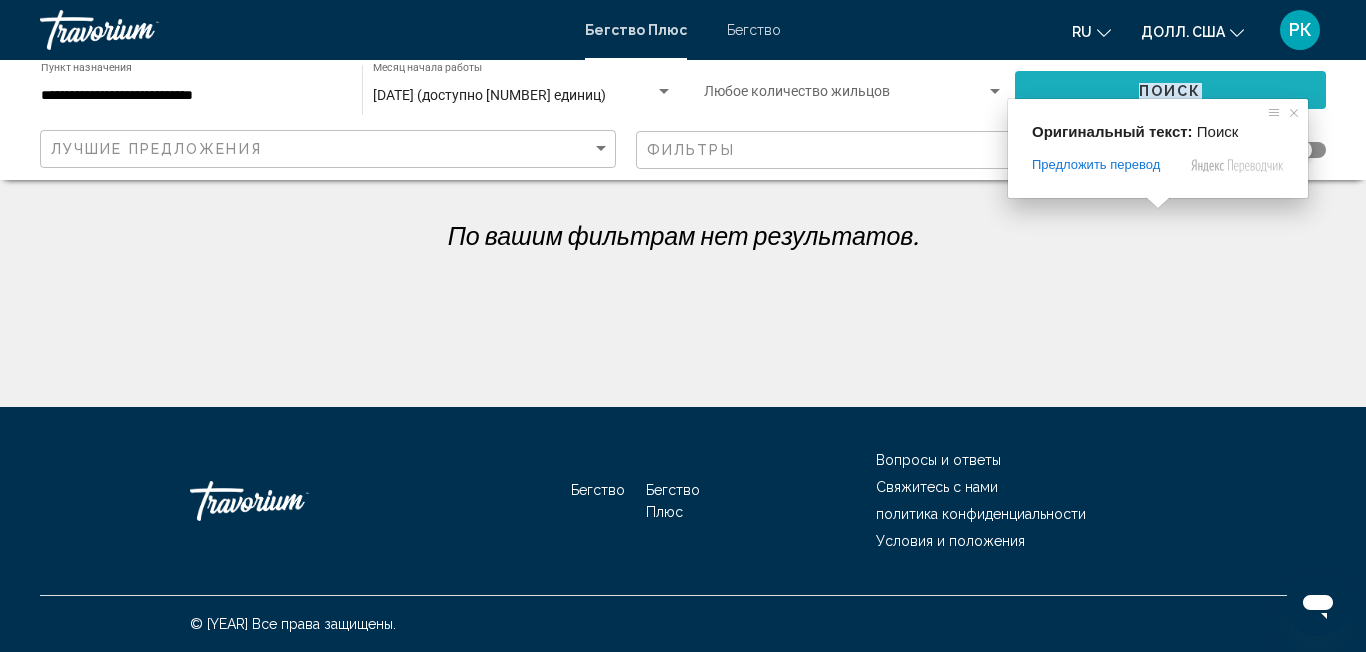 click on "Поиск" at bounding box center (1170, 91) 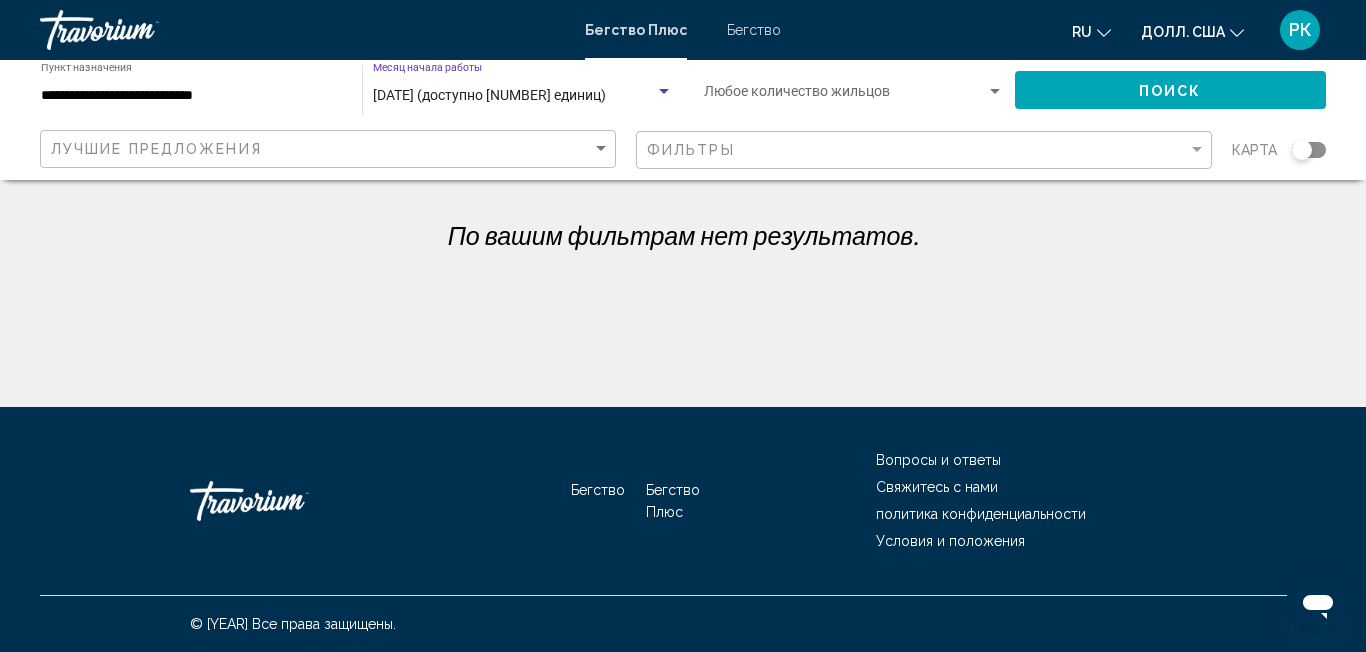 click at bounding box center (664, 91) 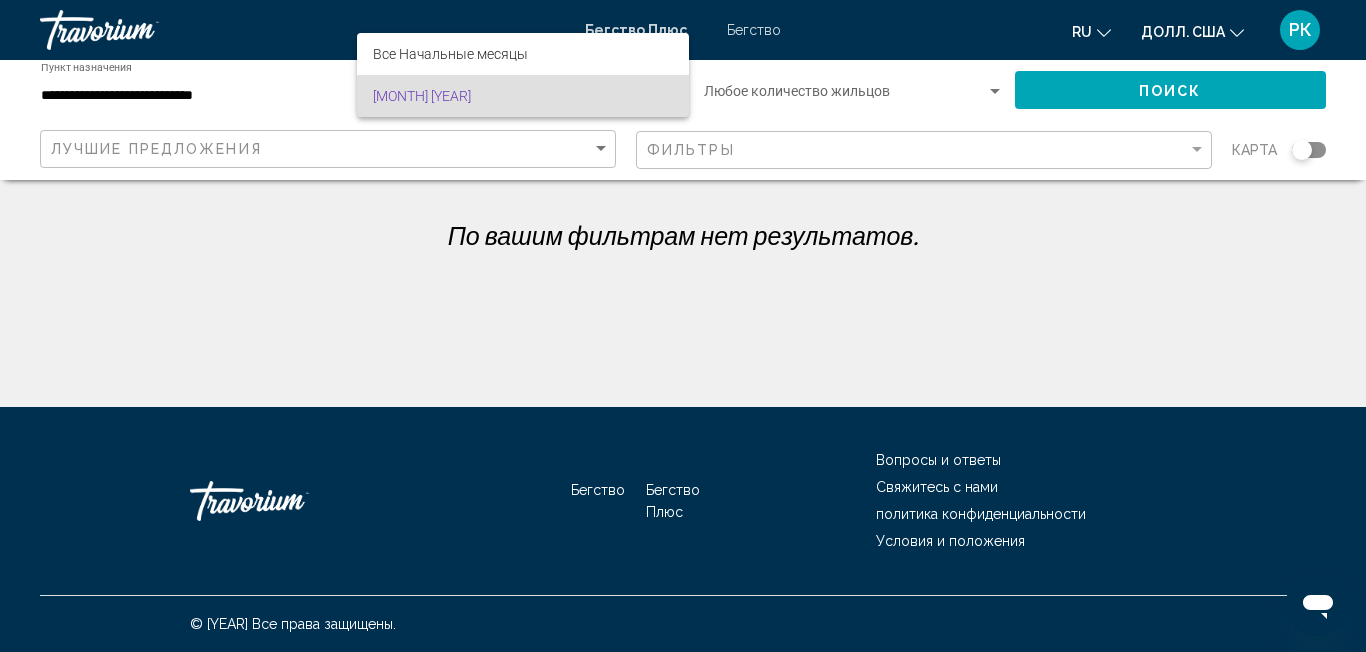click on "[MONTH] [YEAR]" at bounding box center [523, 96] 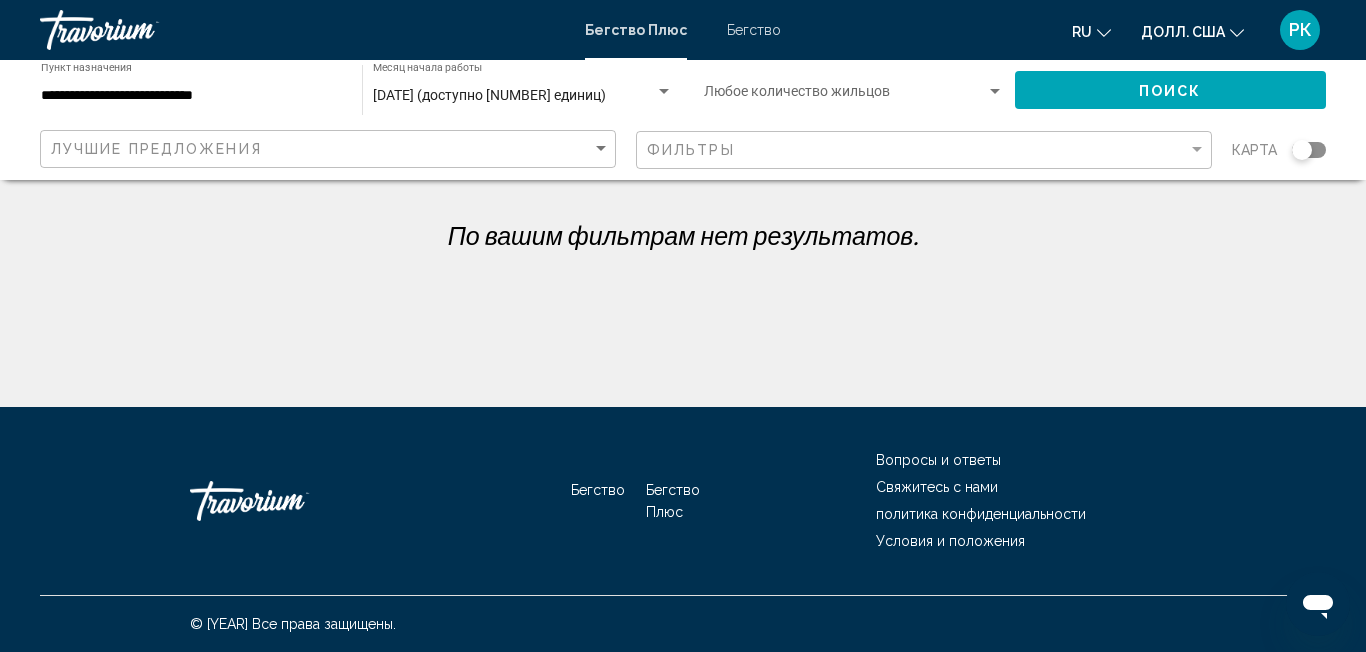 drag, startPoint x: 1296, startPoint y: 148, endPoint x: 1306, endPoint y: 146, distance: 10.198039 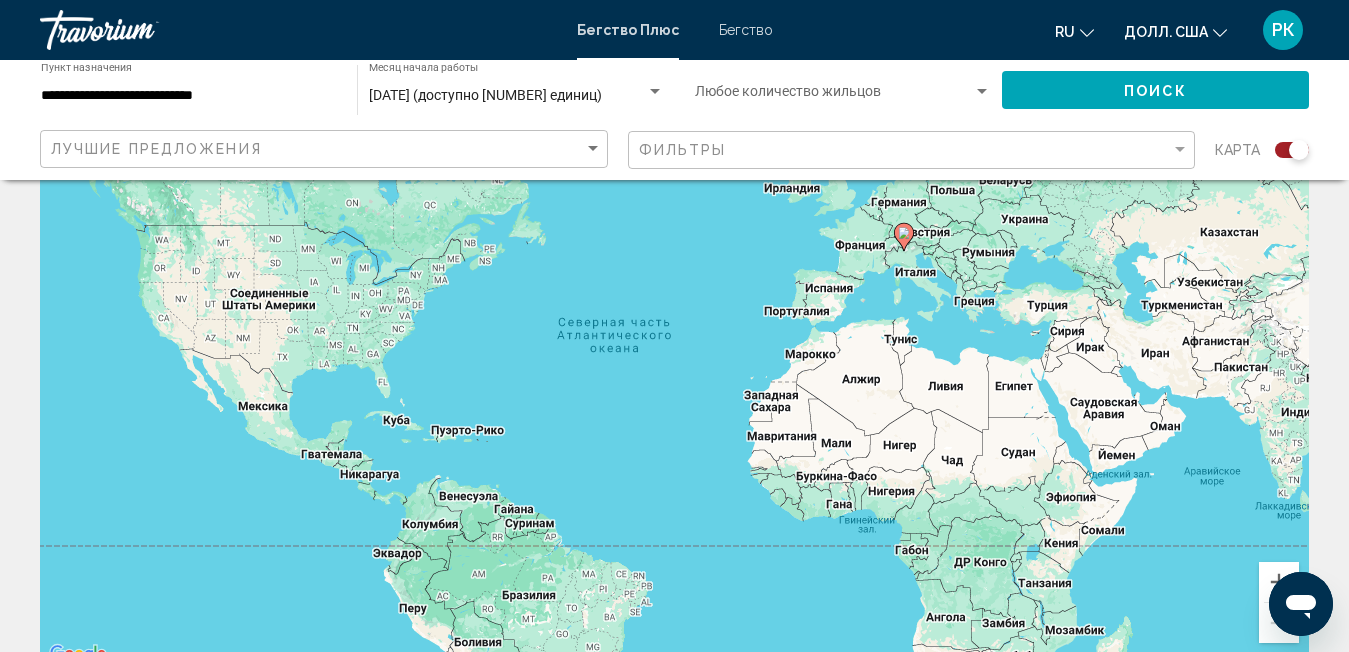 scroll, scrollTop: 100, scrollLeft: 0, axis: vertical 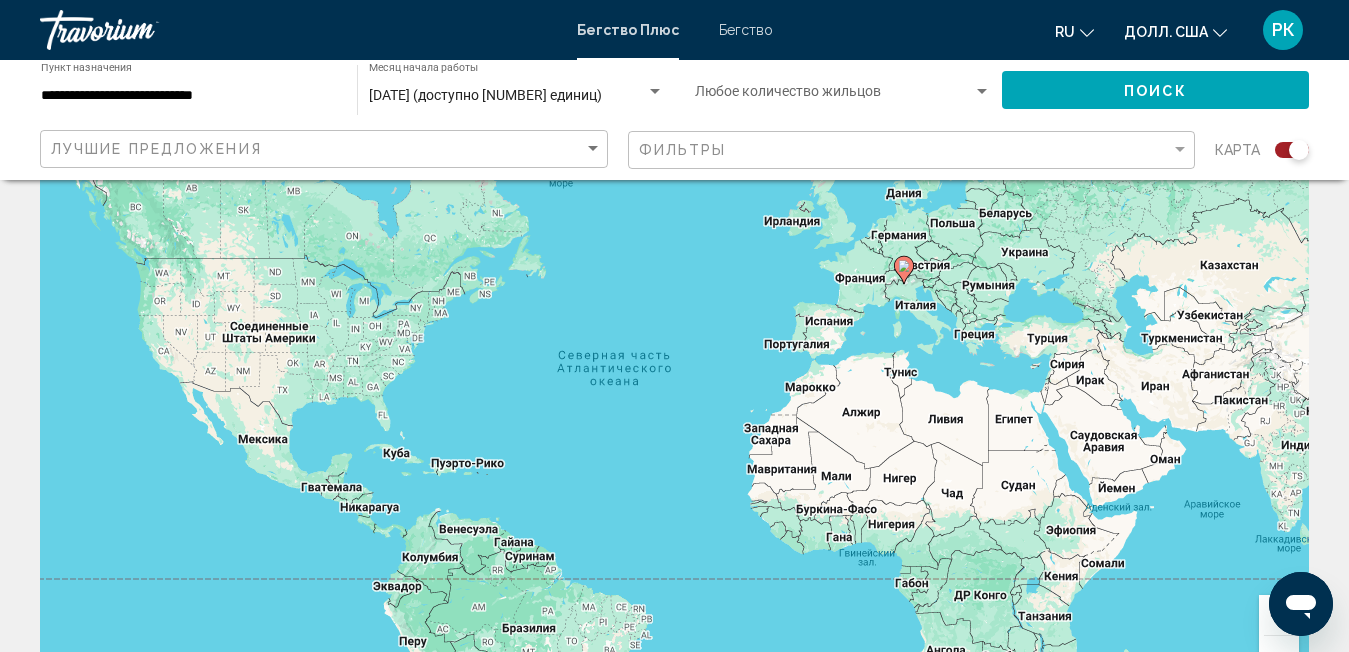 click on "Для навигации используйте клавиши со стрелками. Чтобы активировать перетаскивание с помощью клавиатуры, нажмите Alt + Ввод.  После этого перемещайте маркер с помощью клавиш со стрелками.  Чтобы завершить перетаскивание, нажмите клавишу Ввод.  Чтобы отменить действие, нажмите клавишу Esc." at bounding box center (674, 400) 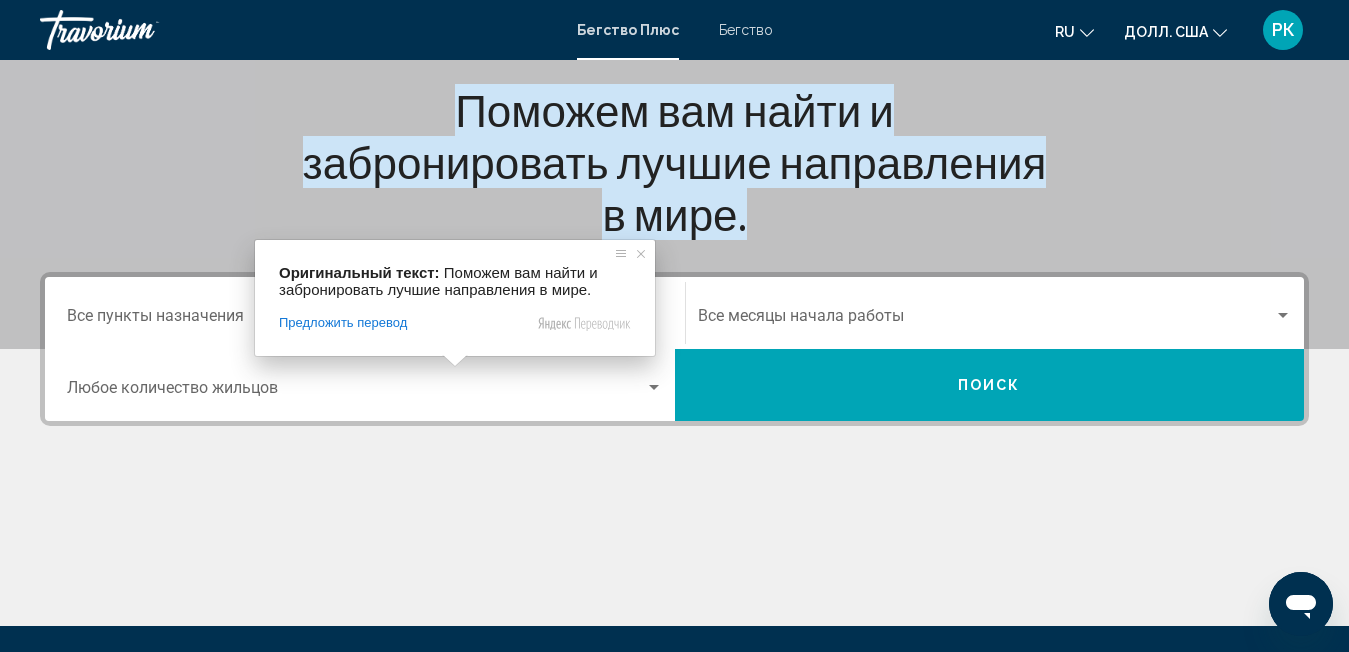 scroll, scrollTop: 300, scrollLeft: 0, axis: vertical 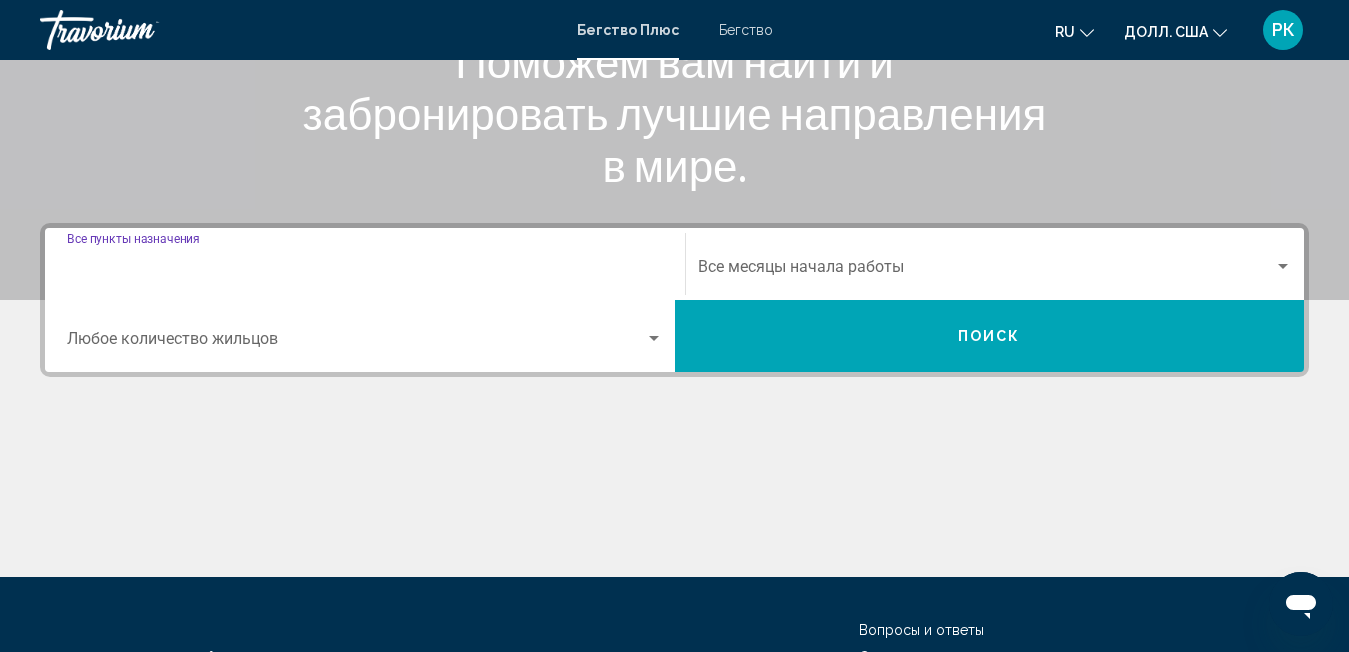 click on "Пункт назначения Все пункты назначения" at bounding box center [365, 271] 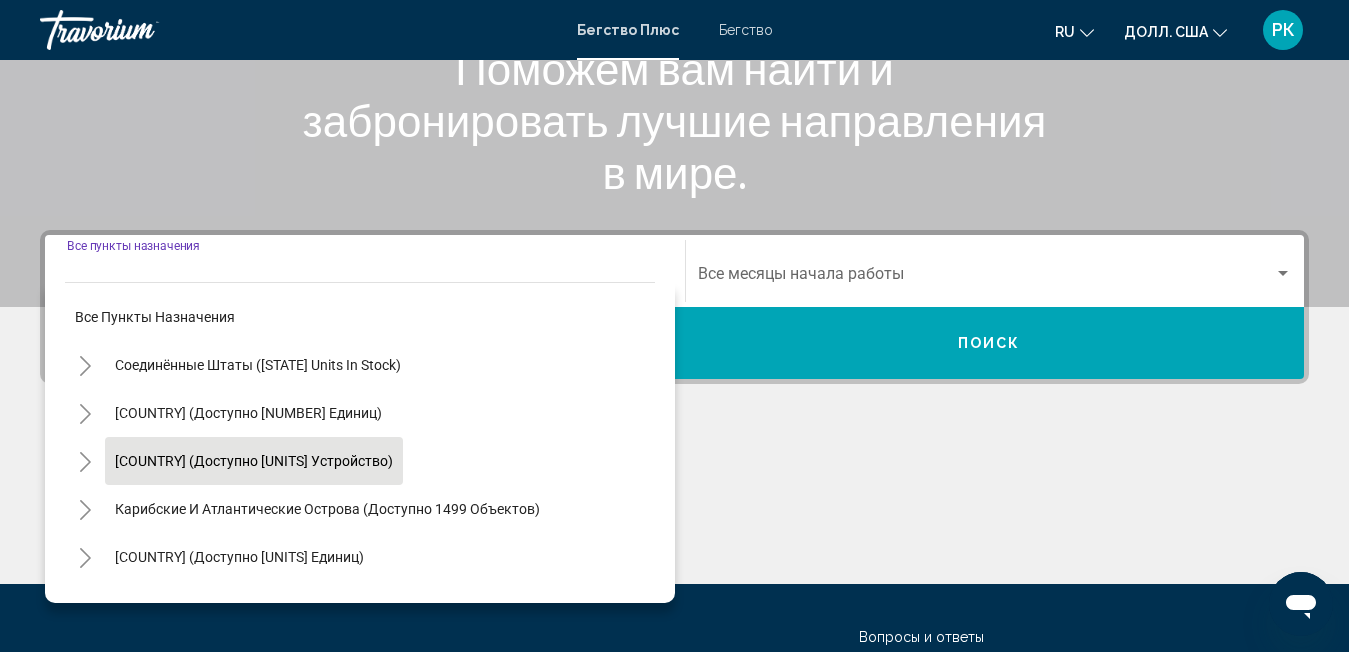 scroll, scrollTop: 258, scrollLeft: 0, axis: vertical 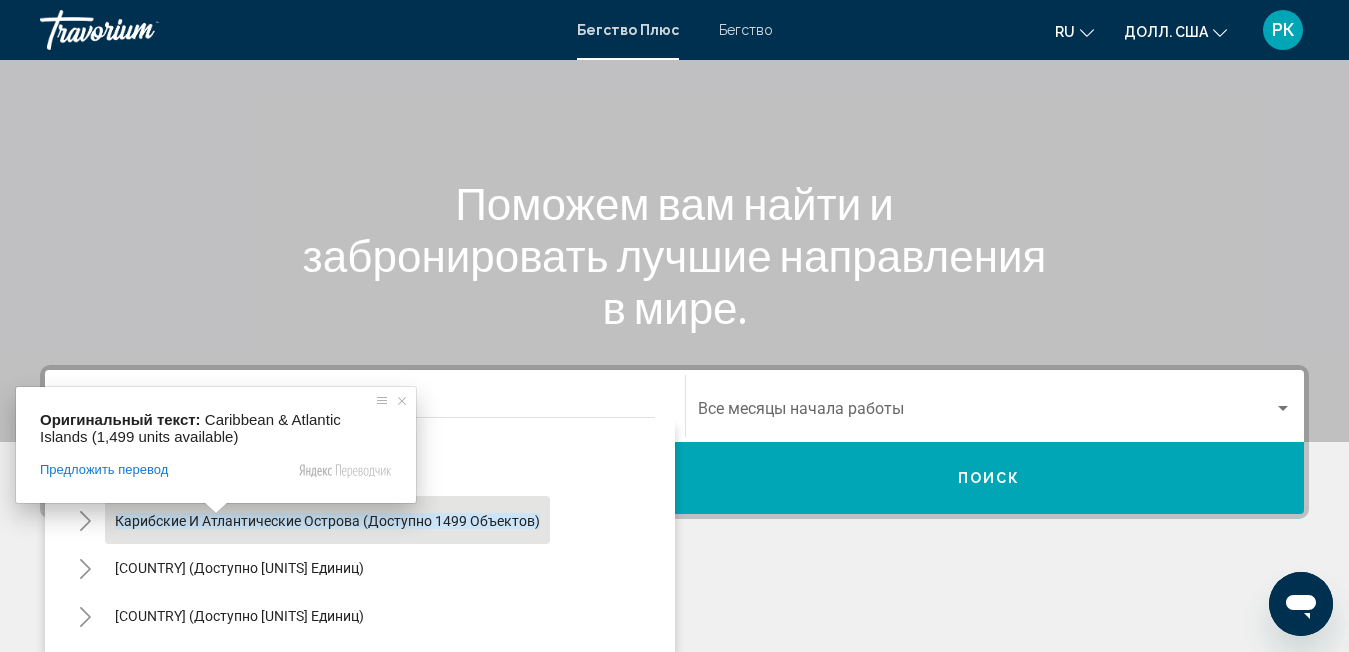 click at bounding box center [216, 508] 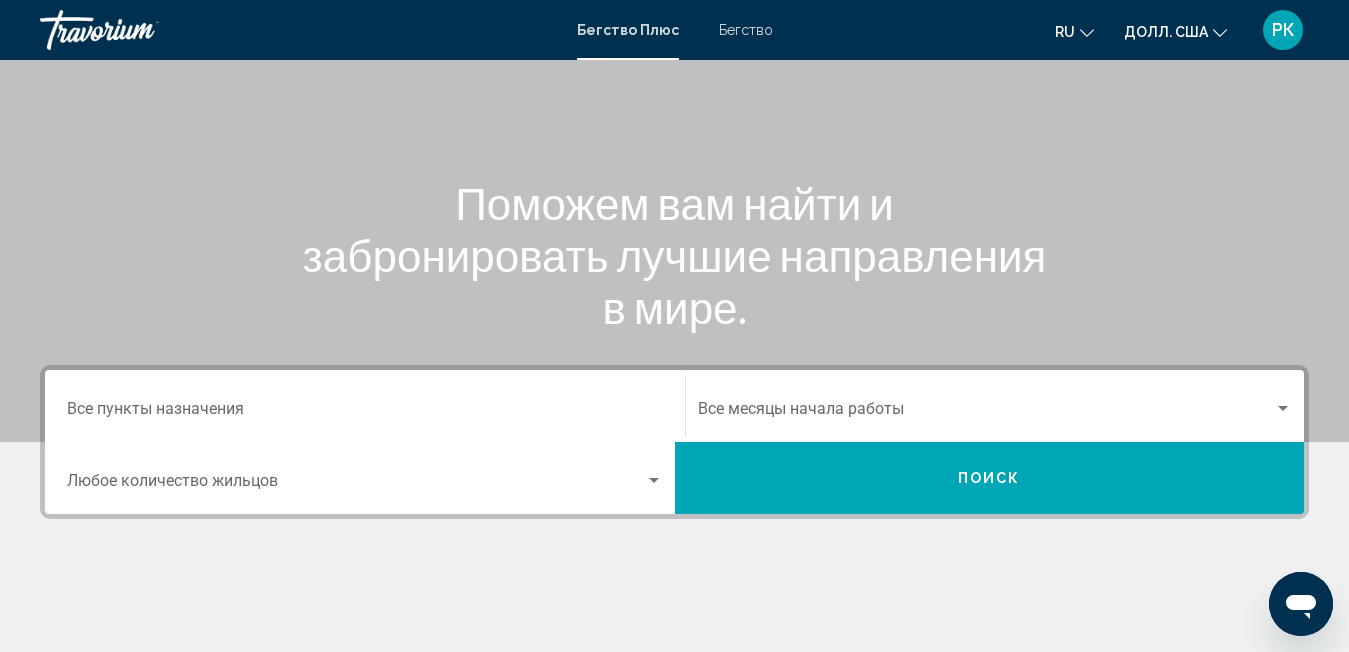 click at bounding box center (674, 644) 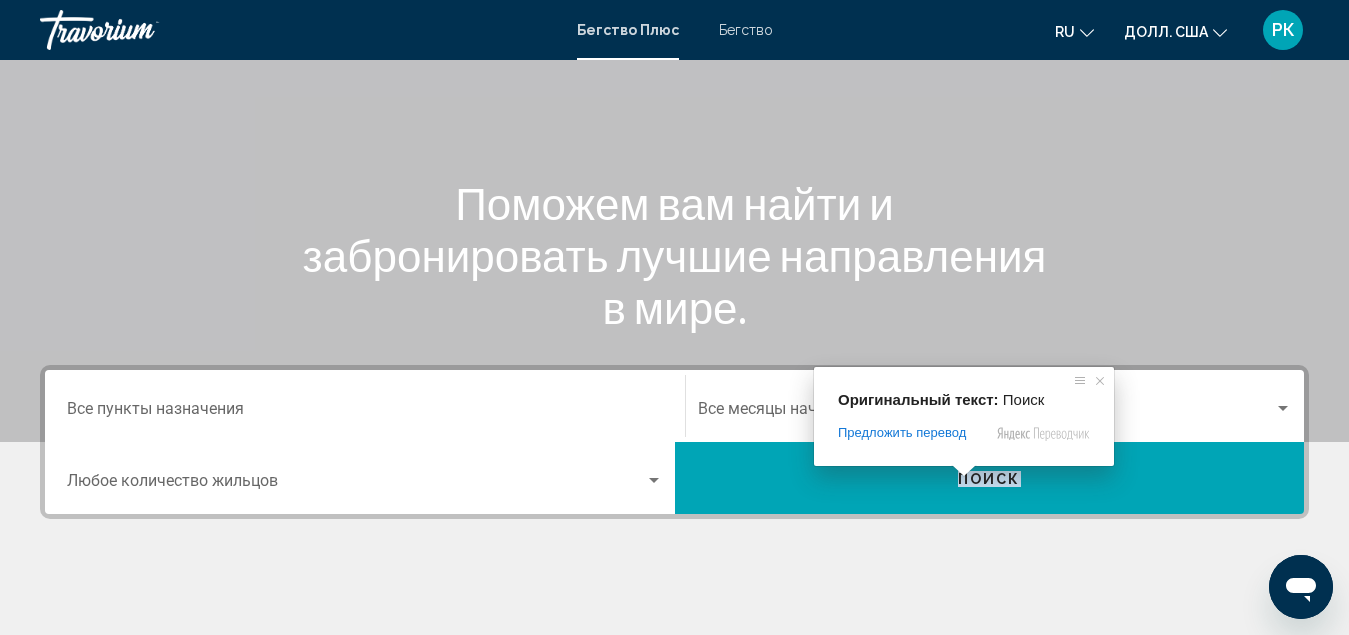 click on "Поиск" at bounding box center (989, 479) 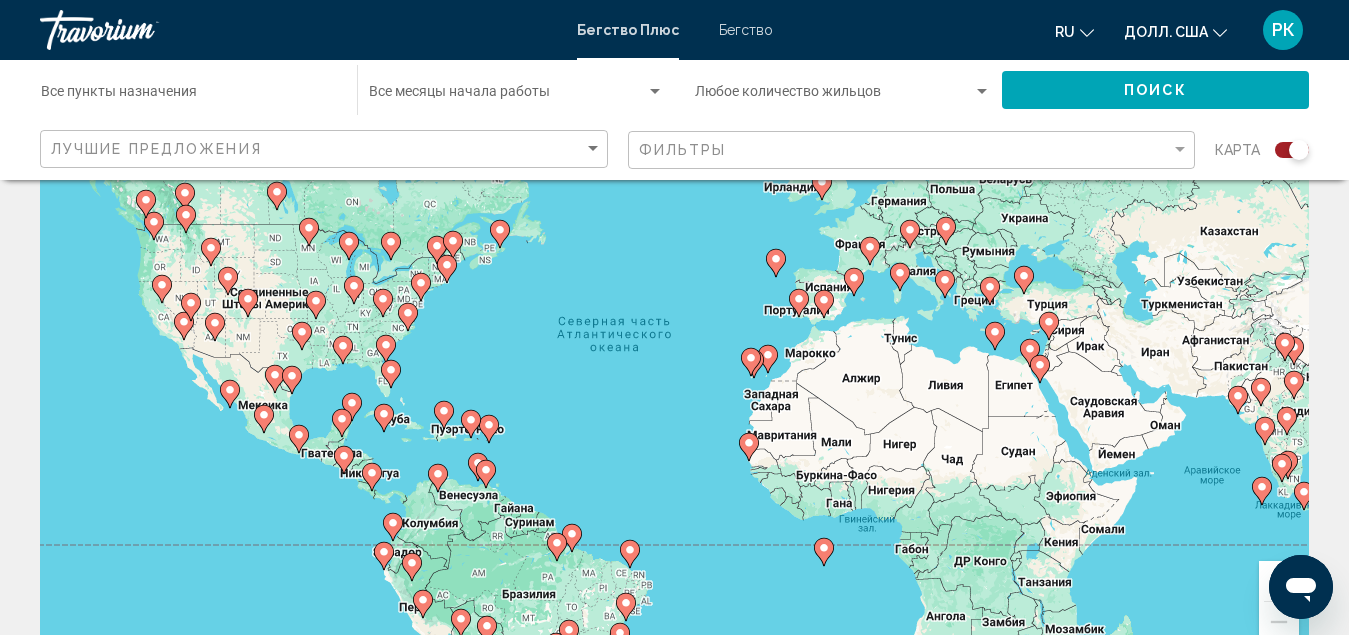 scroll, scrollTop: 100, scrollLeft: 0, axis: vertical 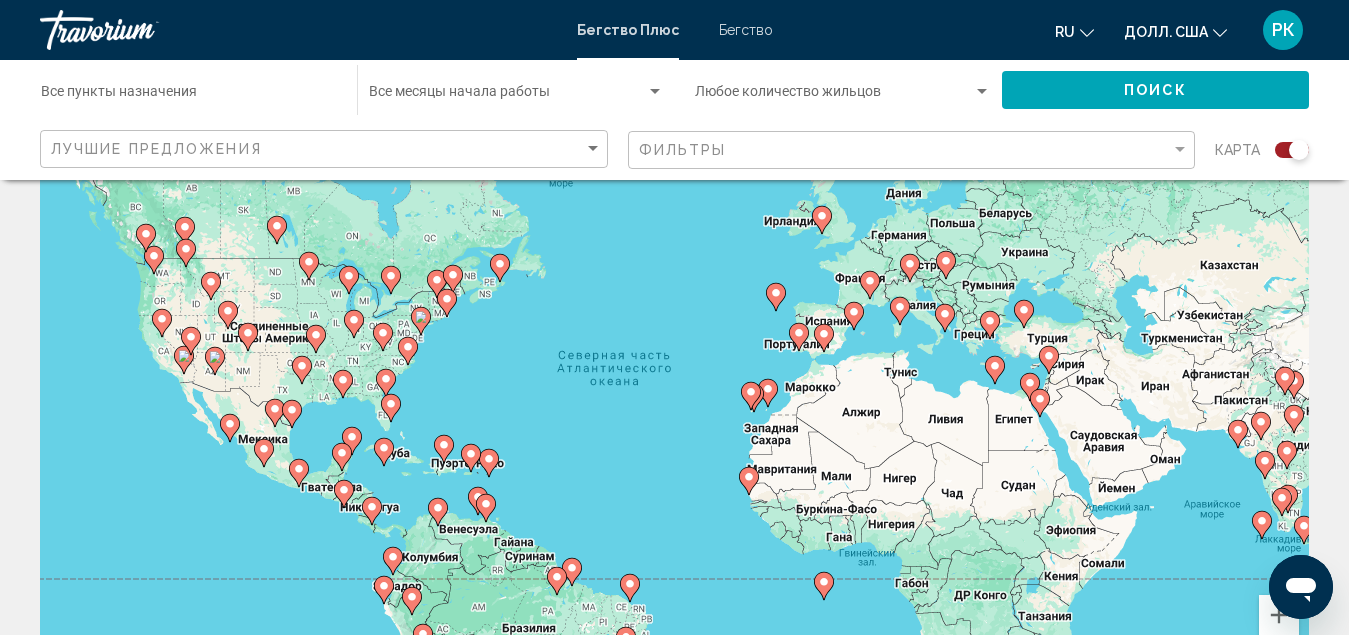 click at bounding box center [569, 664] 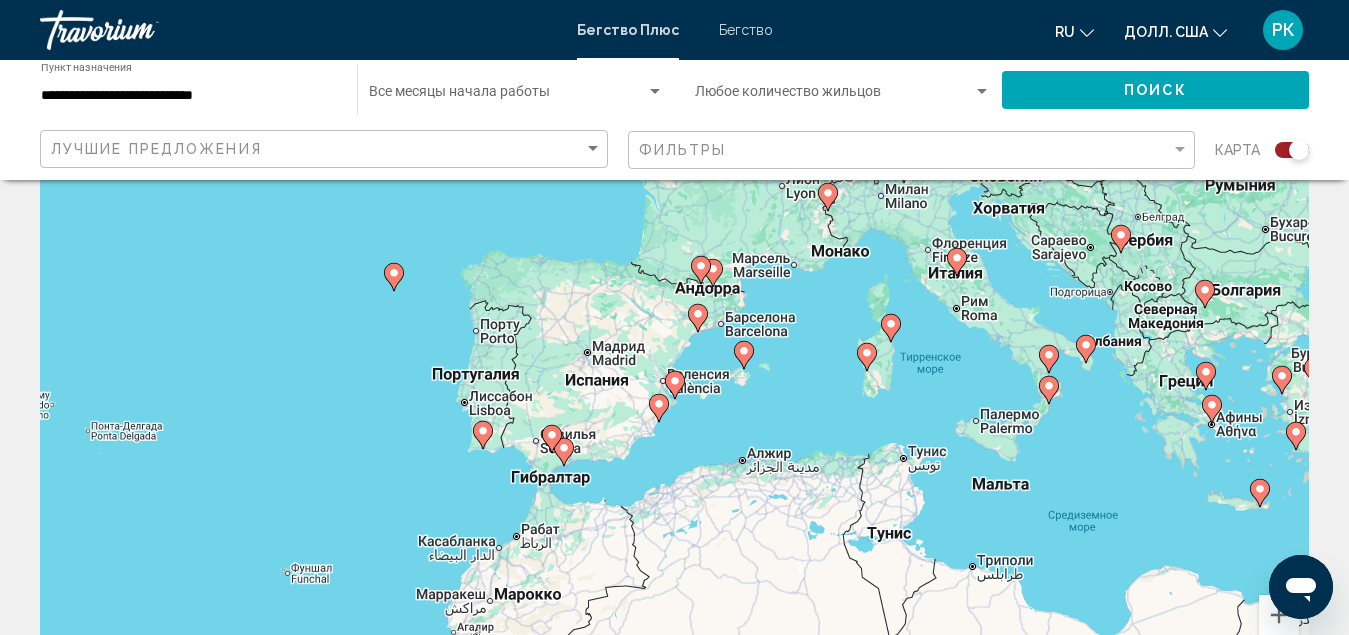 click at bounding box center (698, 318) 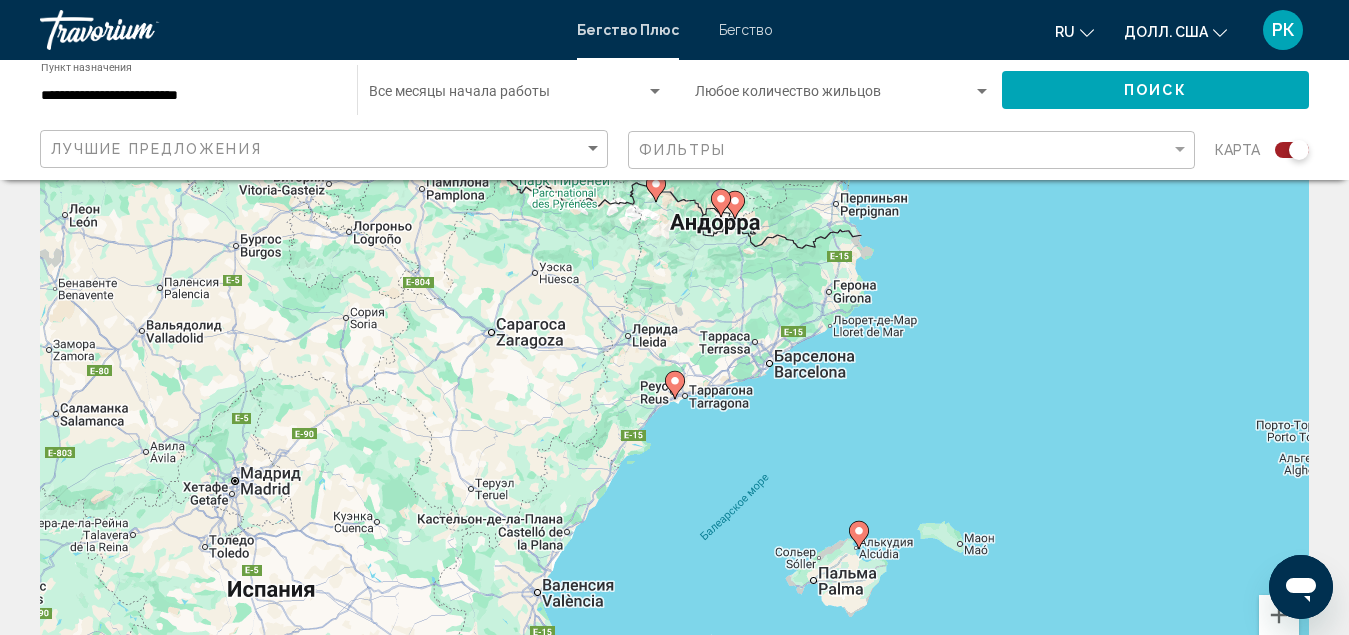 click on "Для навигации используйте клавиши со стрелками. Чтобы активировать перетаскивание с помощью клавиатуры, нажмите Alt + Ввод.  После этого перемещайте маркер с помощью клавиш со стрелками.  Чтобы завершить перетаскивание, нажмите клавишу Ввод.  Чтобы отменить действие, нажмите клавишу Esc." at bounding box center [674, 400] 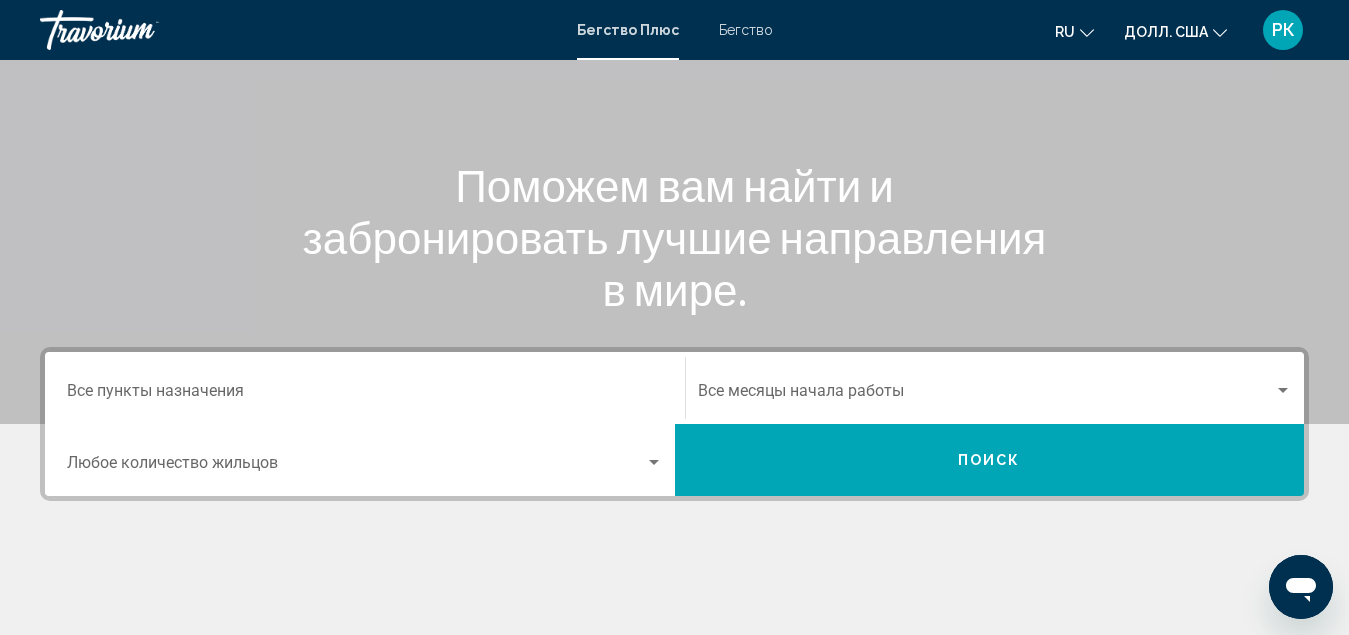 scroll, scrollTop: 200, scrollLeft: 0, axis: vertical 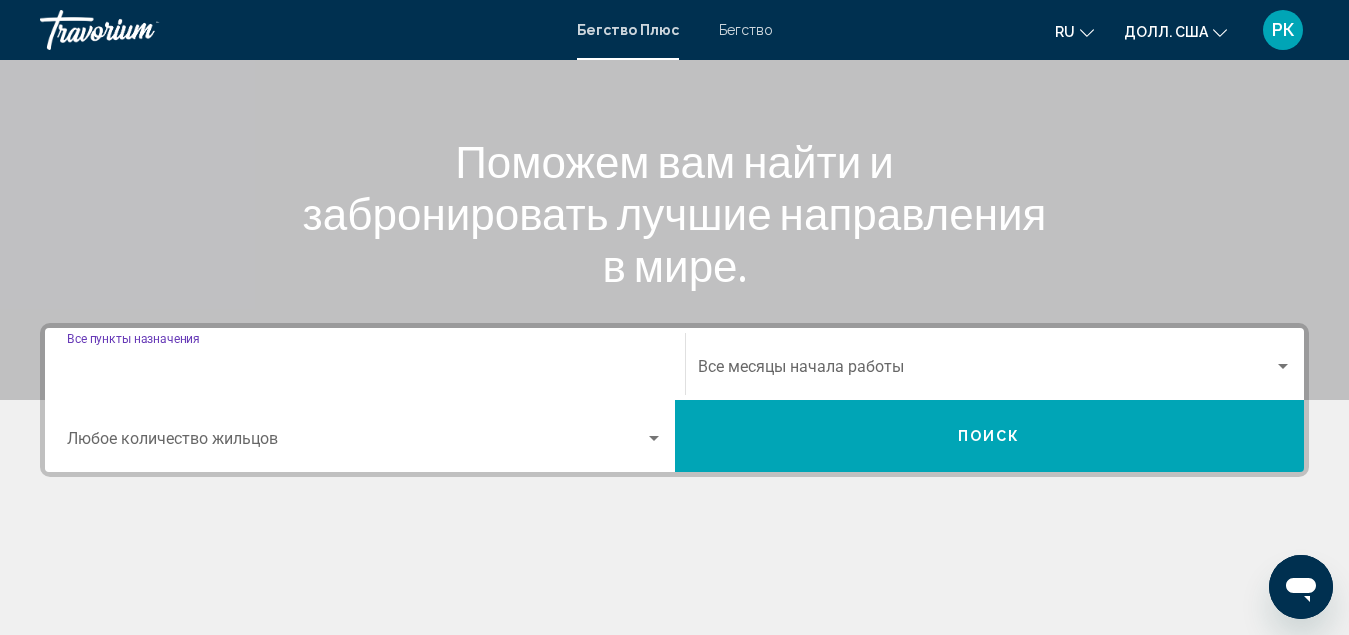 click on "Пункт назначения Все пункты назначения" at bounding box center [365, 371] 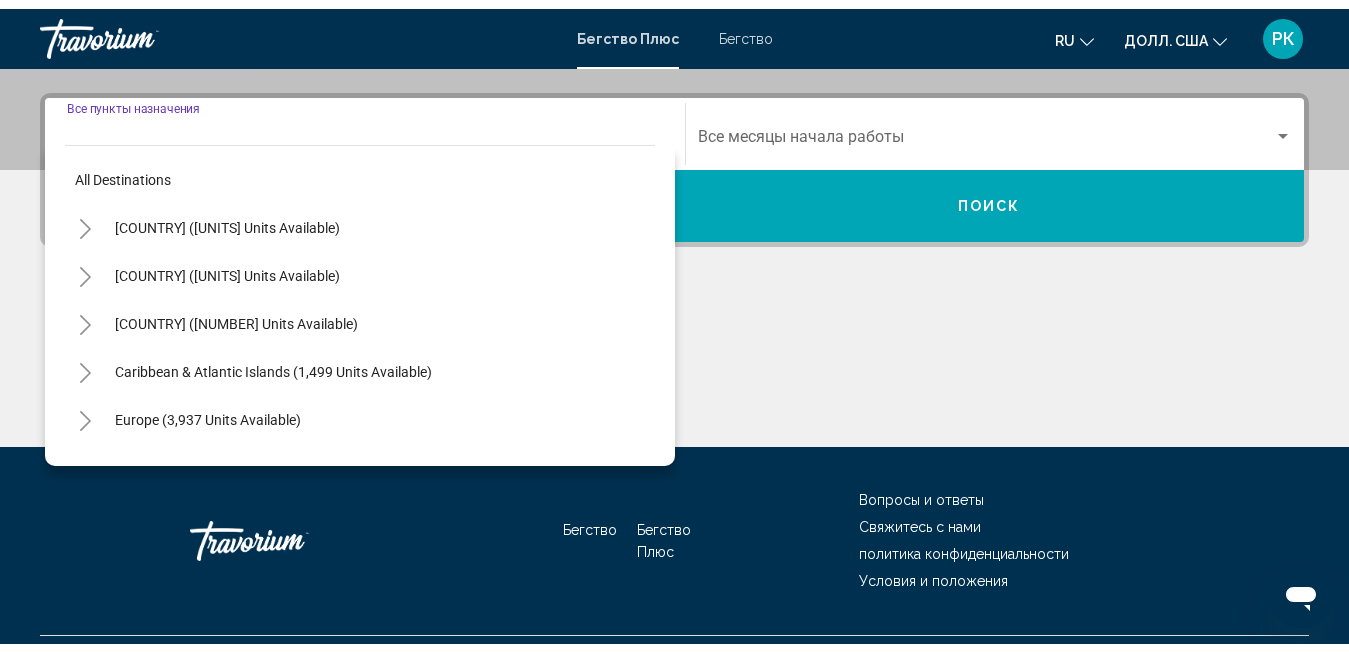 scroll, scrollTop: 458, scrollLeft: 0, axis: vertical 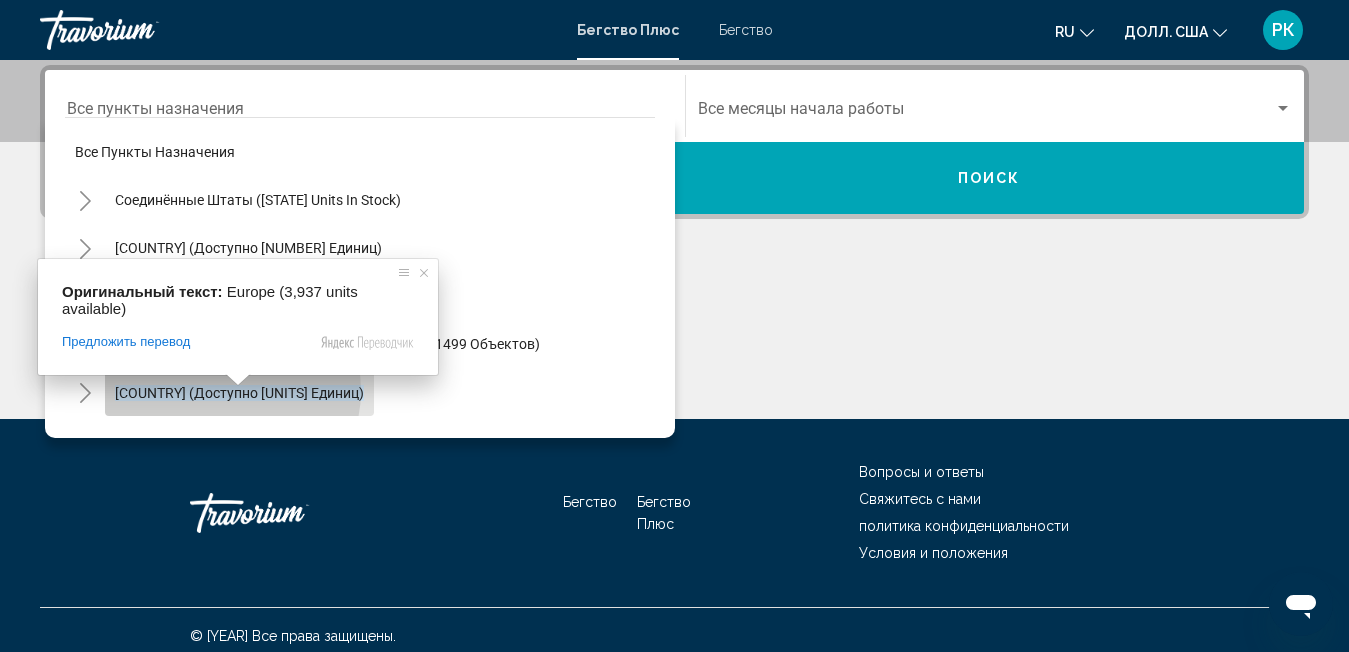 click on "Перейти к основному содержанию Бегство Плюс Бегство RU
English Español Français Italiano Português русский Долл. США
USD ($) MXN (Mex$) CAD (Can$) GBP (£) EUR (€) AUD (A$) NZD (NZ$) CNY (CN¥) РК Авторизоваться Поможем вам найти и забронировать лучшие направления в мире. Пункт назначения Все пункты назначения  Все пункты назначения
Соединённые Штаты (38 970 единиц в наличии)
Мексика (доступно 3130 единиц)
Канада (доступно 2291 устройство)
Карибские и атлантические острова (доступно 1499 объектов)" at bounding box center [674, -132] 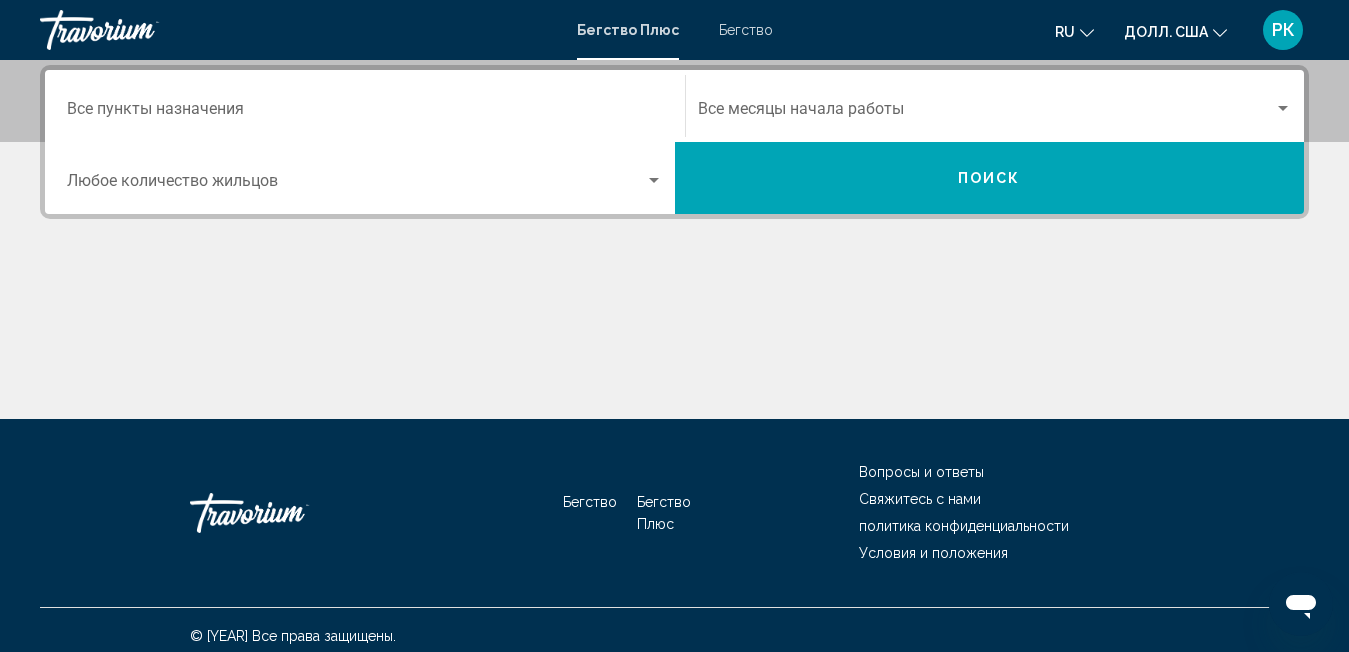 click at bounding box center [356, 185] 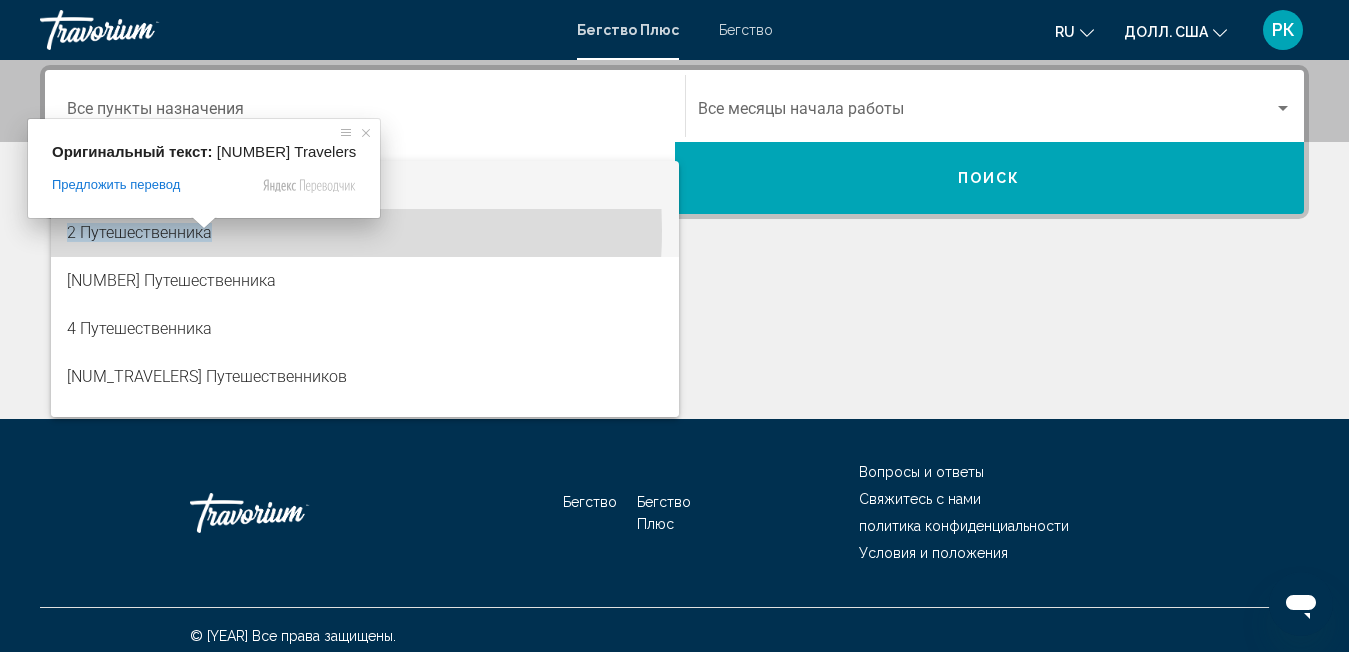 click on "Перейти к основному содержанию Бегство Плюс Бегство RU
English Español Français Italiano Português русский Долл. США
USD ($) MXN (Mex$) CAD (Can$) GBP (£) EUR (€) AUD (A$) NZD (NZ$) CNY (CN¥) РК Авторизоваться Поможем вам найти и забронировать лучшие направления в мире. Пункт назначения Все пункты назначения Месяц начала работы Все месяцы начала работы Количество жильцов Любое количество жильцов Поиск Бегство Бегство Плюс Вопросы и ответы Свяжитесь с нами политика конфиденциальности Условия и положения © [YEAR] Все права защищены.
Оригинальный текст:   [NUMBER] Travelers Отправить" at bounding box center [674, -132] 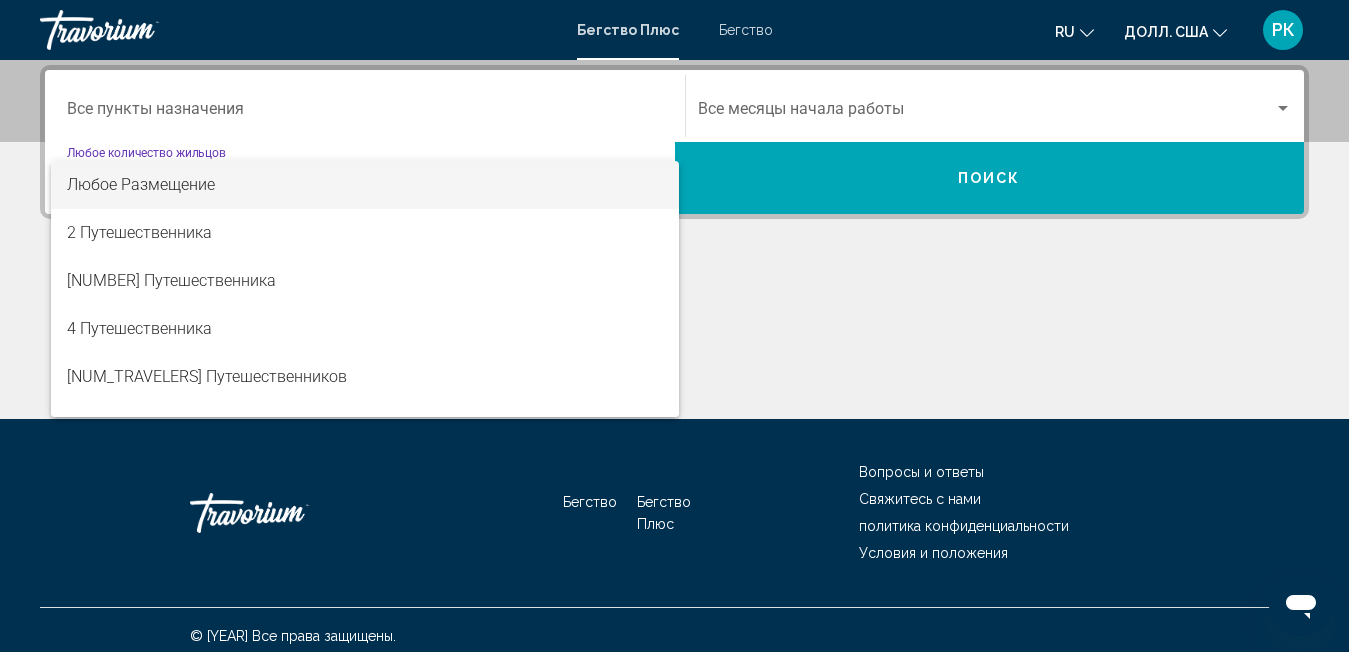 click at bounding box center (674, 326) 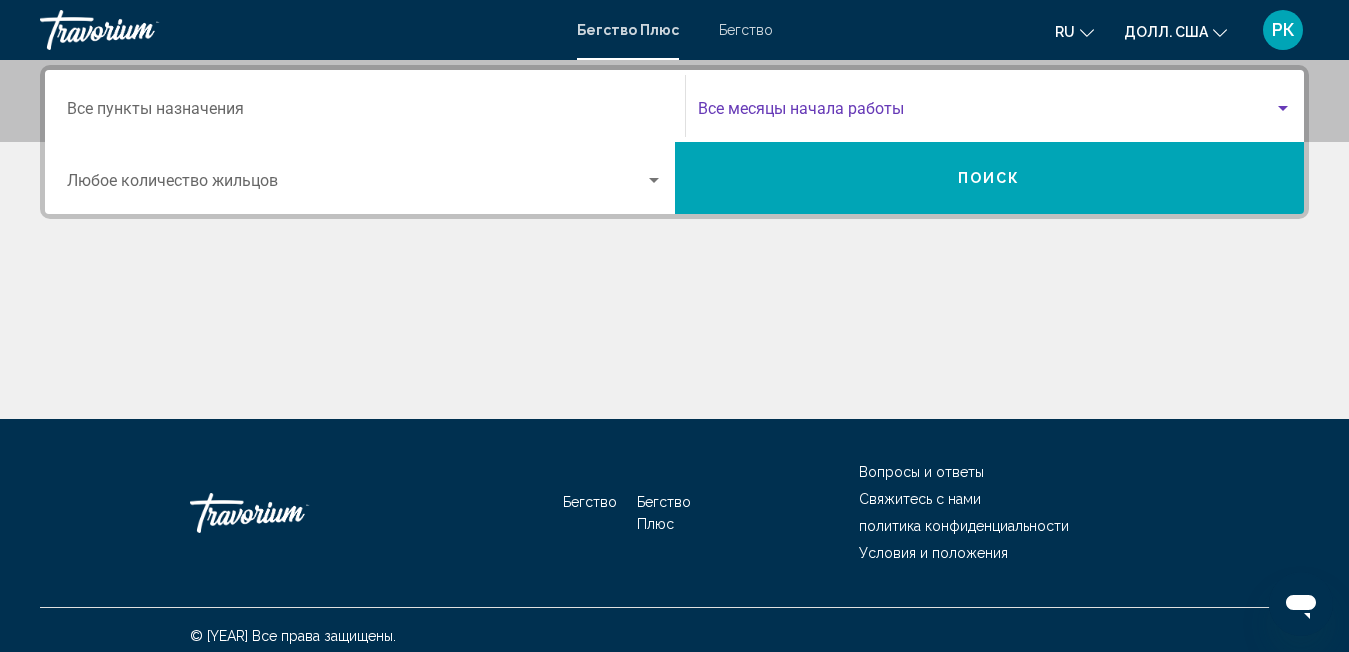 click at bounding box center [986, 113] 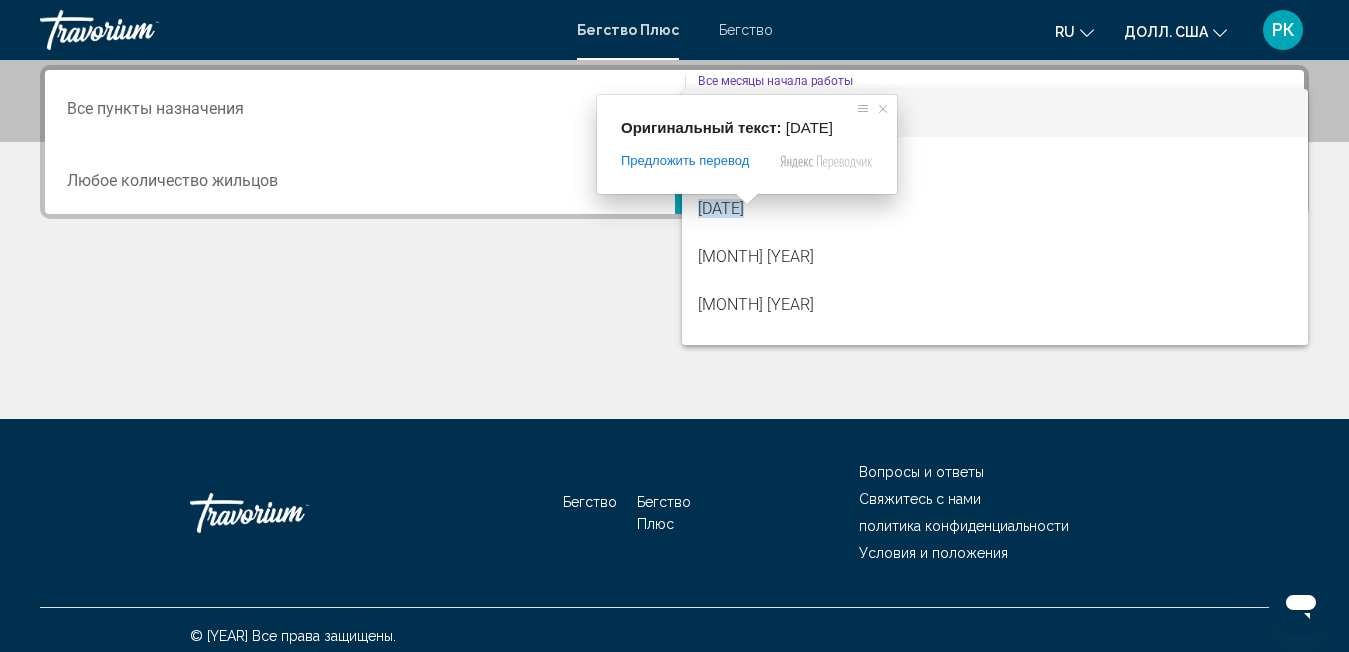 click at bounding box center [747, 199] 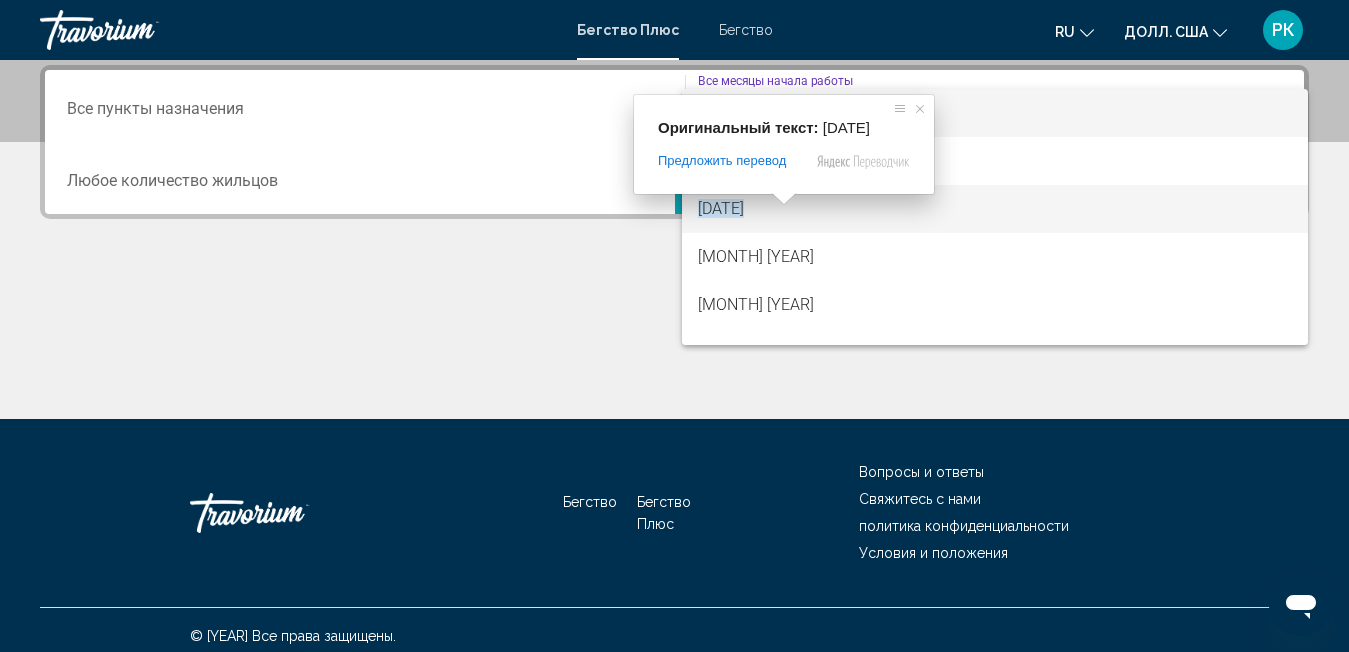 click at bounding box center (784, 199) 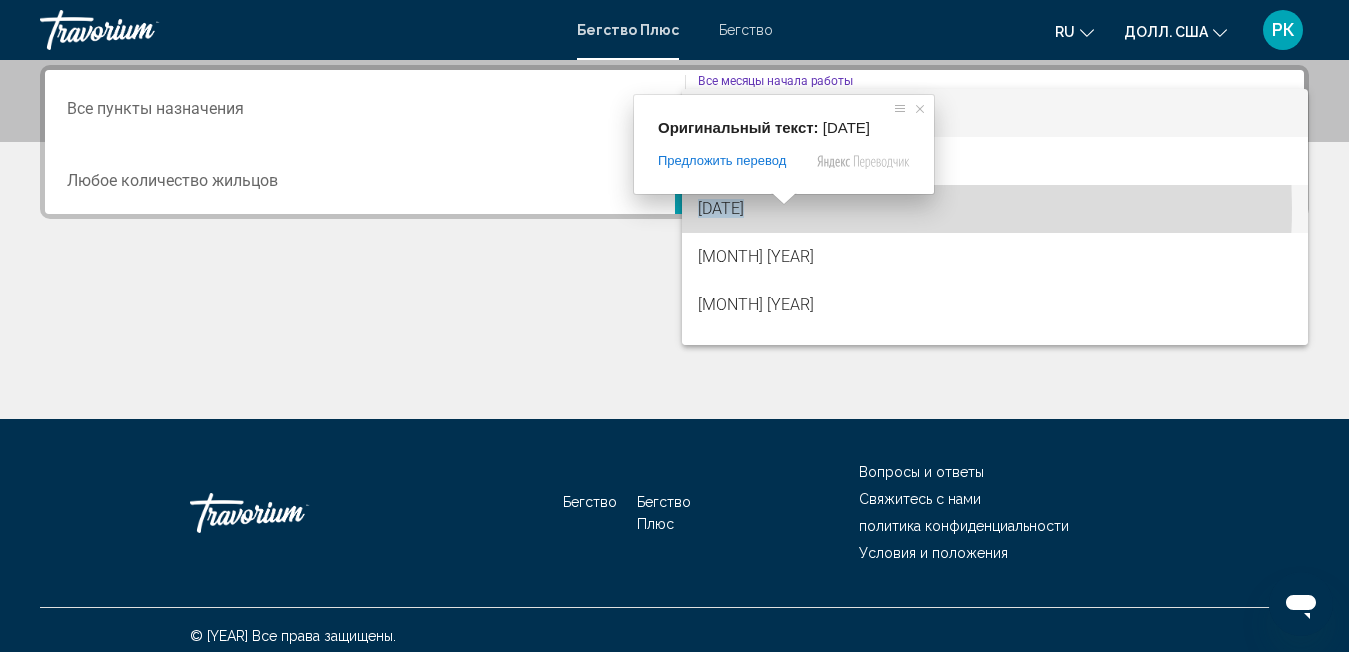 click on "[DATE]" at bounding box center [995, 209] 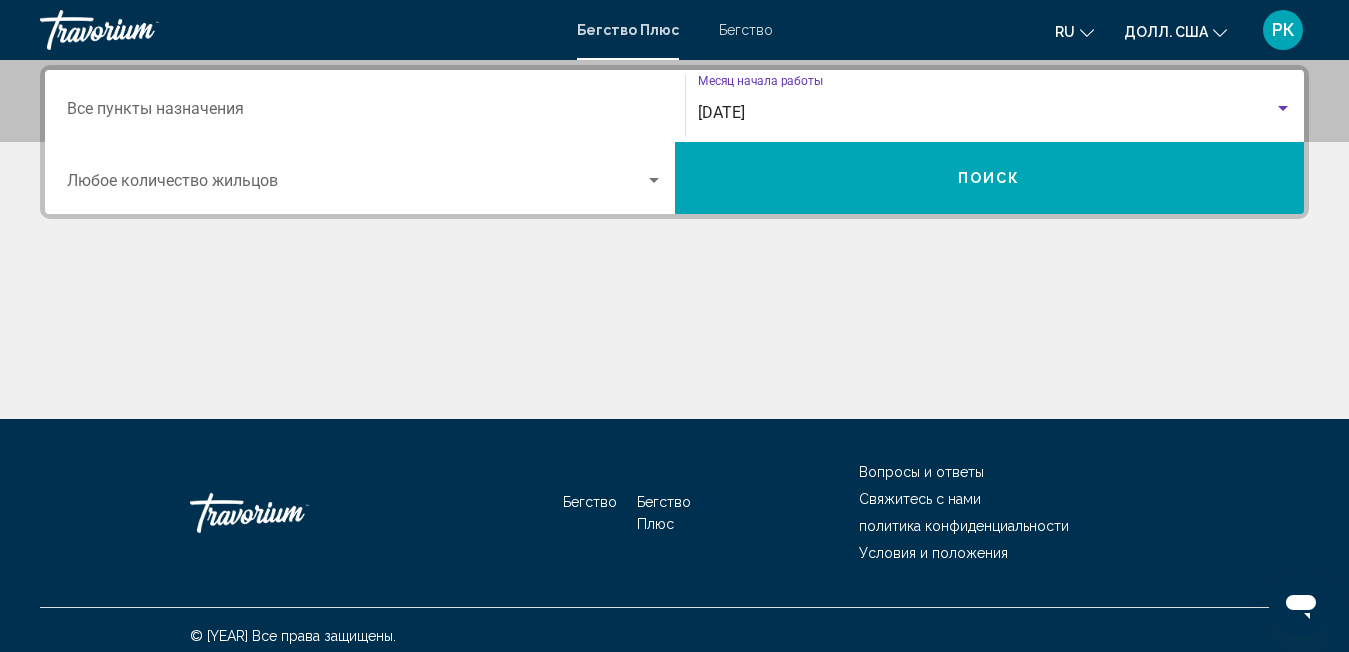 click at bounding box center [356, 185] 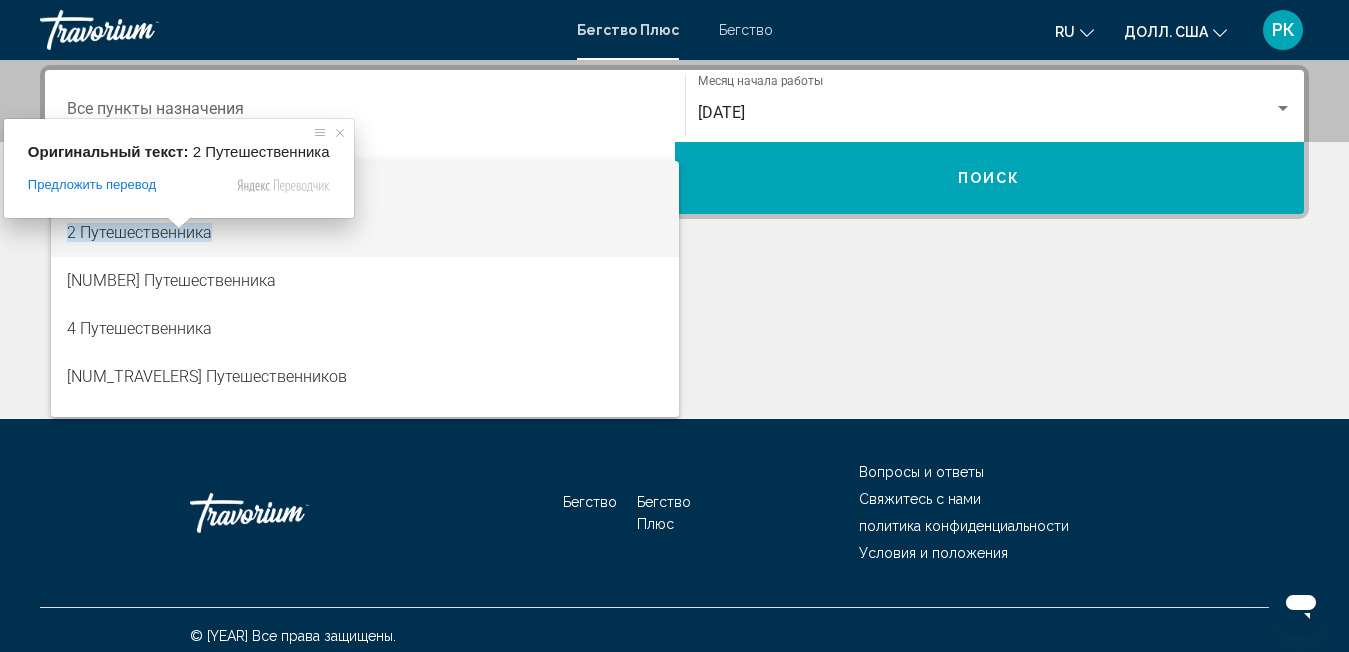 click at bounding box center [179, 223] 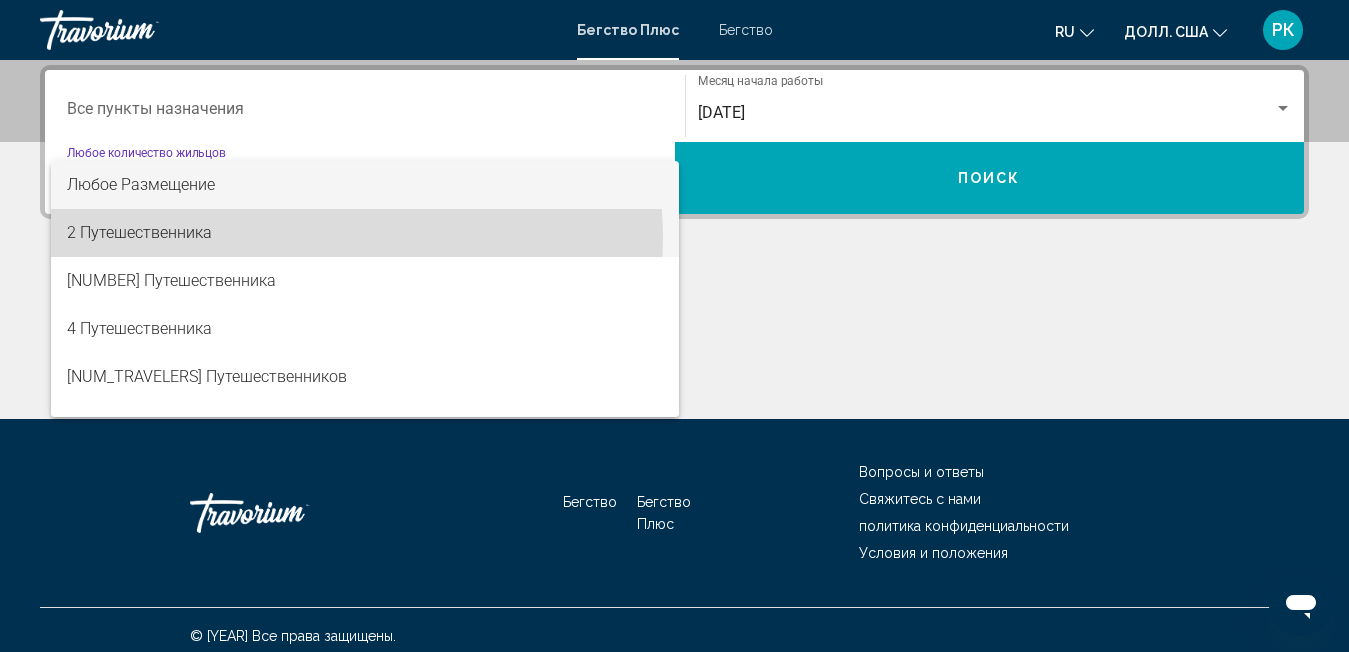 click on "2 Путешественника" at bounding box center (365, 233) 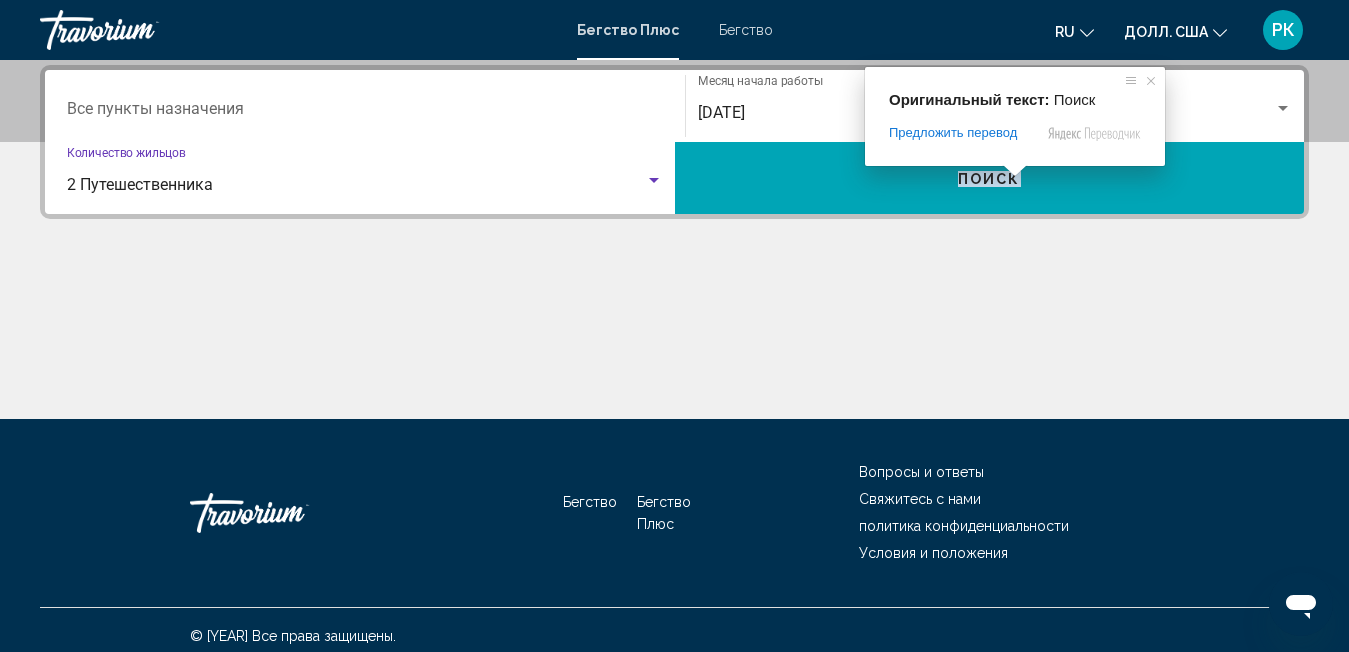 click on "Поиск" at bounding box center [989, 179] 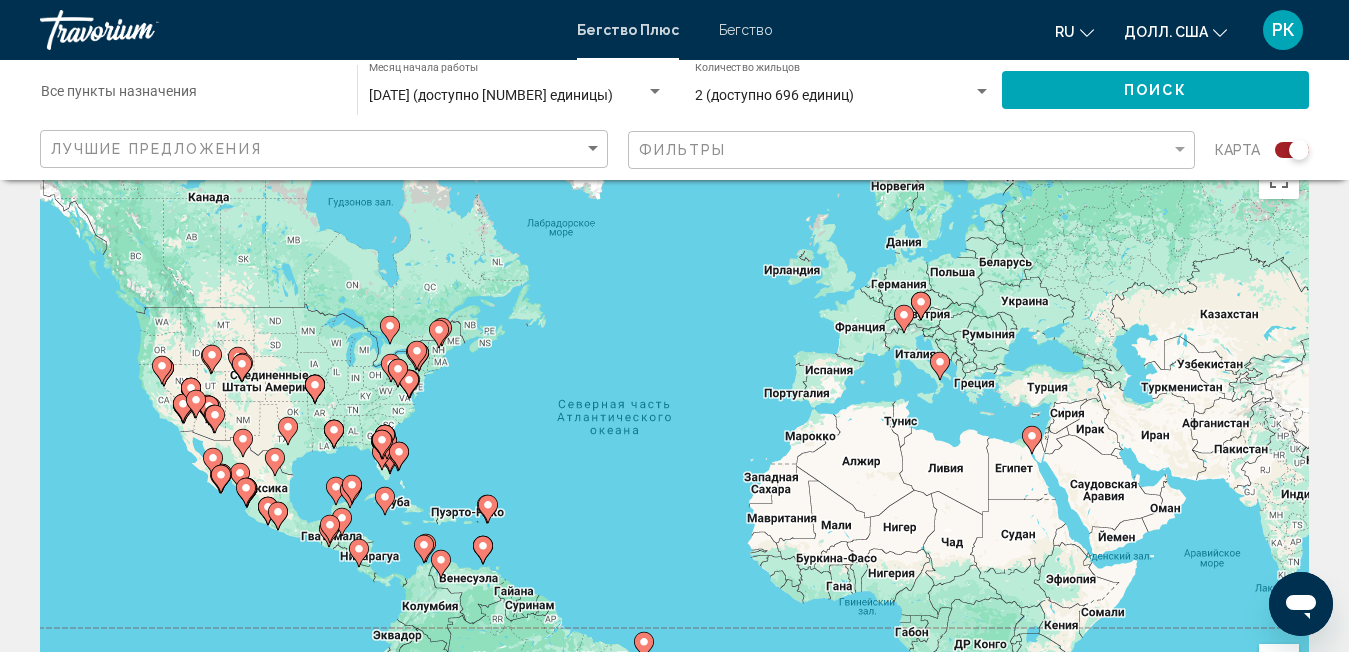 scroll, scrollTop: 100, scrollLeft: 0, axis: vertical 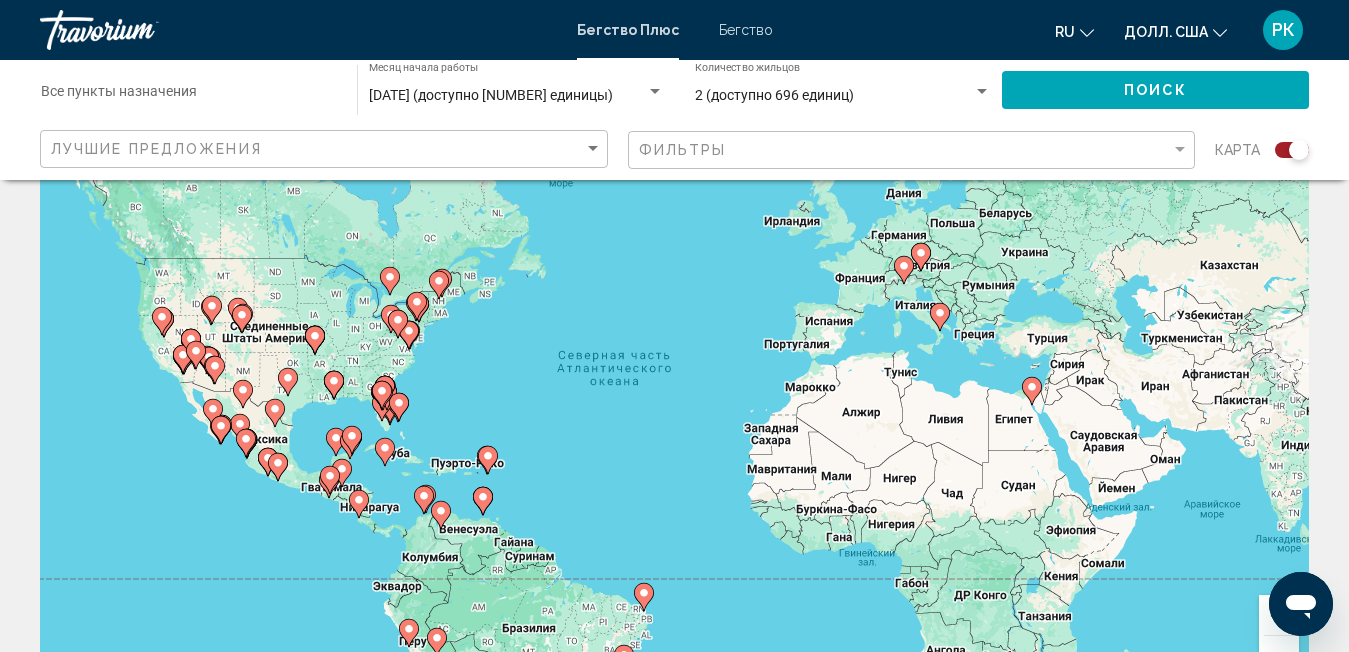 click on "Для навигации используйте клавиши со стрелками. Чтобы активировать перетаскивание с помощью клавиатуры, нажмите Alt + Ввод.  После этого перемещайте маркер с помощью клавиш со стрелками.  Чтобы завершить перетаскивание, нажмите клавишу Ввод.  Чтобы отменить действие, нажмите клавишу Esc." at bounding box center (674, 400) 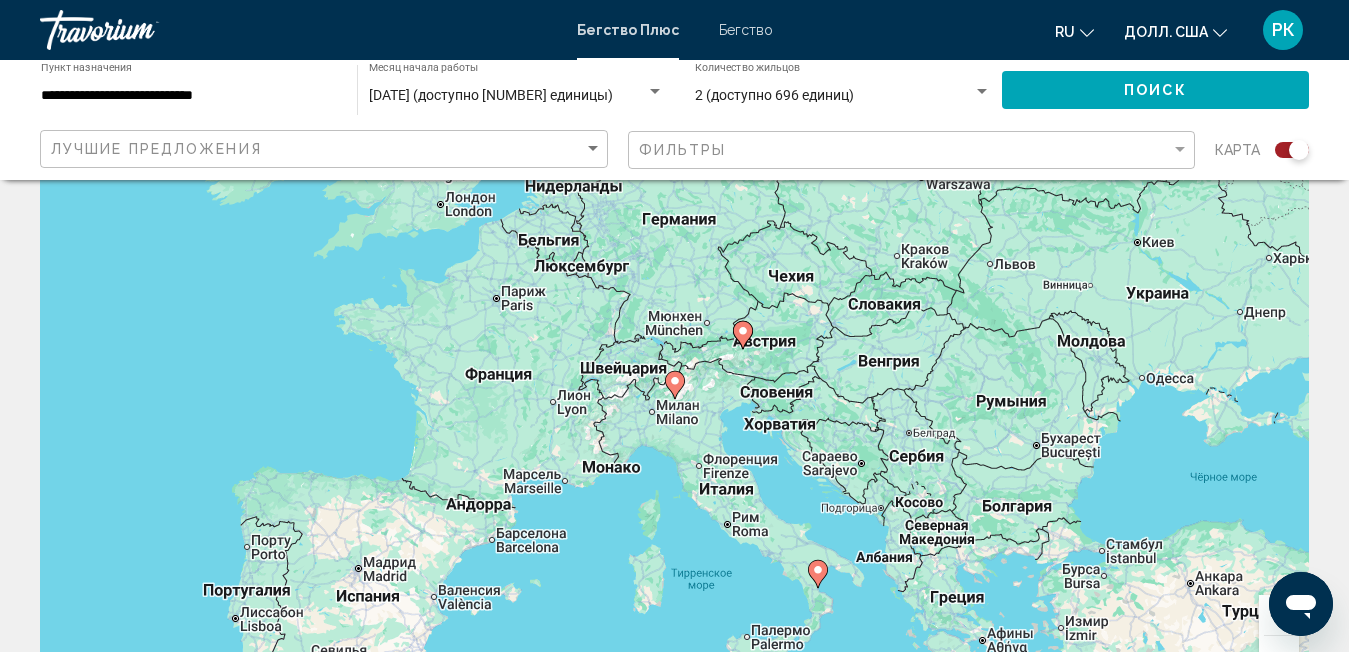 click on "Для навигации используйте клавиши со стрелками. Чтобы активировать перетаскивание с помощью клавиатуры, нажмите Alt + Ввод.  После этого перемещайте маркер с помощью клавиш со стрелками.  Чтобы завершить перетаскивание, нажмите клавишу Ввод.  Чтобы отменить действие, нажмите клавишу Esc." at bounding box center (674, 400) 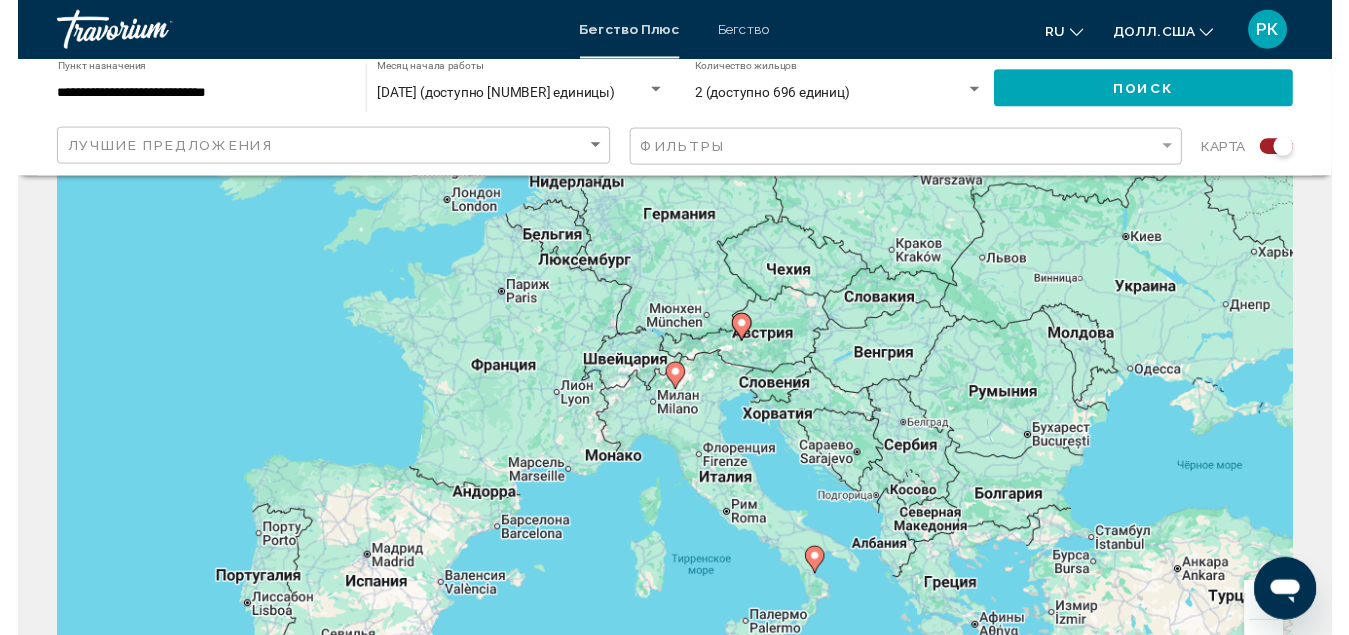 scroll, scrollTop: 200, scrollLeft: 0, axis: vertical 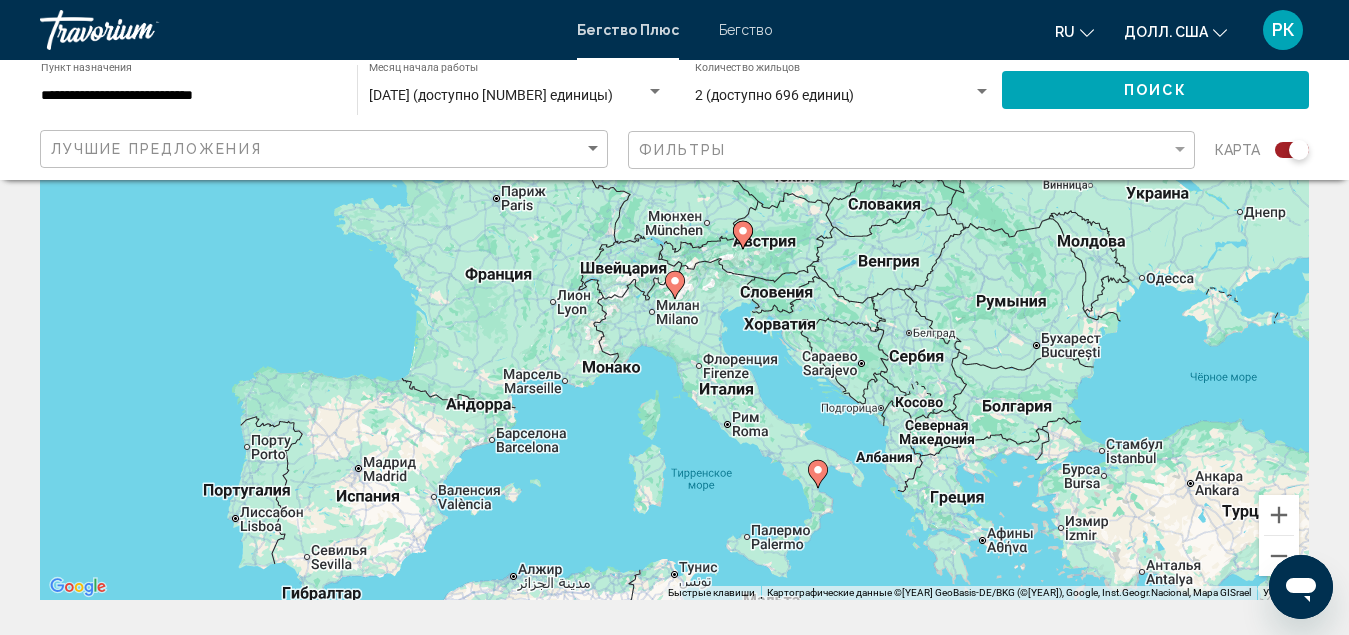 click on "Для навигации используйте клавиши со стрелками. Чтобы активировать перетаскивание с помощью клавиатуры, нажмите Alt + Ввод.  После этого перемещайте маркер с помощью клавиш со стрелками.  Чтобы завершить перетаскивание, нажмите клавишу Ввод.  Чтобы отменить действие, нажмите клавишу Esc." at bounding box center (674, 300) 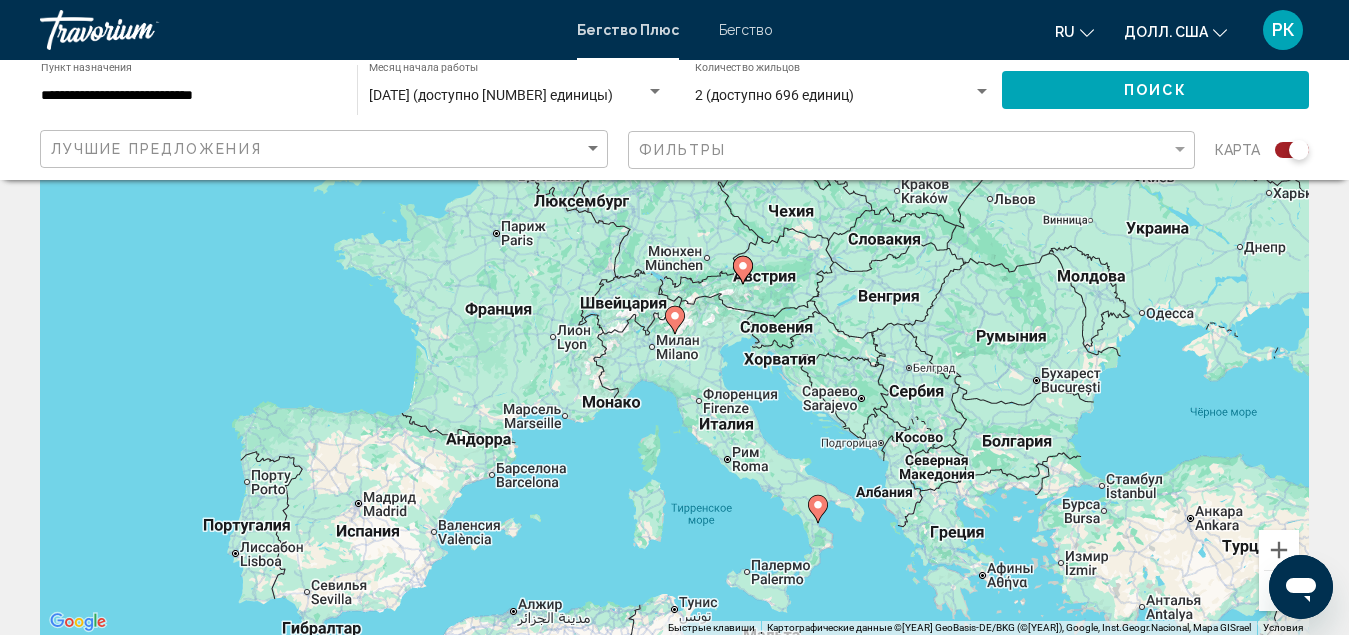 scroll, scrollTop: 200, scrollLeft: 0, axis: vertical 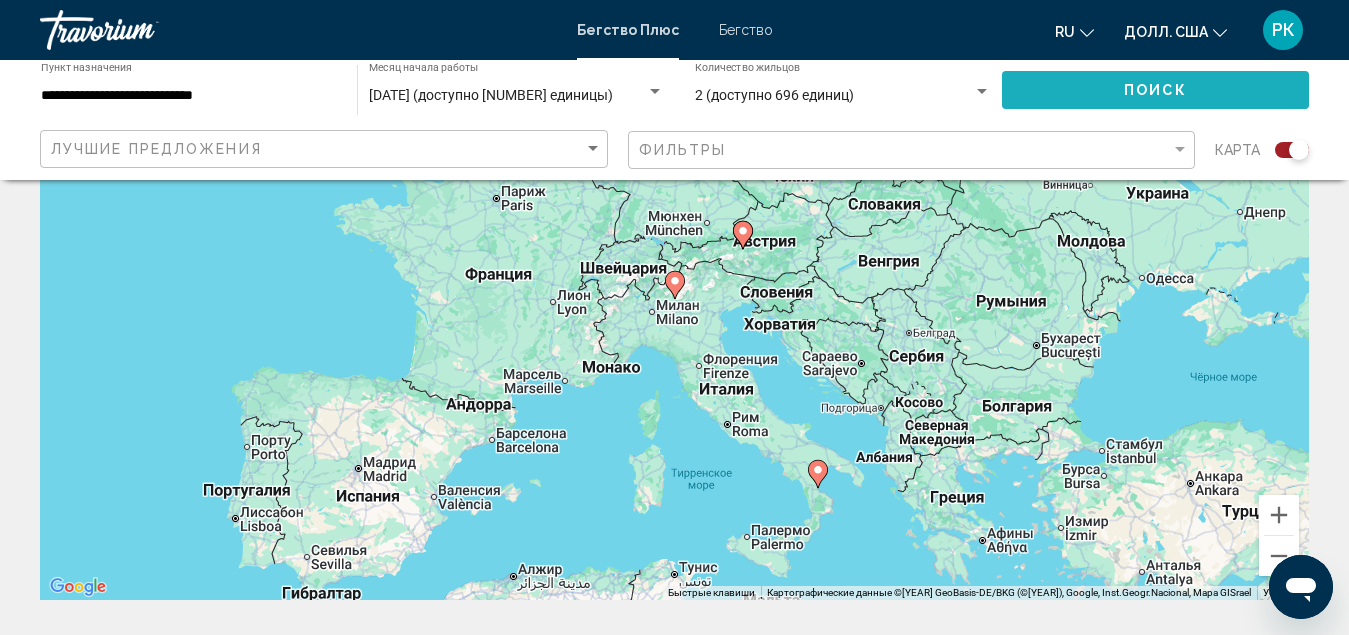 click on "Поиск" at bounding box center (1155, 91) 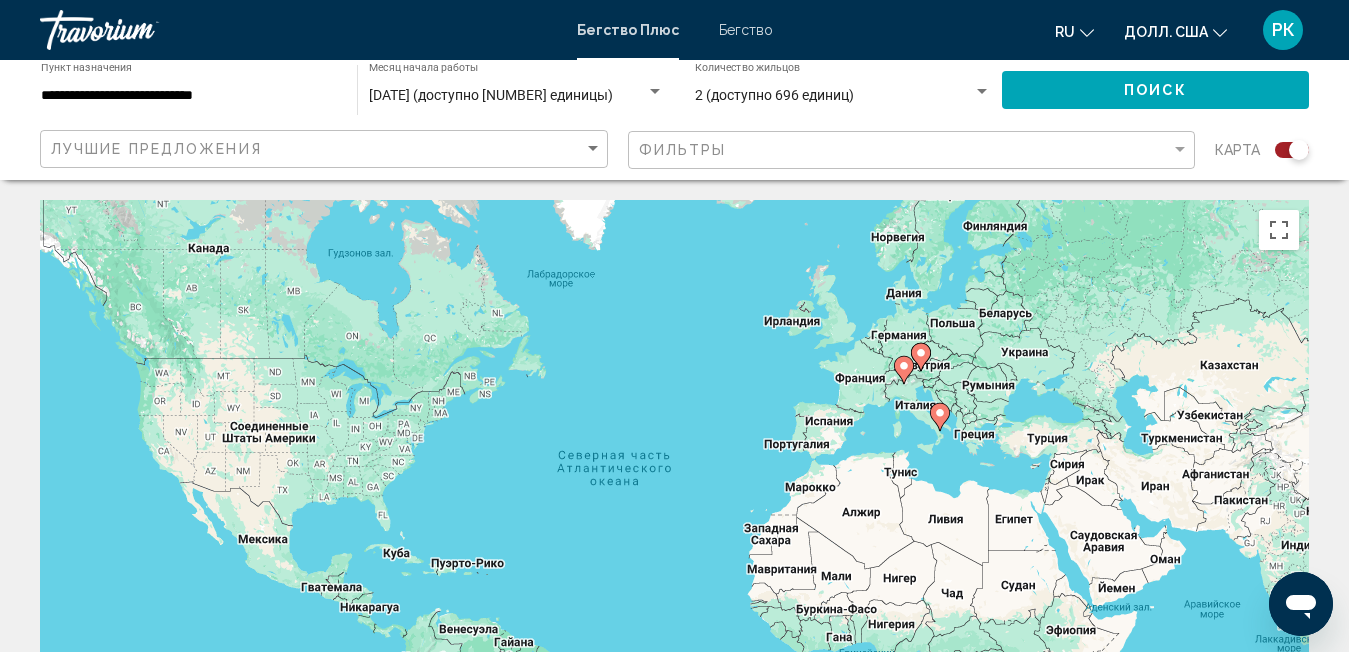 click on "Для навигации используйте клавиши со стрелками. Чтобы активировать перетаскивание с помощью клавиатуры, нажмите Alt + Ввод.  После этого перемещайте маркер с помощью клавиш со стрелками.  Чтобы завершить перетаскивание, нажмите клавишу Ввод.  Чтобы отменить действие, нажмите клавишу Esc." at bounding box center (674, 500) 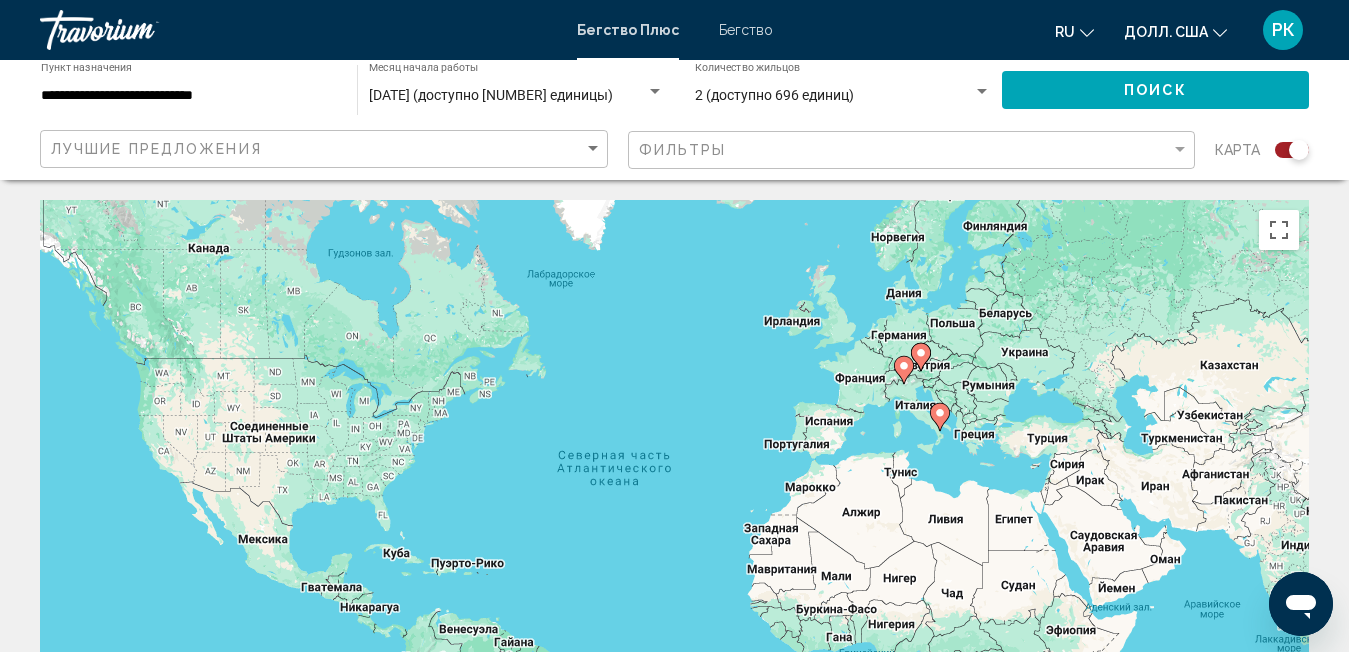 click on "Для навигации используйте клавиши со стрелками. Чтобы активировать перетаскивание с помощью клавиатуры, нажмите Alt + Ввод.  После этого перемещайте маркер с помощью клавиш со стрелками.  Чтобы завершить перетаскивание, нажмите клавишу Ввод.  Чтобы отменить действие, нажмите клавишу Esc." at bounding box center [674, 500] 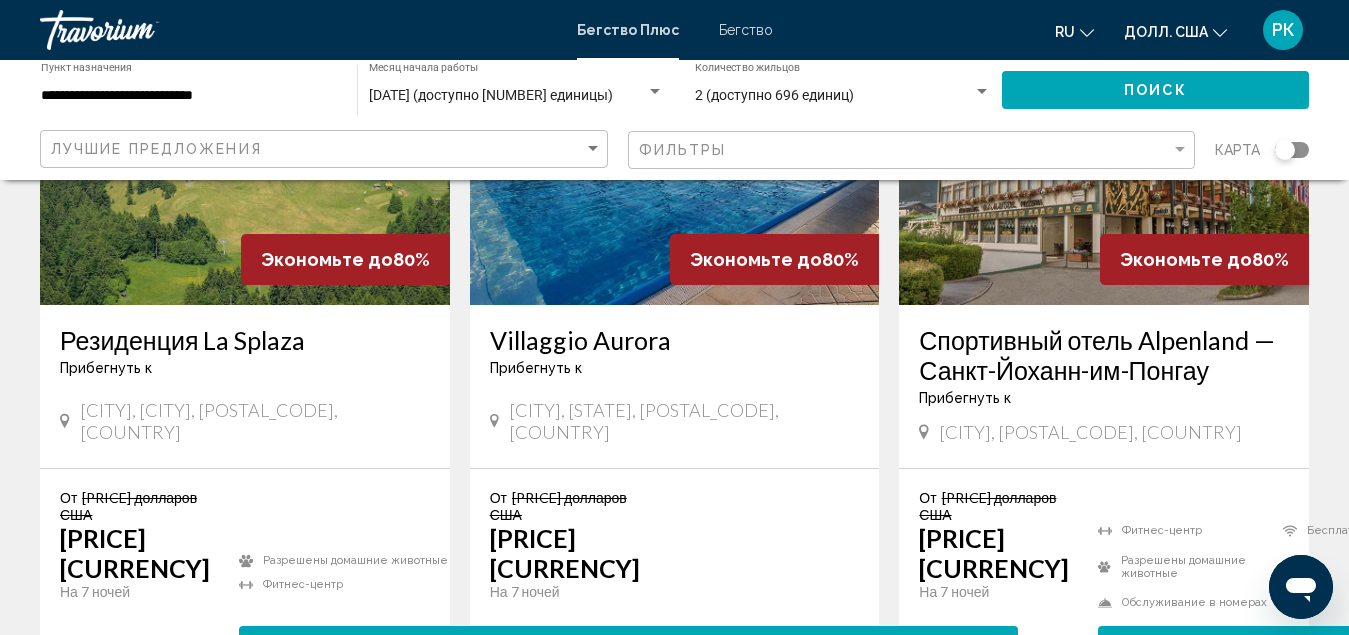 scroll, scrollTop: 500, scrollLeft: 0, axis: vertical 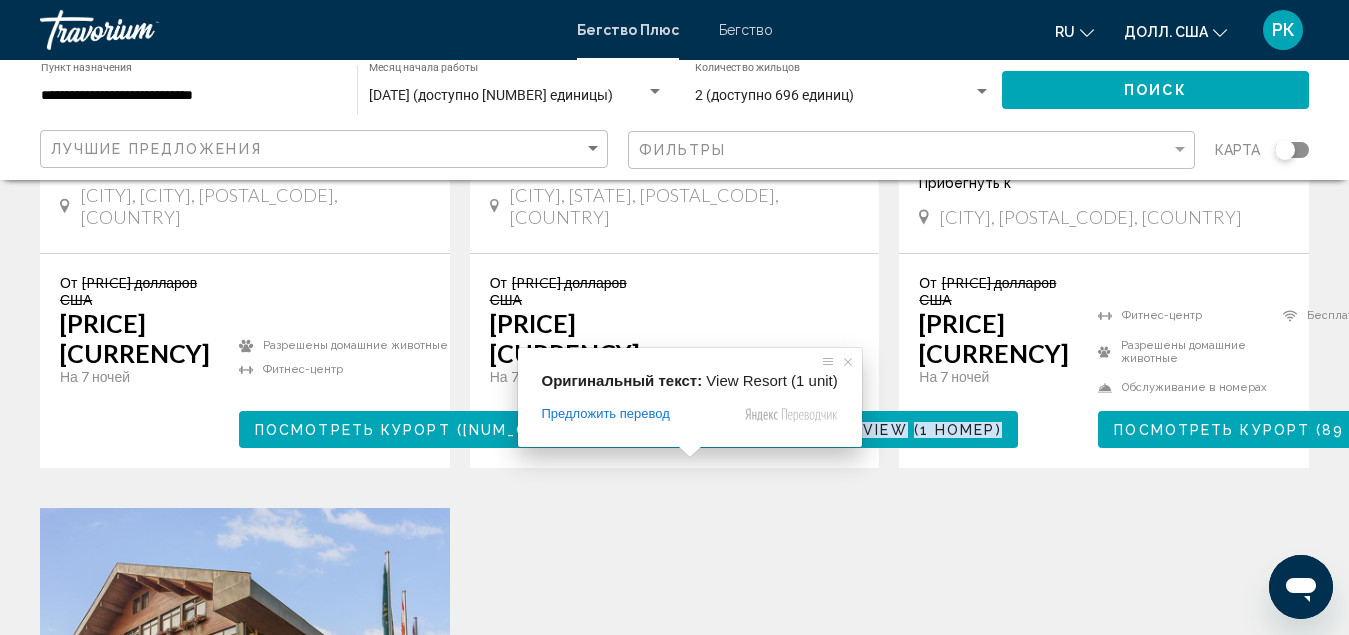click at bounding box center (690, 452) 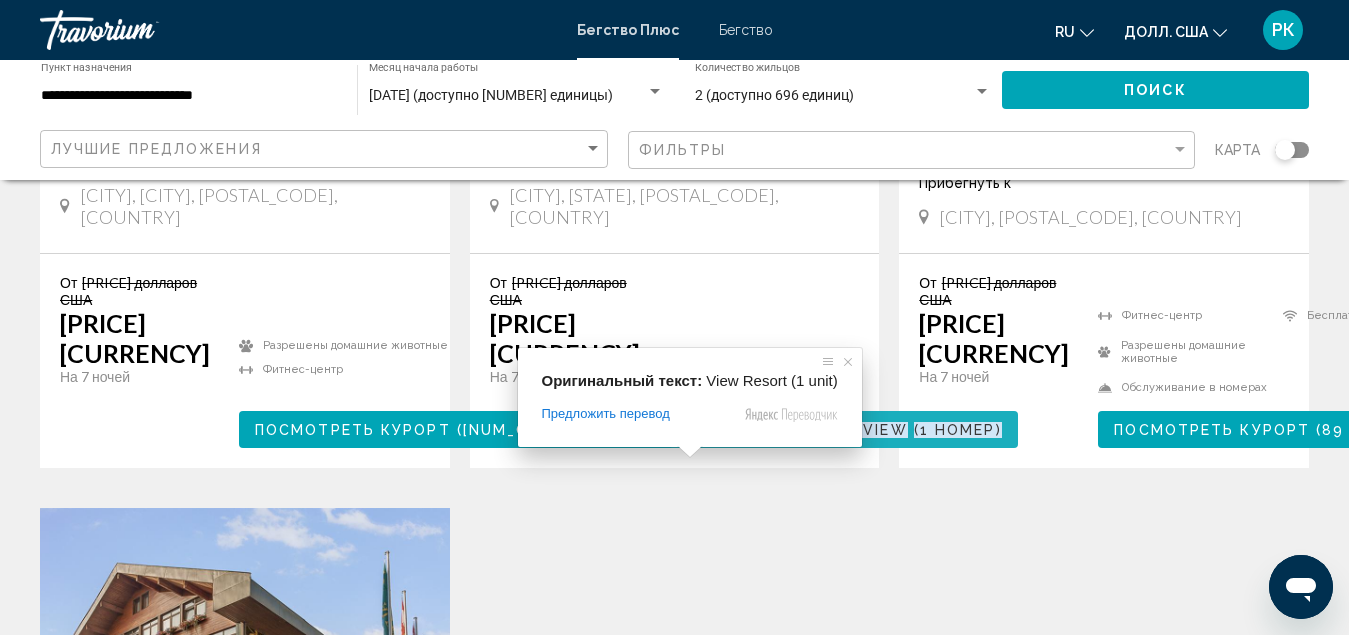 click on "1 номер" at bounding box center (958, 430) 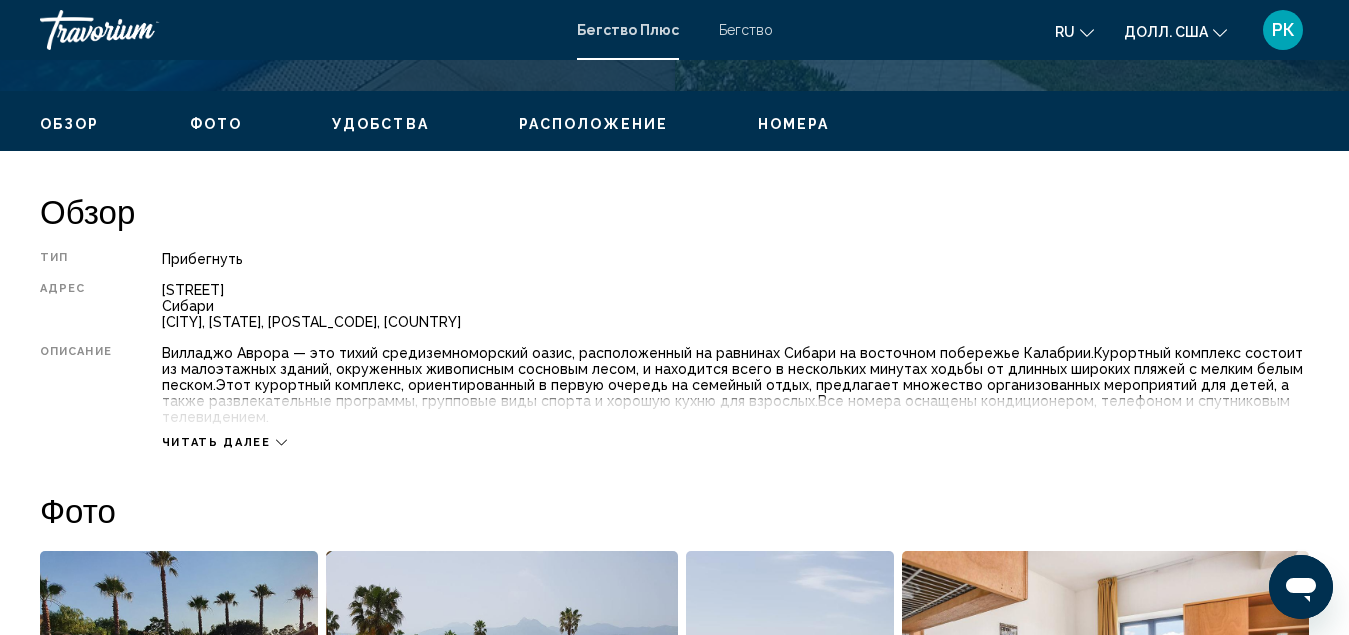 scroll, scrollTop: 917, scrollLeft: 0, axis: vertical 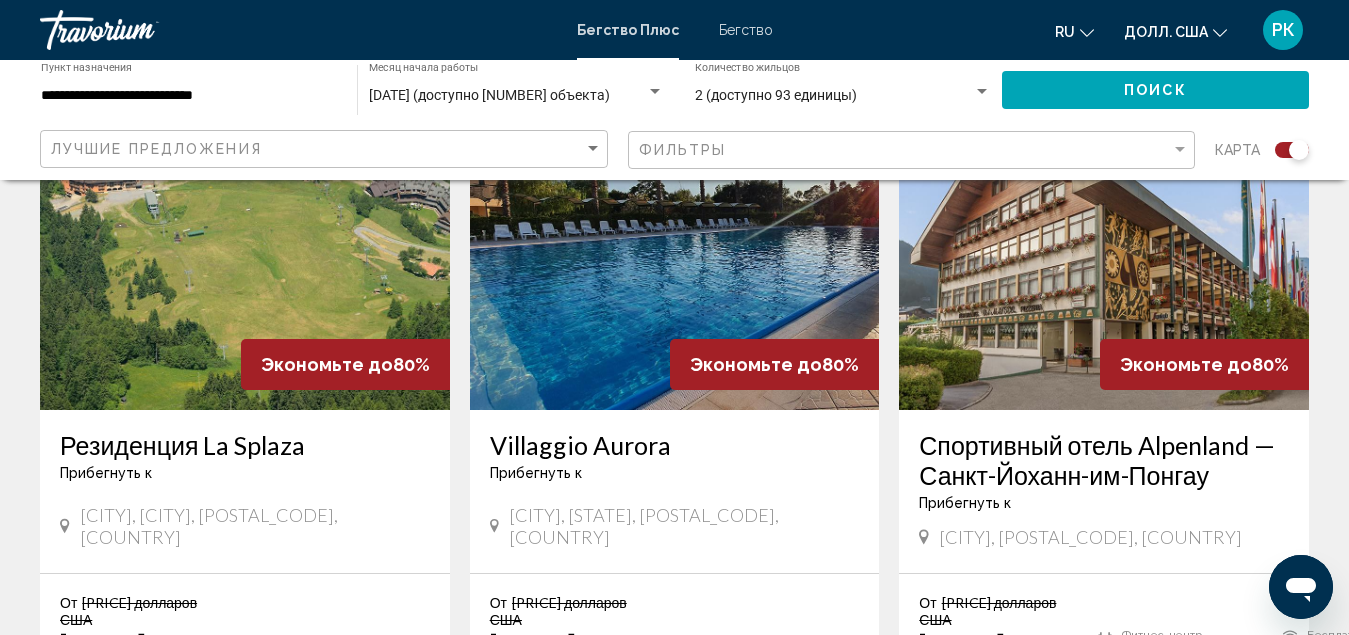 click at bounding box center [245, 250] 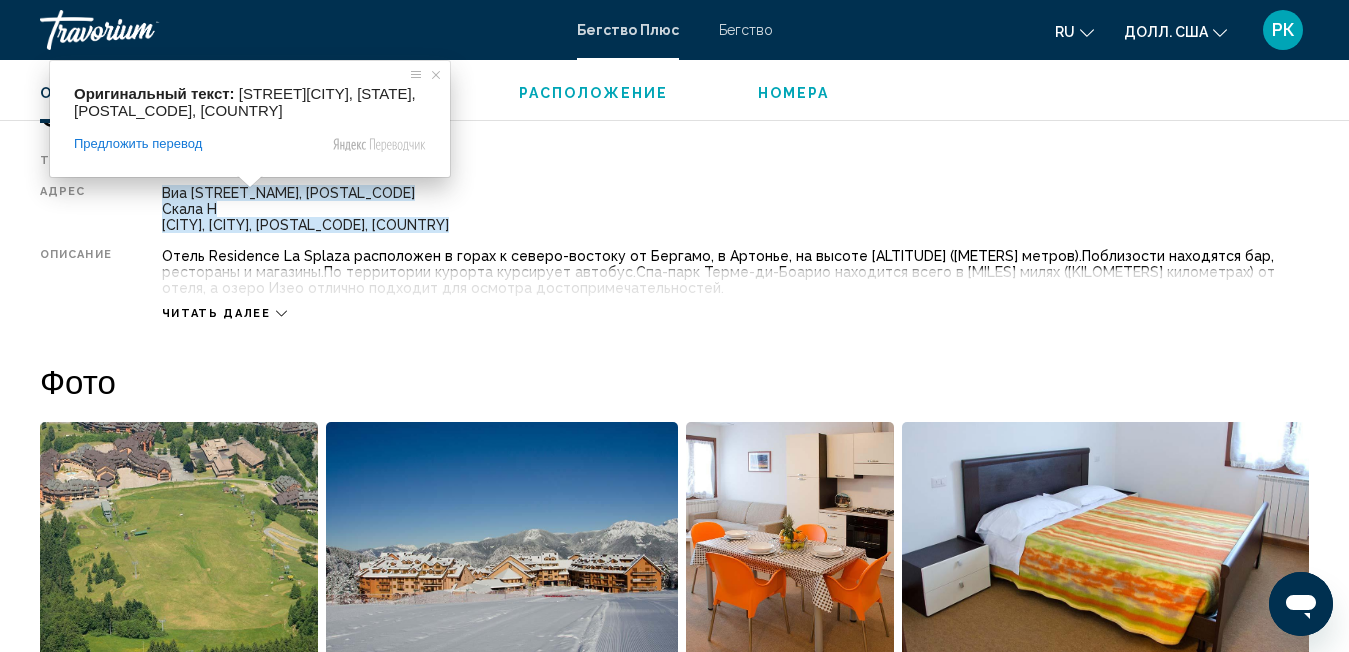 scroll, scrollTop: 917, scrollLeft: 0, axis: vertical 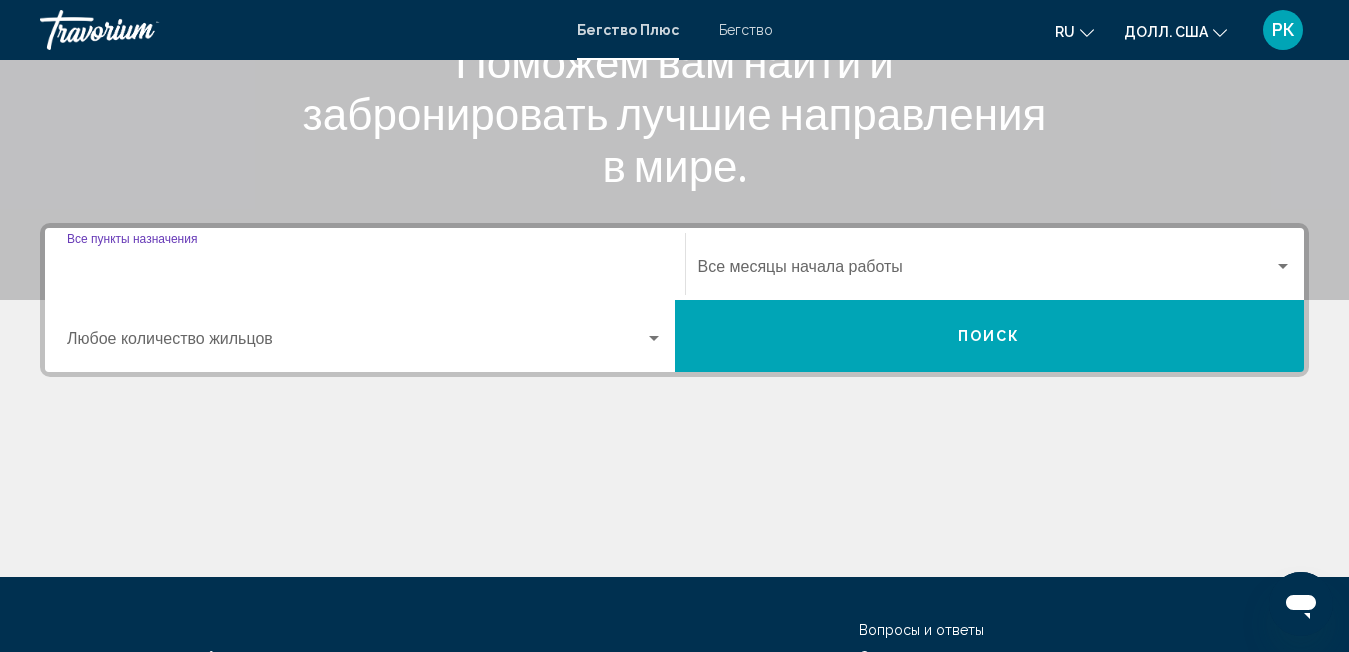 click on "Пункт назначения Все пункты назначения" at bounding box center [365, 271] 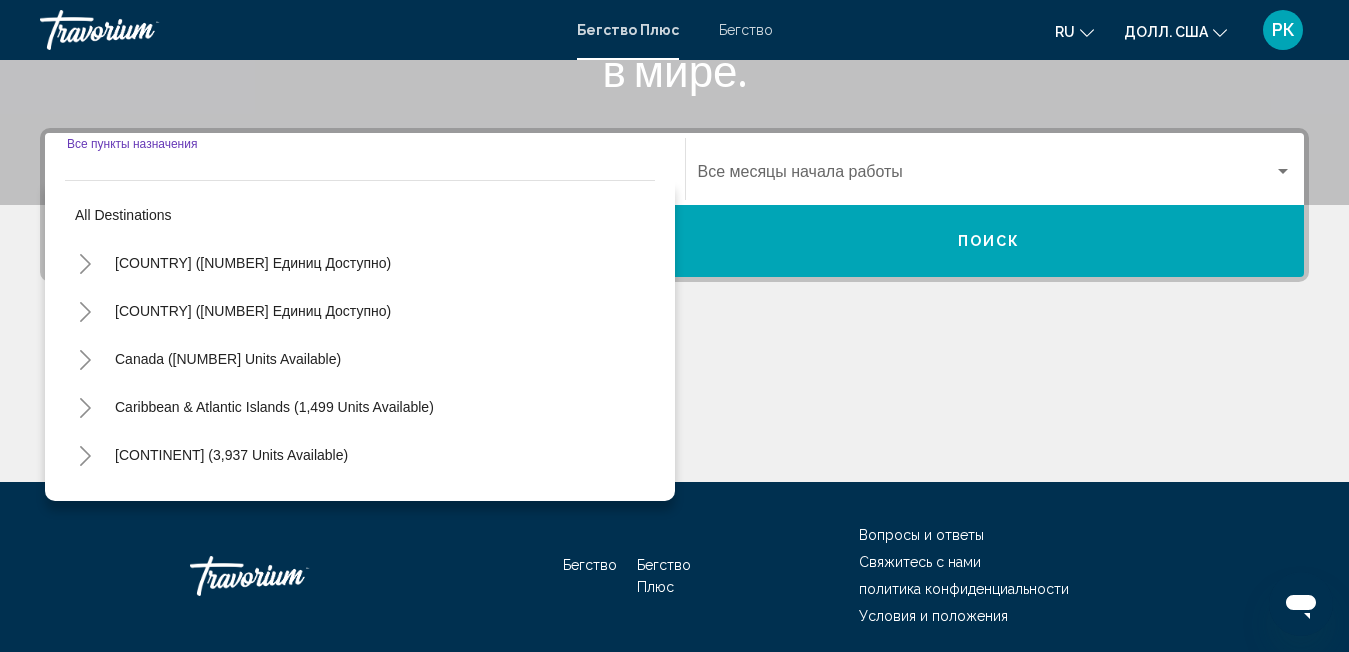 scroll, scrollTop: 458, scrollLeft: 0, axis: vertical 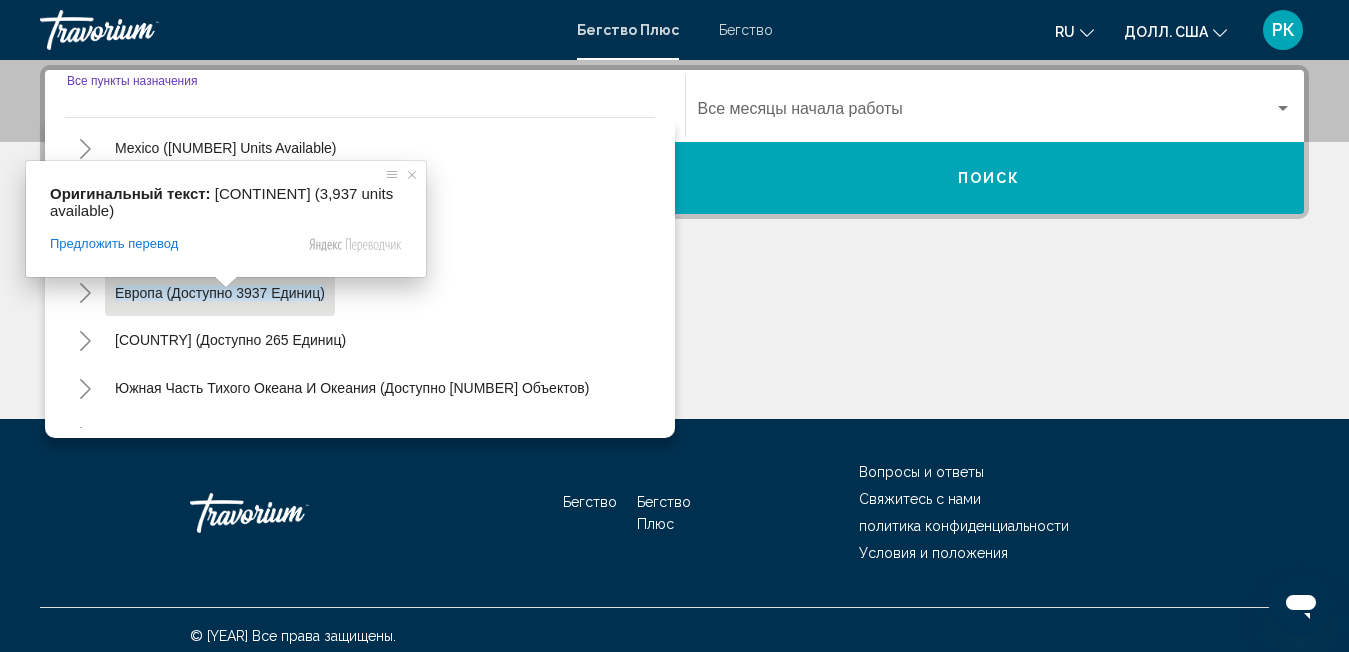 click on "Европа (доступно 3937 единиц)" at bounding box center (220, 293) 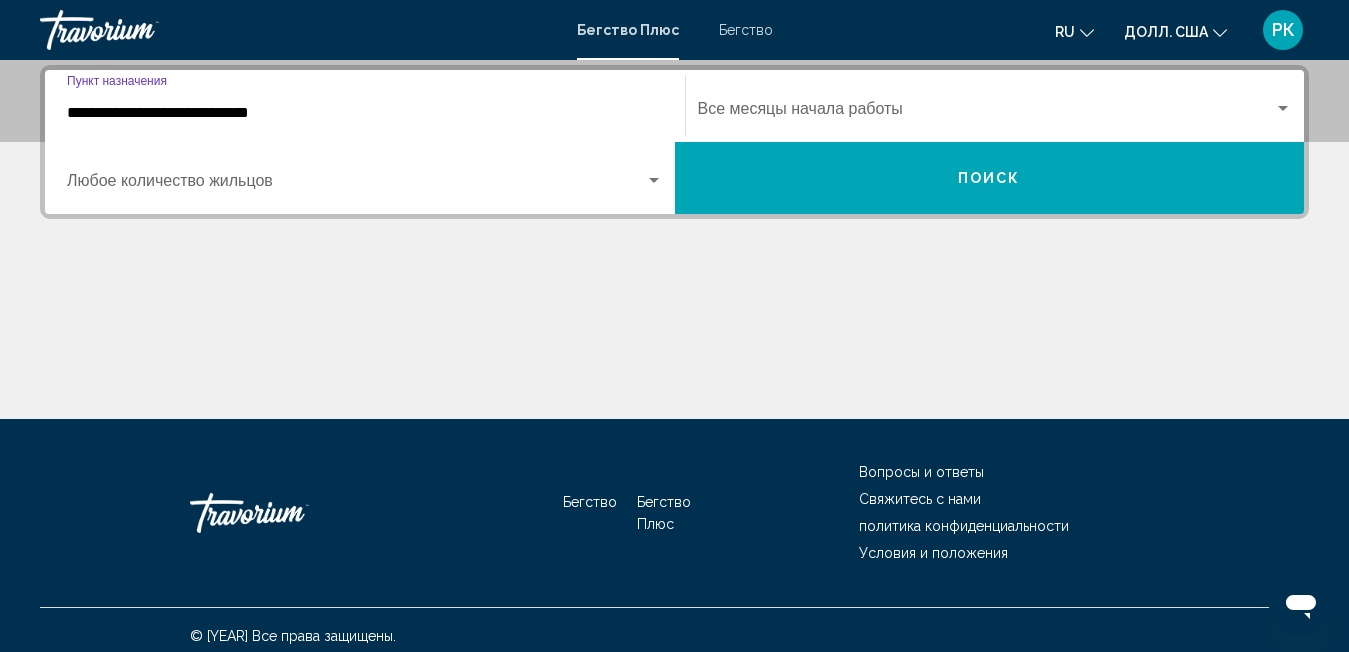 click at bounding box center [356, 185] 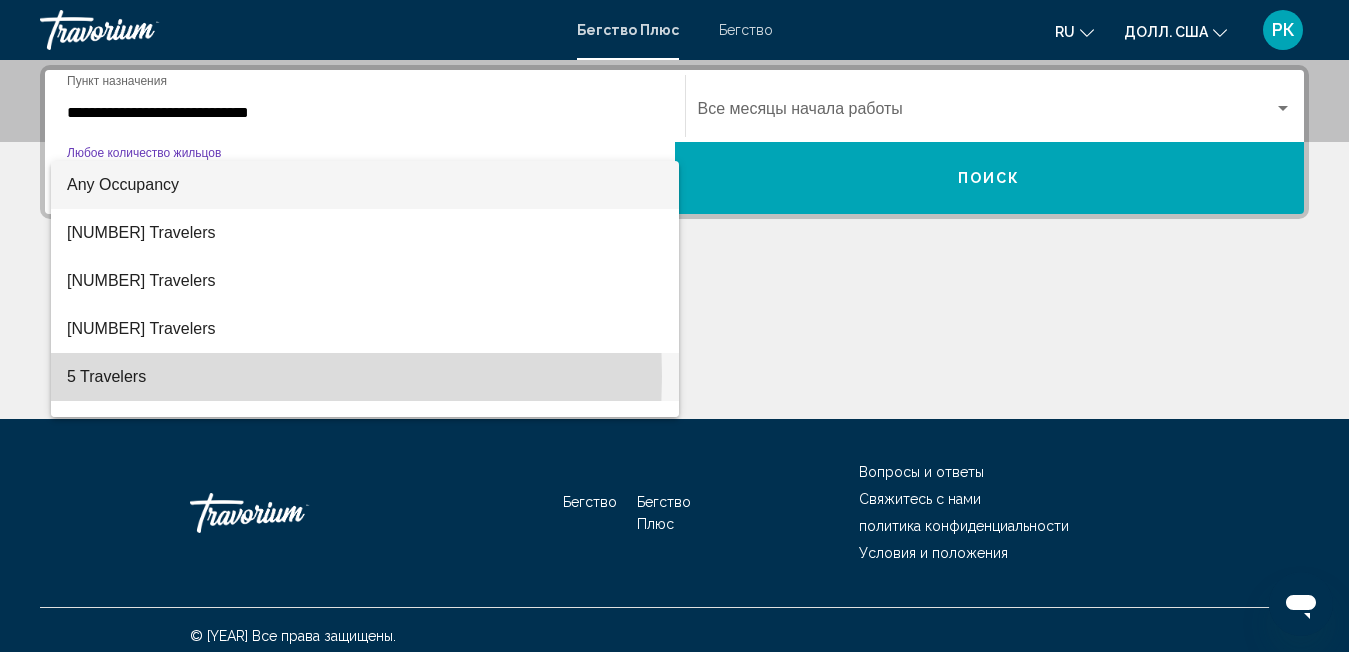 click on "5 Travelers" at bounding box center (365, 377) 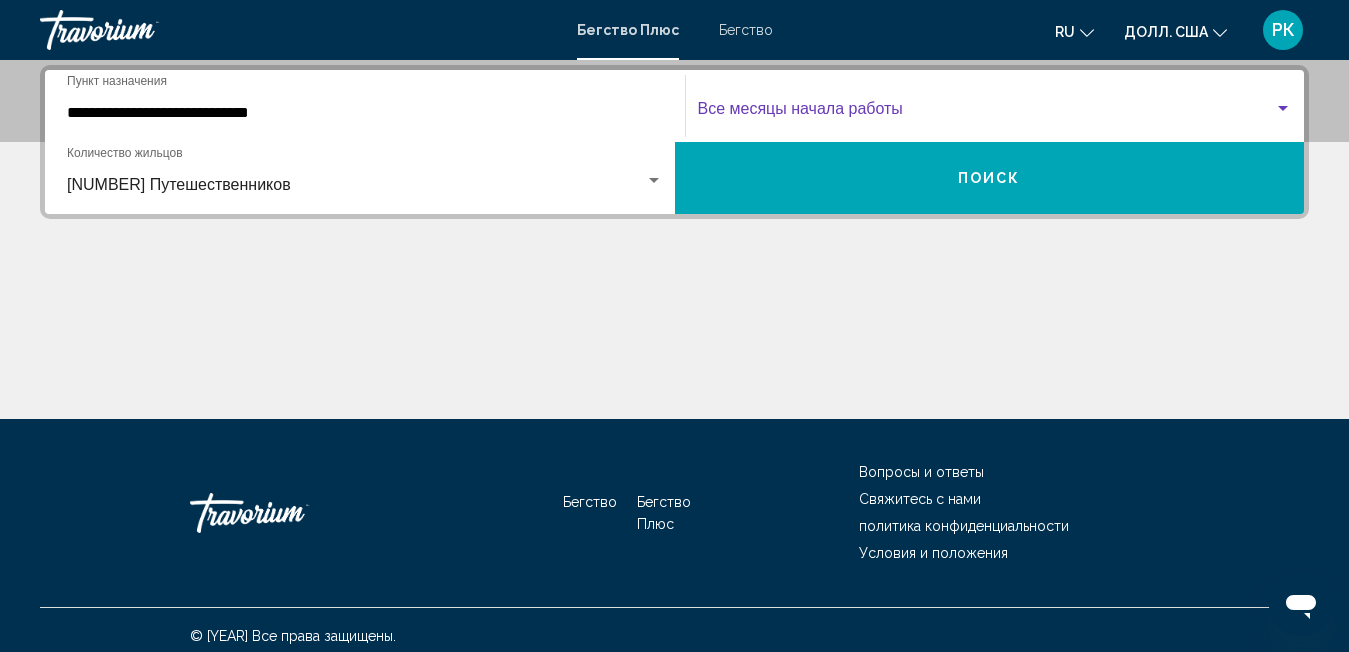 click at bounding box center [986, 113] 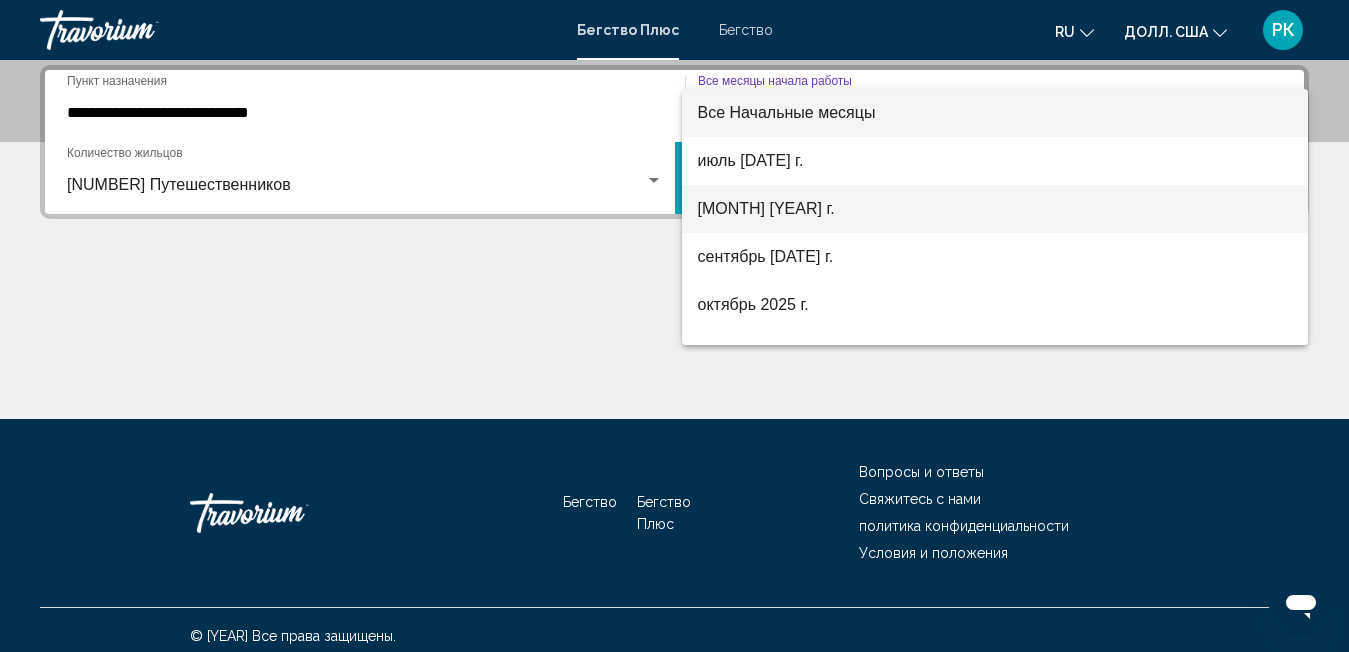 click on "**********" at bounding box center (674, -132) 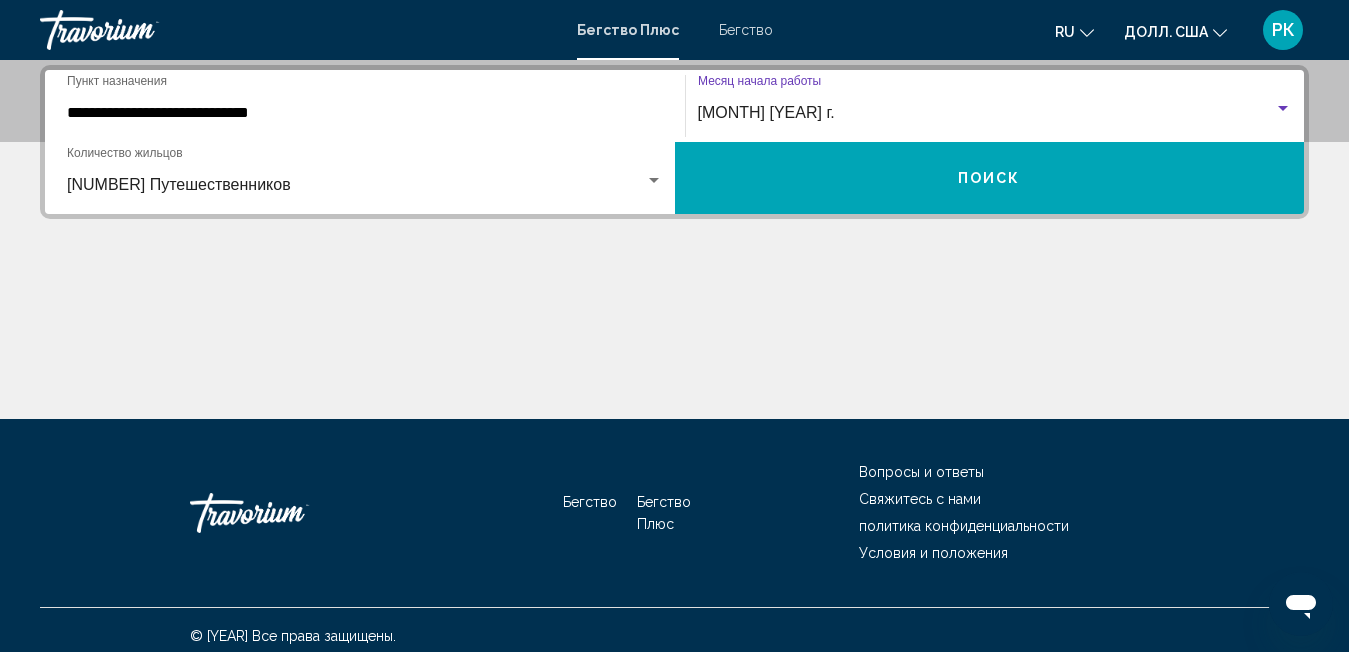 click on "Поиск" at bounding box center [989, 179] 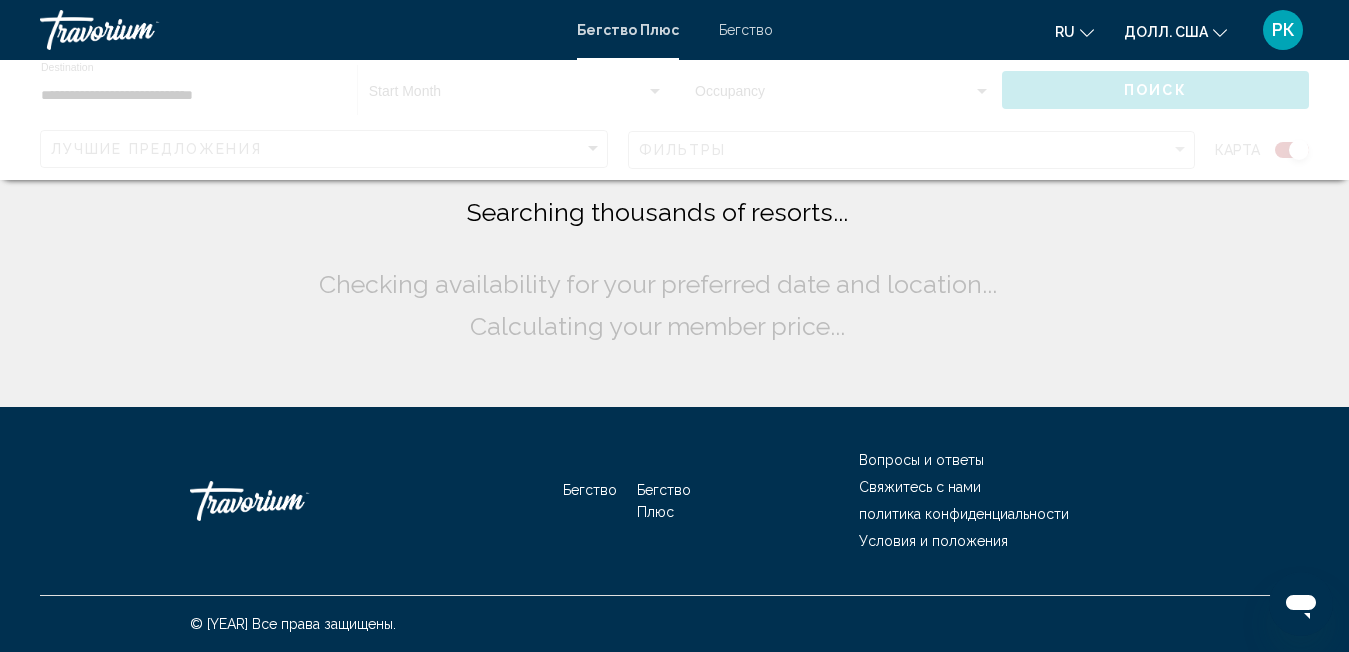 scroll, scrollTop: 0, scrollLeft: 0, axis: both 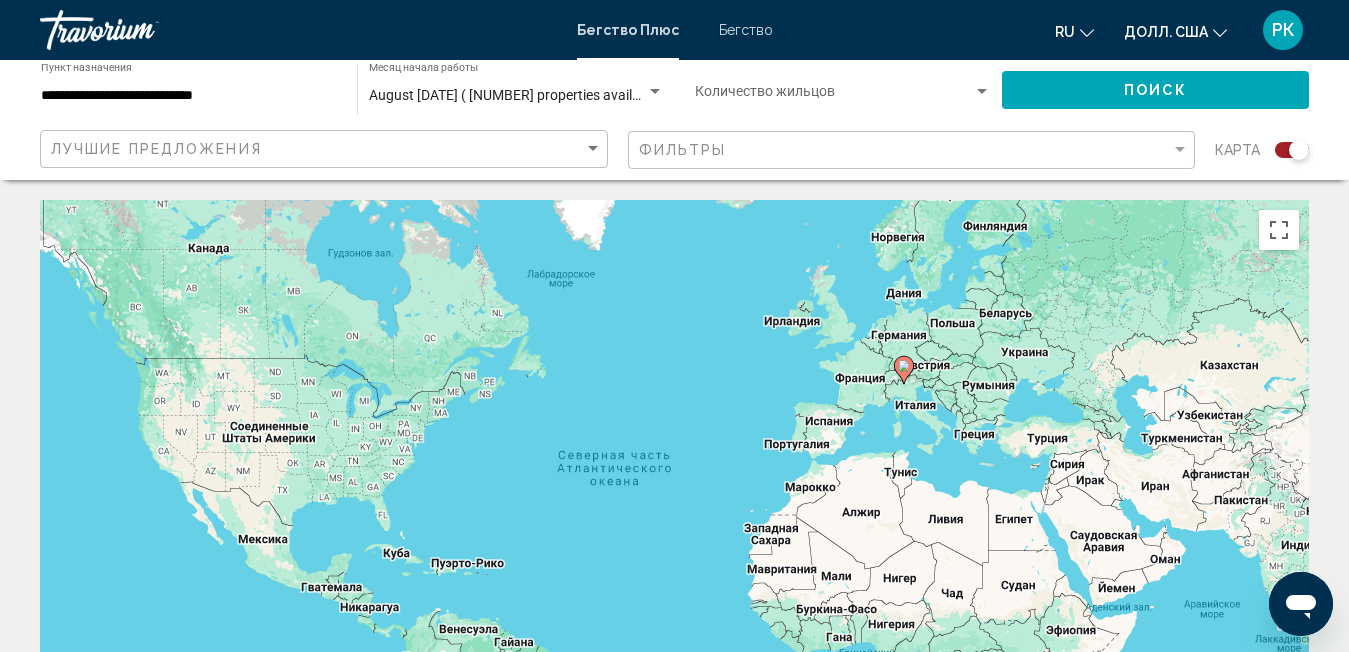 click on "Для навигации используйте клавиши со стрелками. Чтобы активировать перетаскивание с помощью клавиатуры, нажмите Alt + Ввод.  После этого перемещайте маркер с помощью клавиш со стрелками.  Чтобы завершить перетаскивание, нажмите клавишу Ввод.  Чтобы отменить действие, нажмите клавишу Esc." at bounding box center [674, 500] 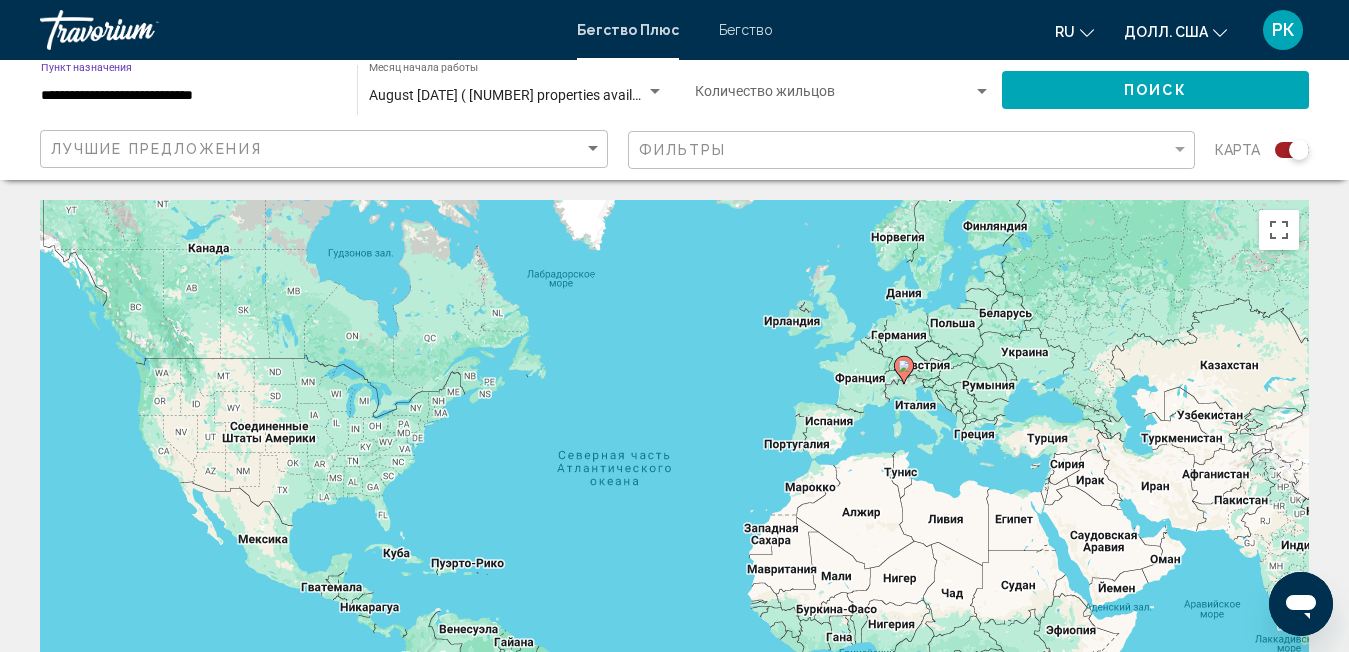 click on "**********" at bounding box center (189, 96) 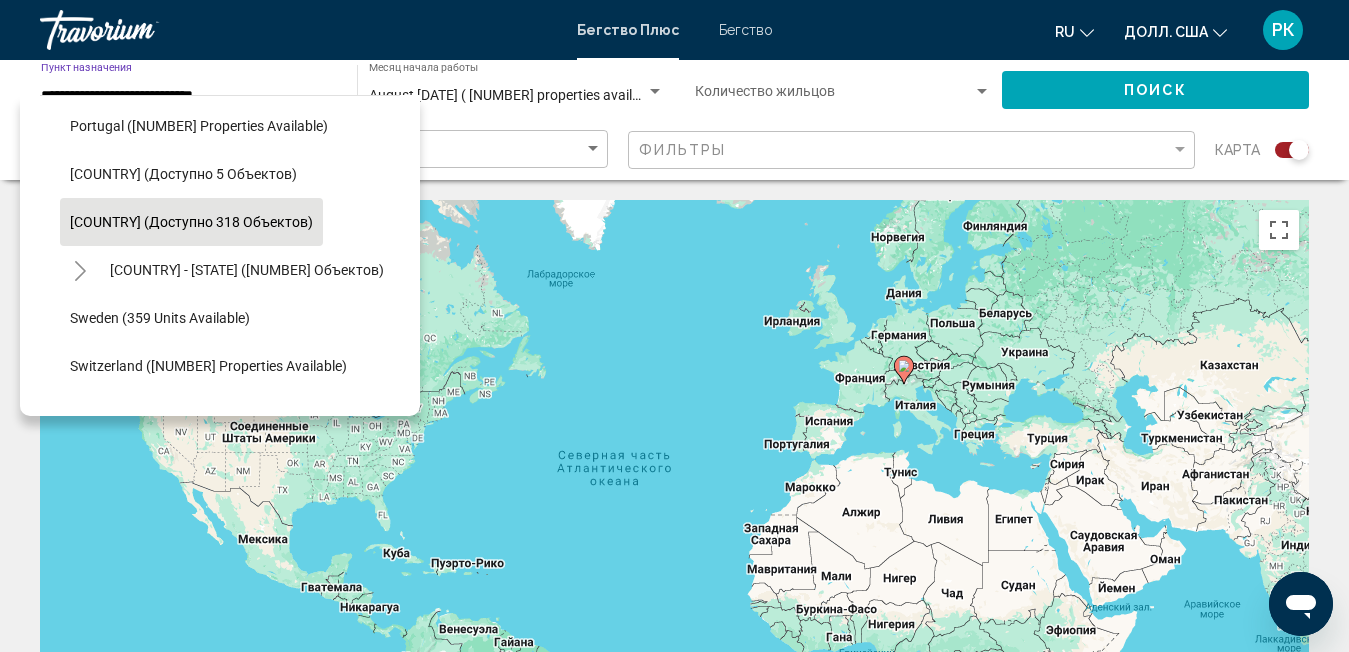 scroll, scrollTop: 728, scrollLeft: 0, axis: vertical 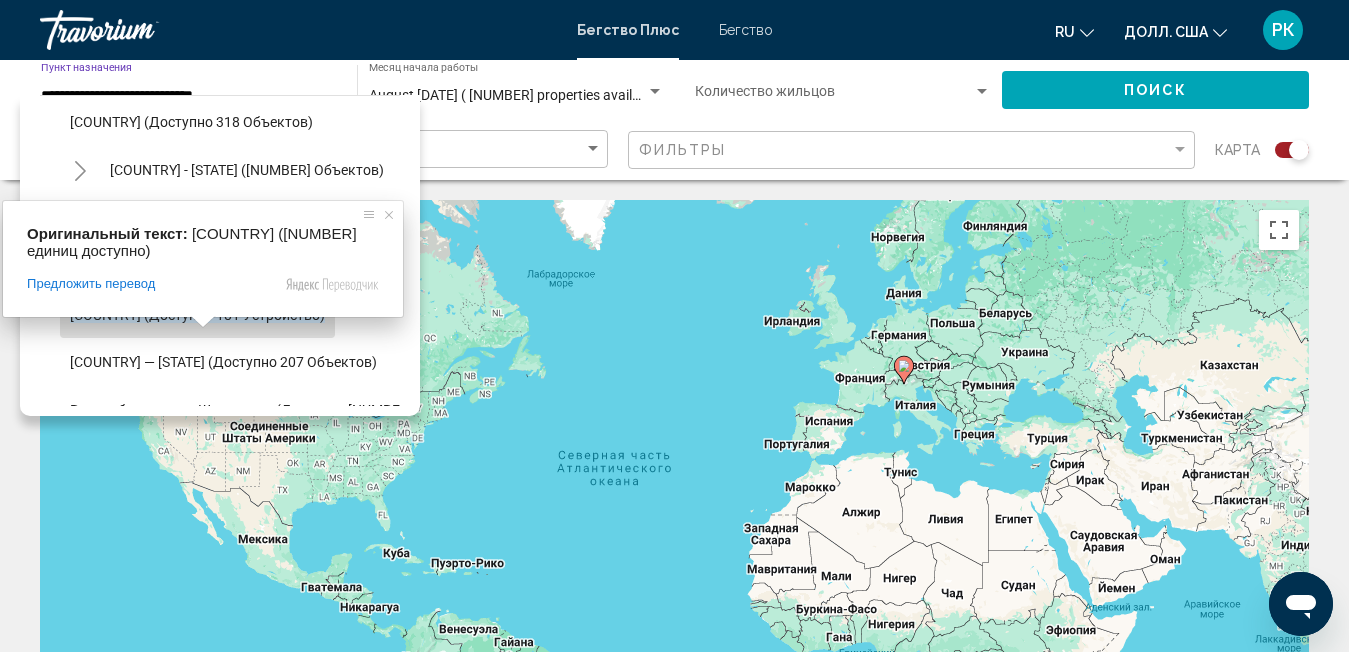 click on "[COUNTRY] (доступно 181 устройство)" at bounding box center [197, 315] 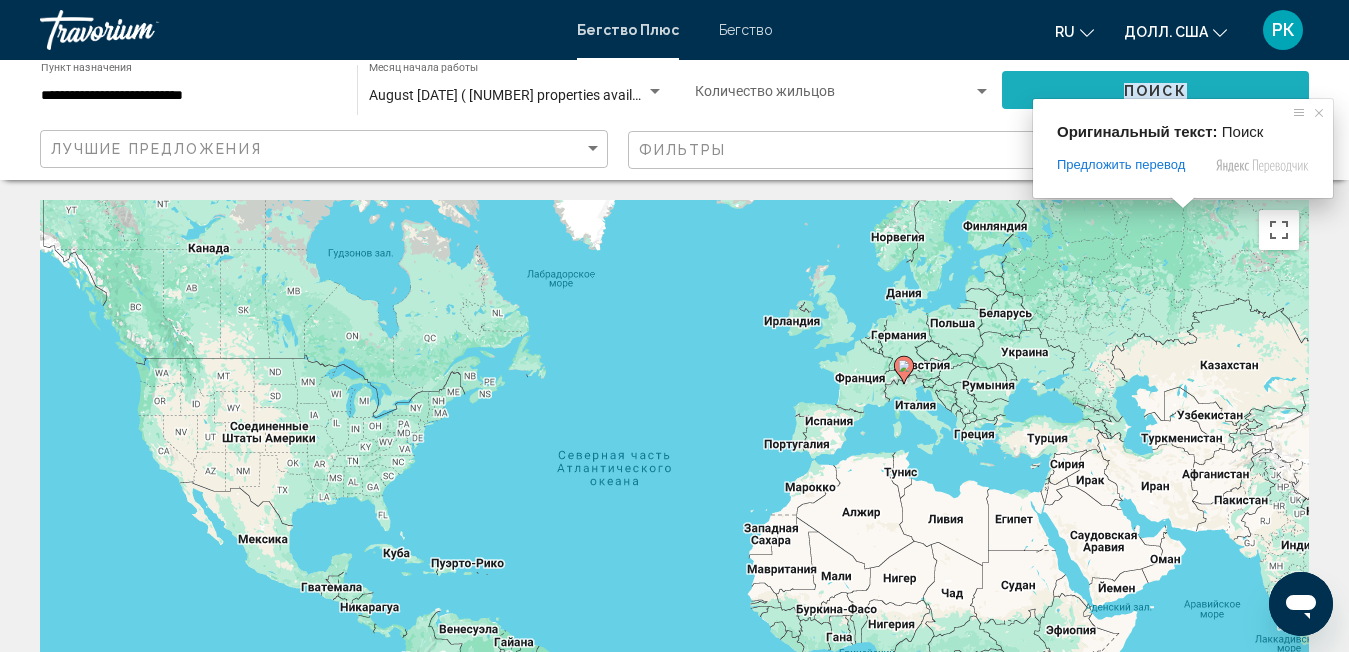 click on "Поиск" at bounding box center (1155, 91) 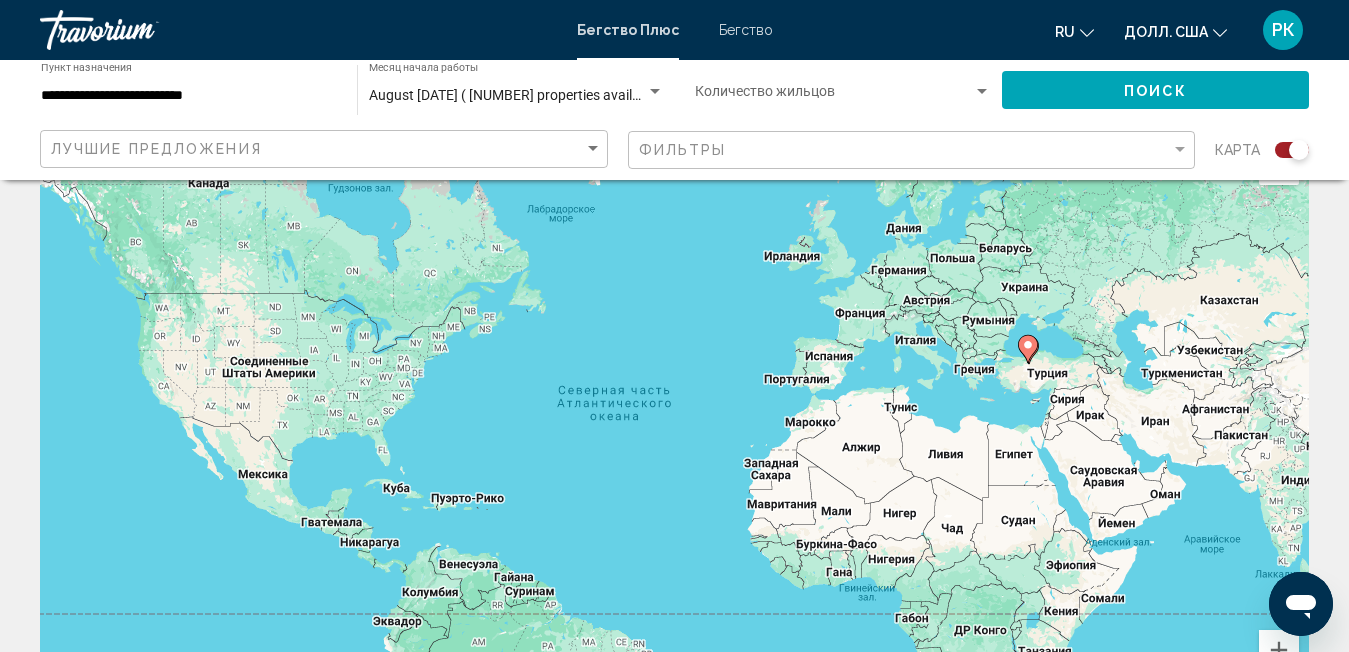 scroll, scrollTop: 100, scrollLeft: 0, axis: vertical 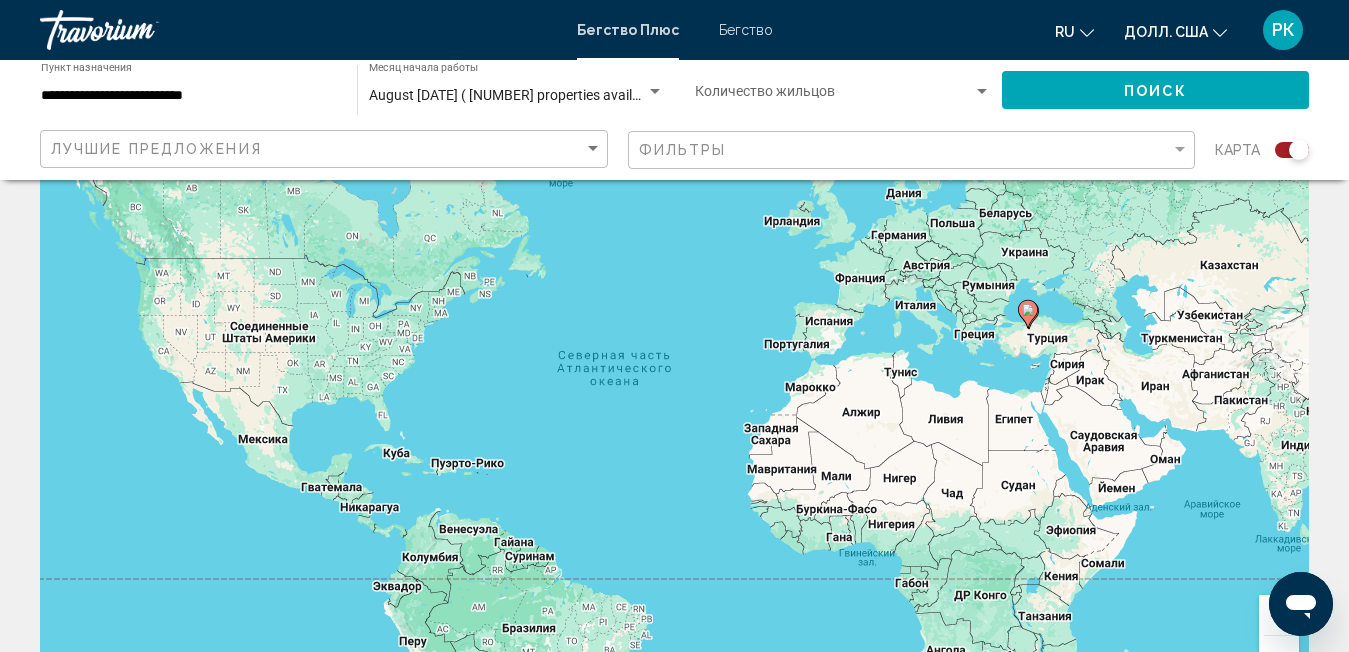 click on "Для навигации используйте клавиши со стрелками. Чтобы активировать перетаскивание с помощью клавиатуры, нажмите Alt + Ввод.  После этого перемещайте маркер с помощью клавиш со стрелками.  Чтобы завершить перетаскивание, нажмите клавишу Ввод.  Чтобы отменить действие, нажмите клавишу Esc." at bounding box center (674, 400) 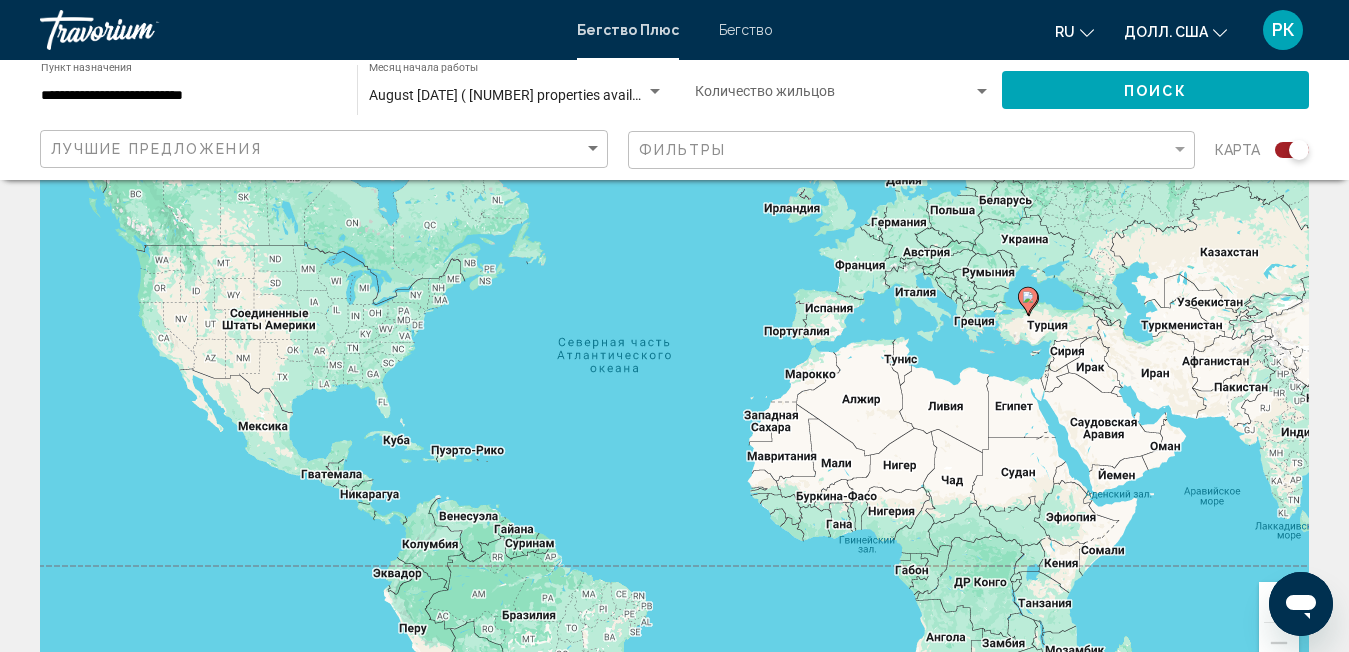 scroll, scrollTop: 78, scrollLeft: 0, axis: vertical 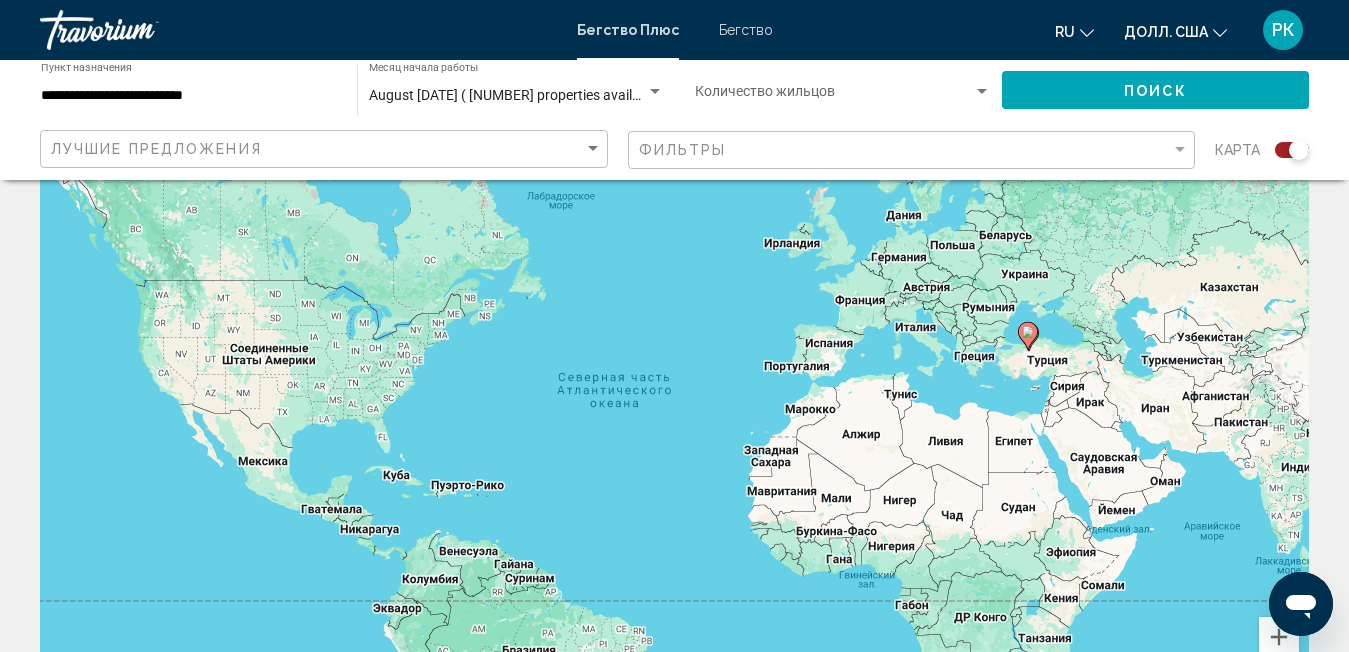 click on "Для навигации используйте клавиши со стрелками. Чтобы активировать перетаскивание с помощью клавиатуры, нажмите Alt + Ввод.  После этого перемещайте маркер с помощью клавиш со стрелками.  Чтобы завершить перетаскивание, нажмите клавишу Ввод.  Чтобы отменить действие, нажмите клавишу Esc." at bounding box center [674, 422] 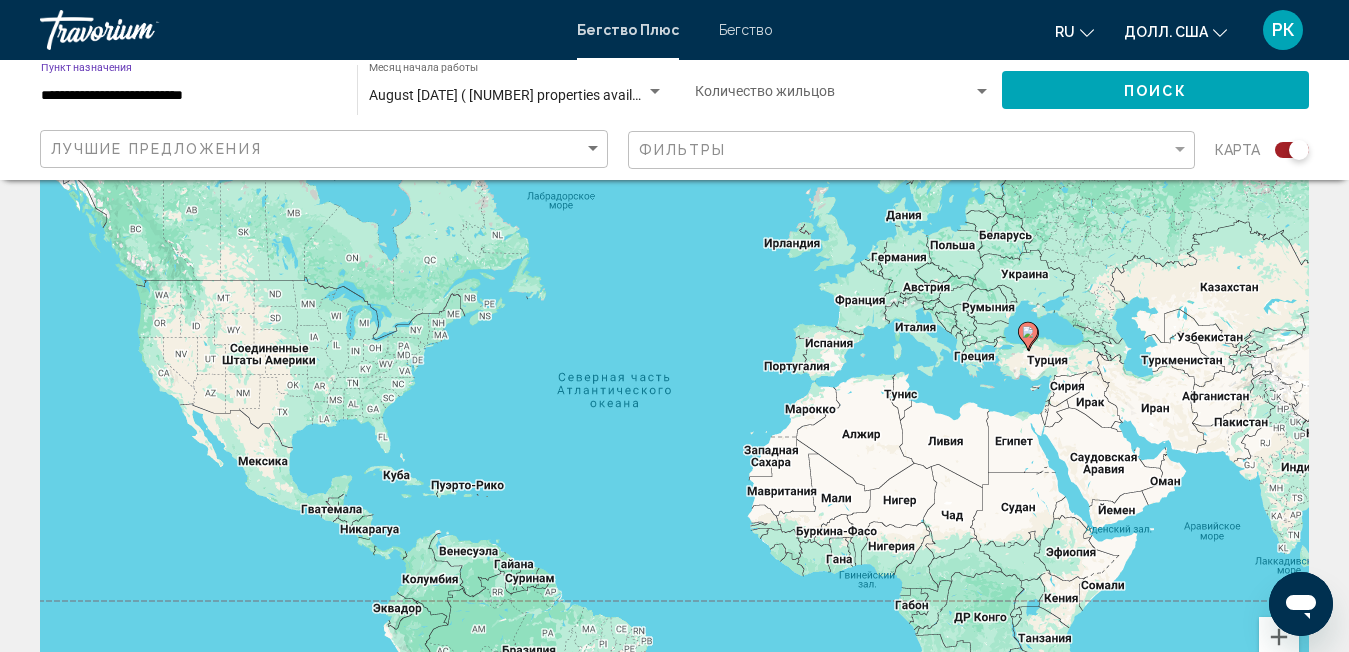 click on "**********" at bounding box center (189, 96) 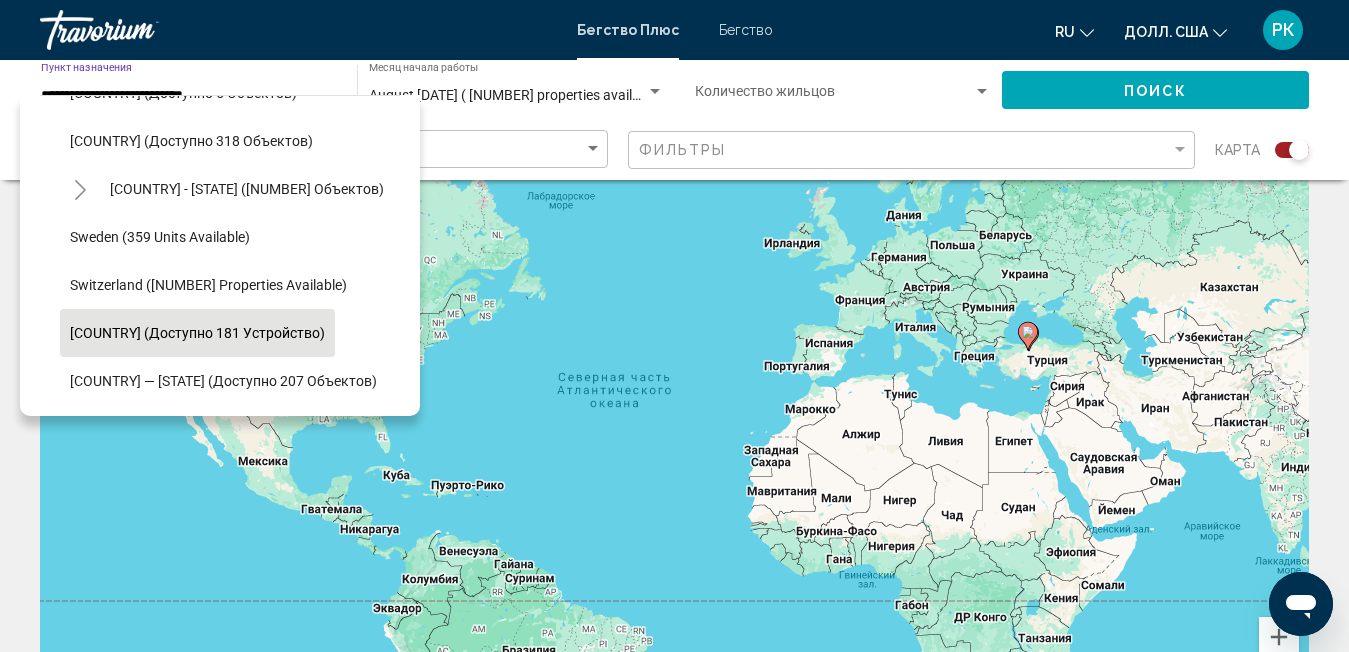 scroll, scrollTop: 609, scrollLeft: 0, axis: vertical 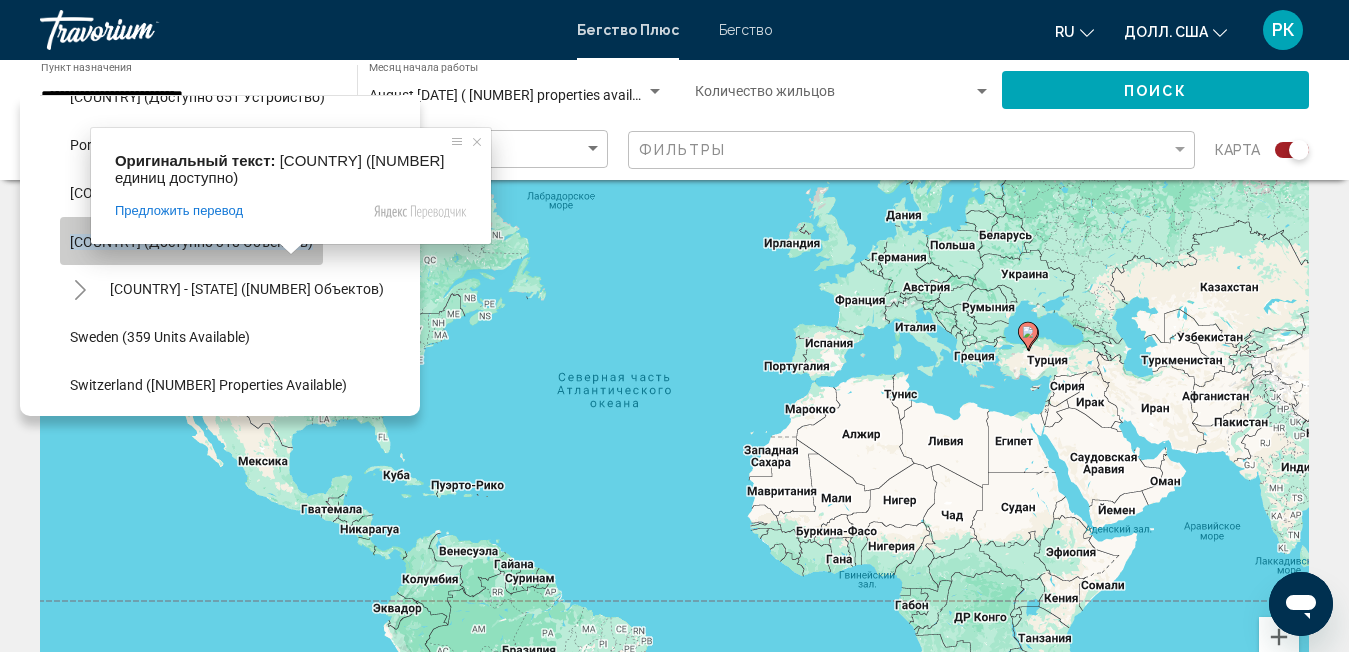 click on "[COUNTRY] (доступно 318 объектов)" at bounding box center [191, 242] 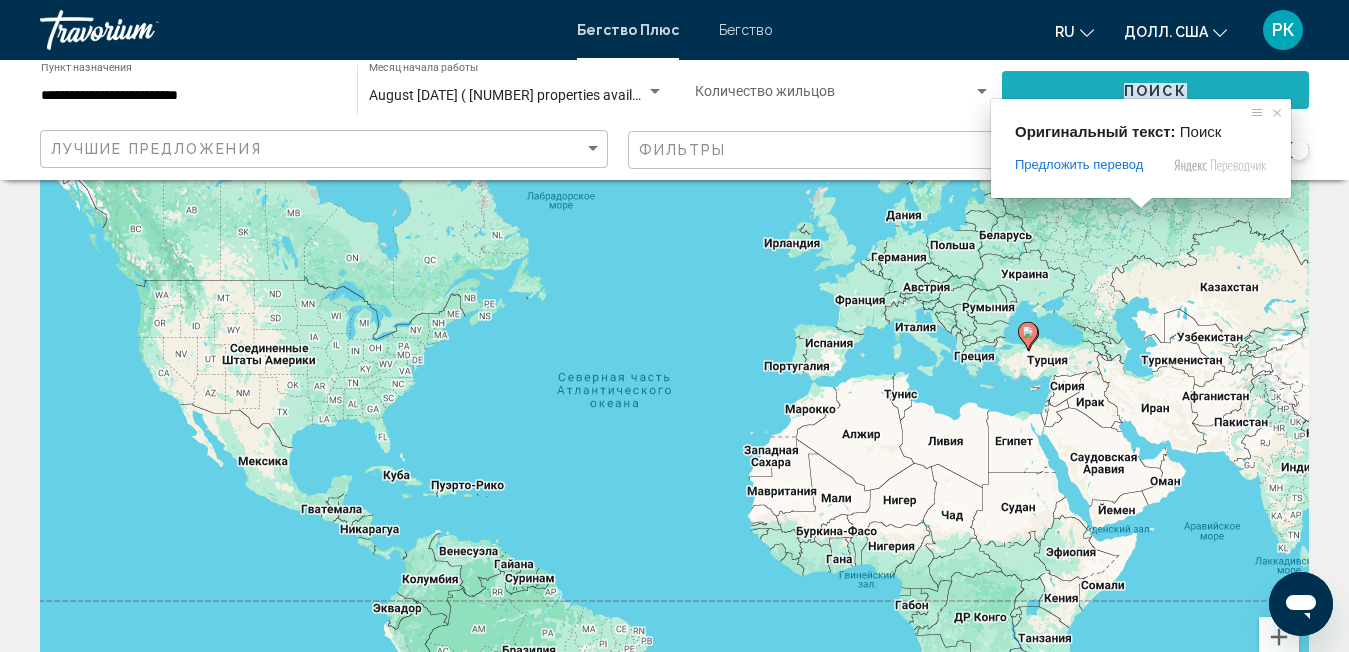 click on "Поиск" at bounding box center (1155, 91) 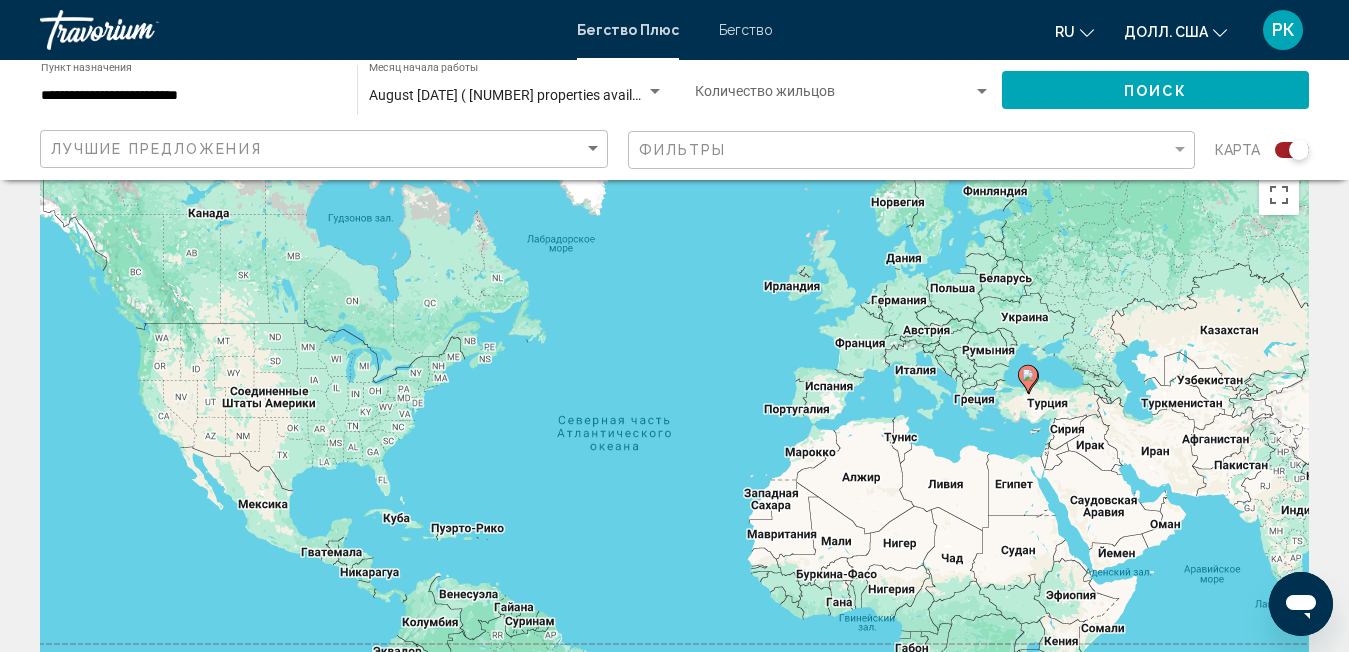 scroll, scrollTop: 0, scrollLeft: 0, axis: both 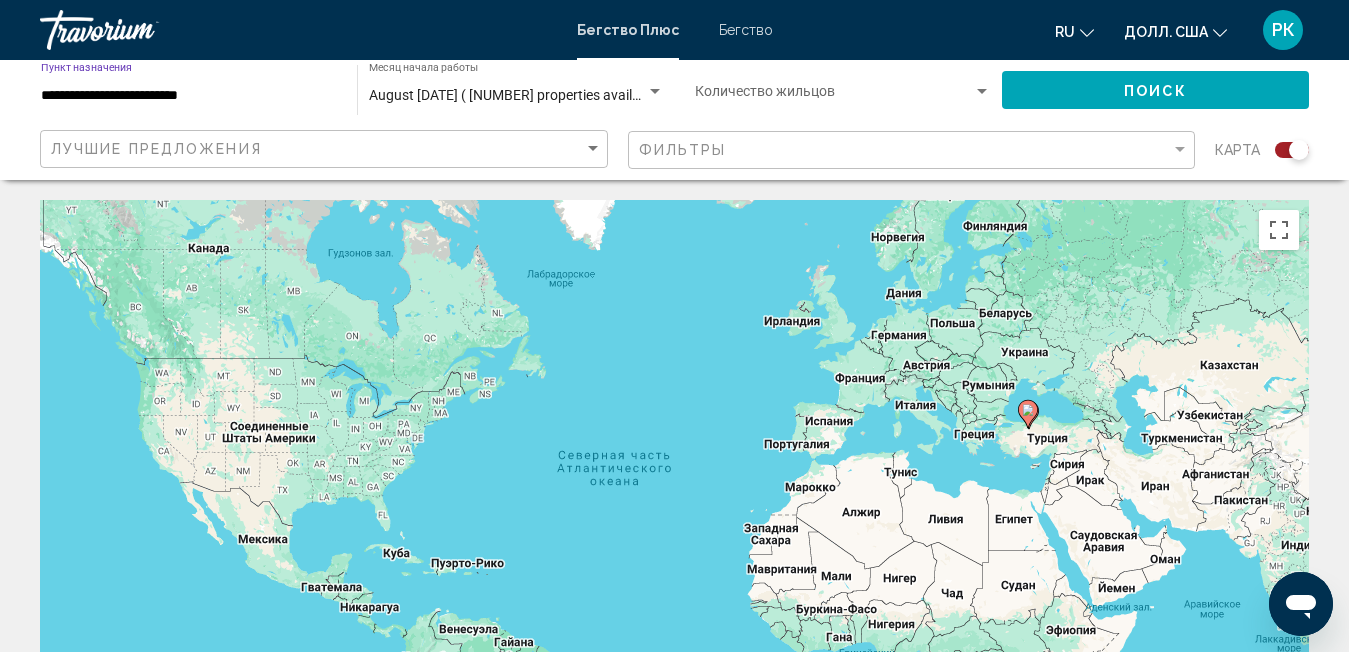 click on "**********" at bounding box center (189, 96) 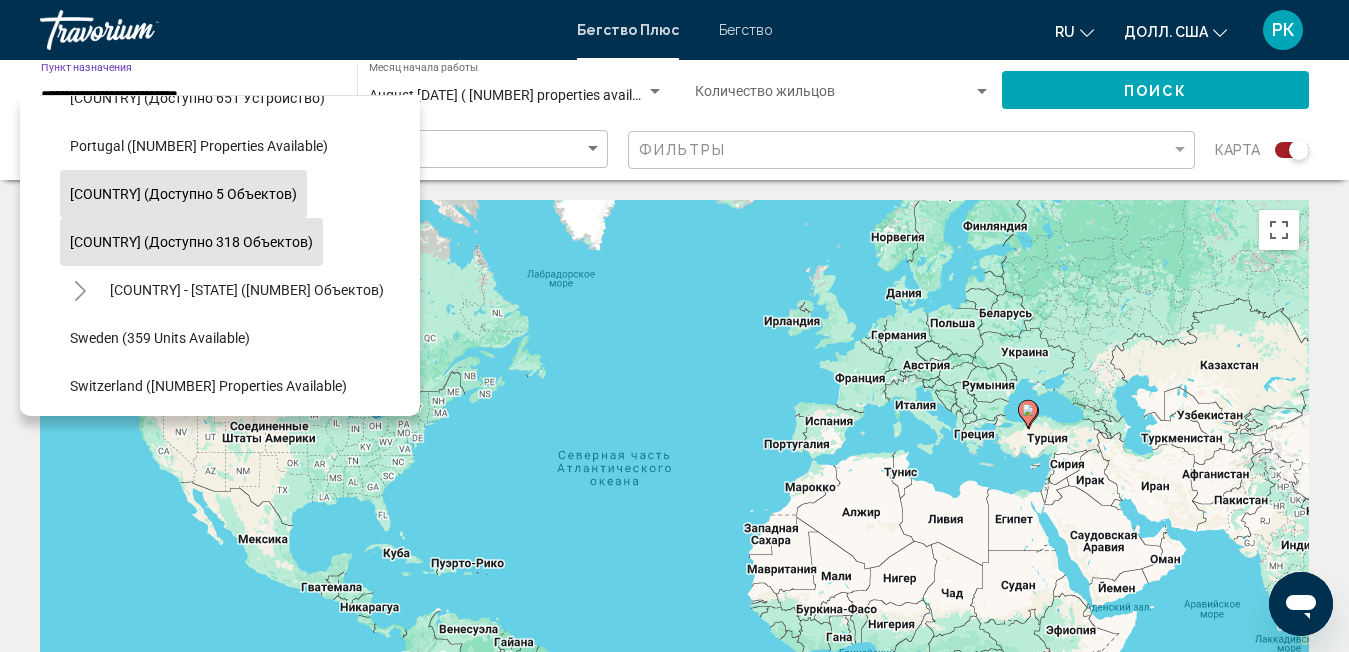scroll, scrollTop: 508, scrollLeft: 0, axis: vertical 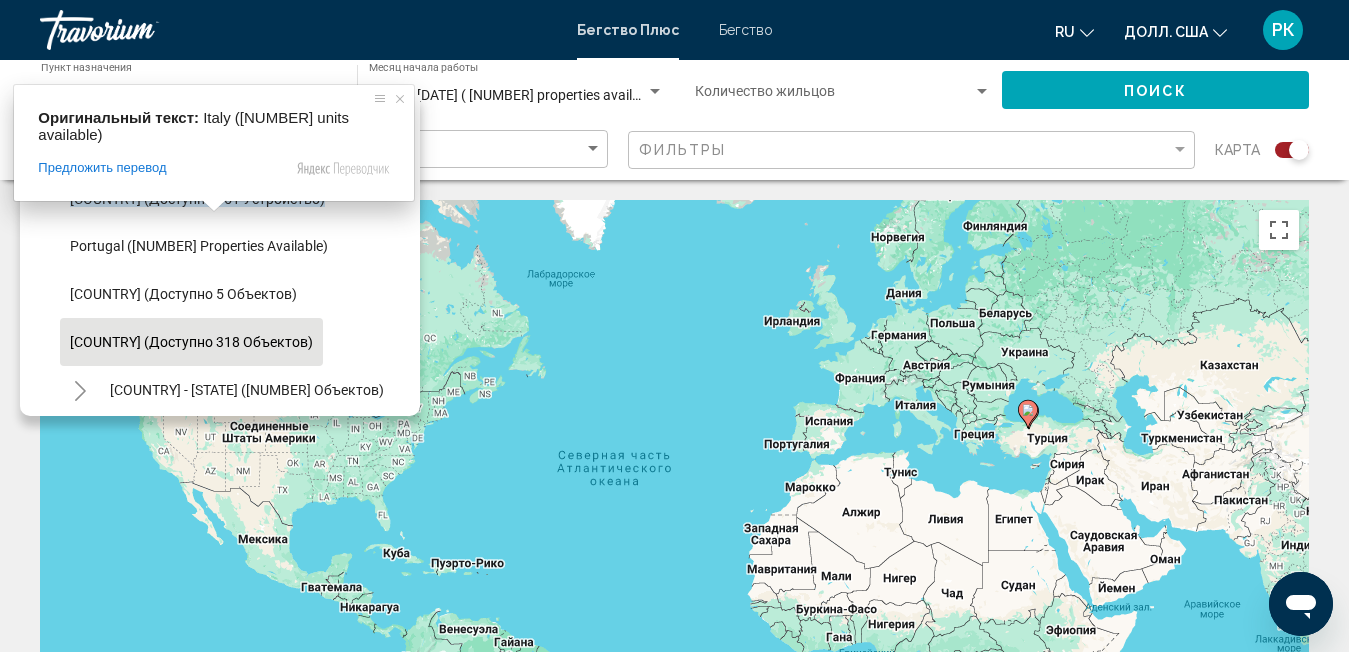 click at bounding box center [214, 206] 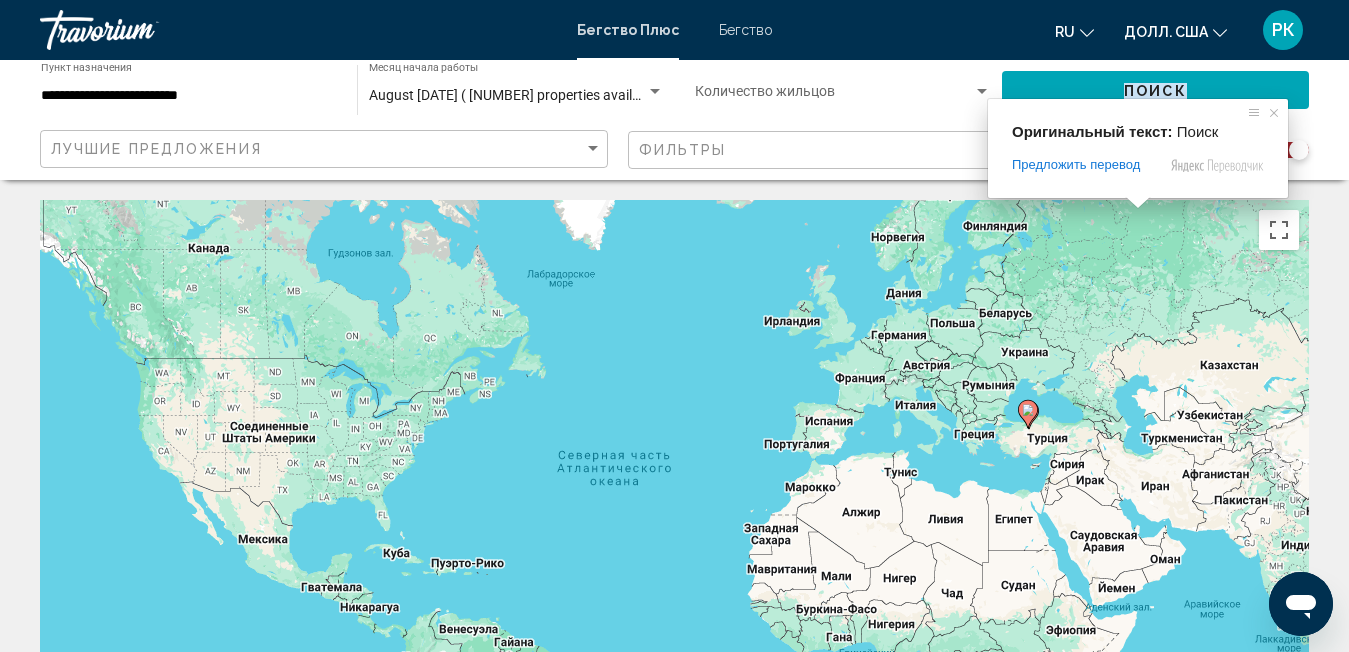 click on "Поиск" at bounding box center [1155, 91] 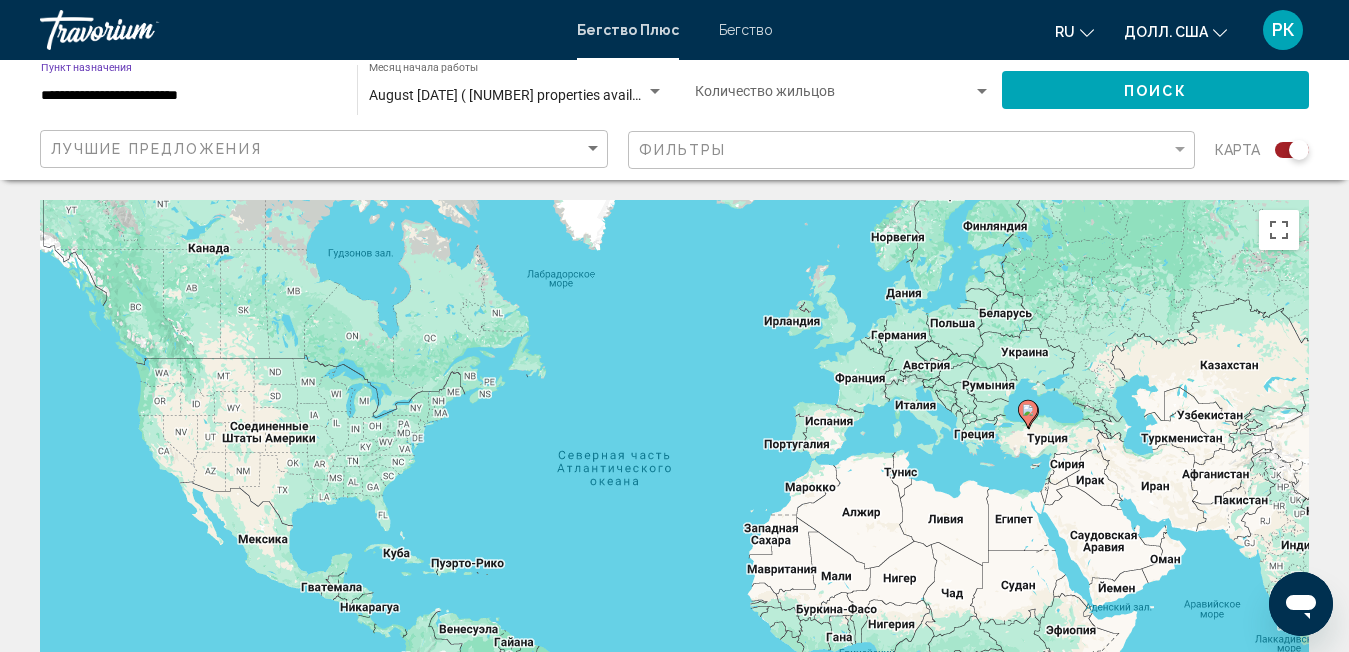 click on "**********" at bounding box center [189, 96] 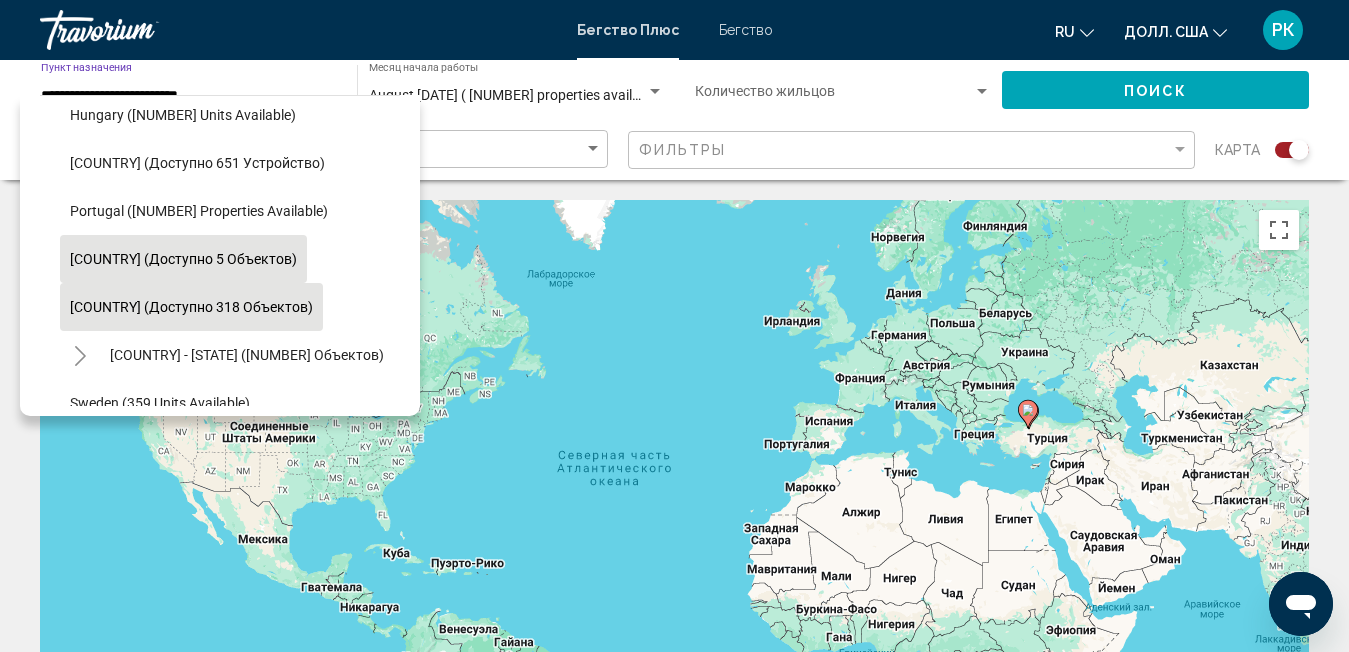 scroll, scrollTop: 508, scrollLeft: 0, axis: vertical 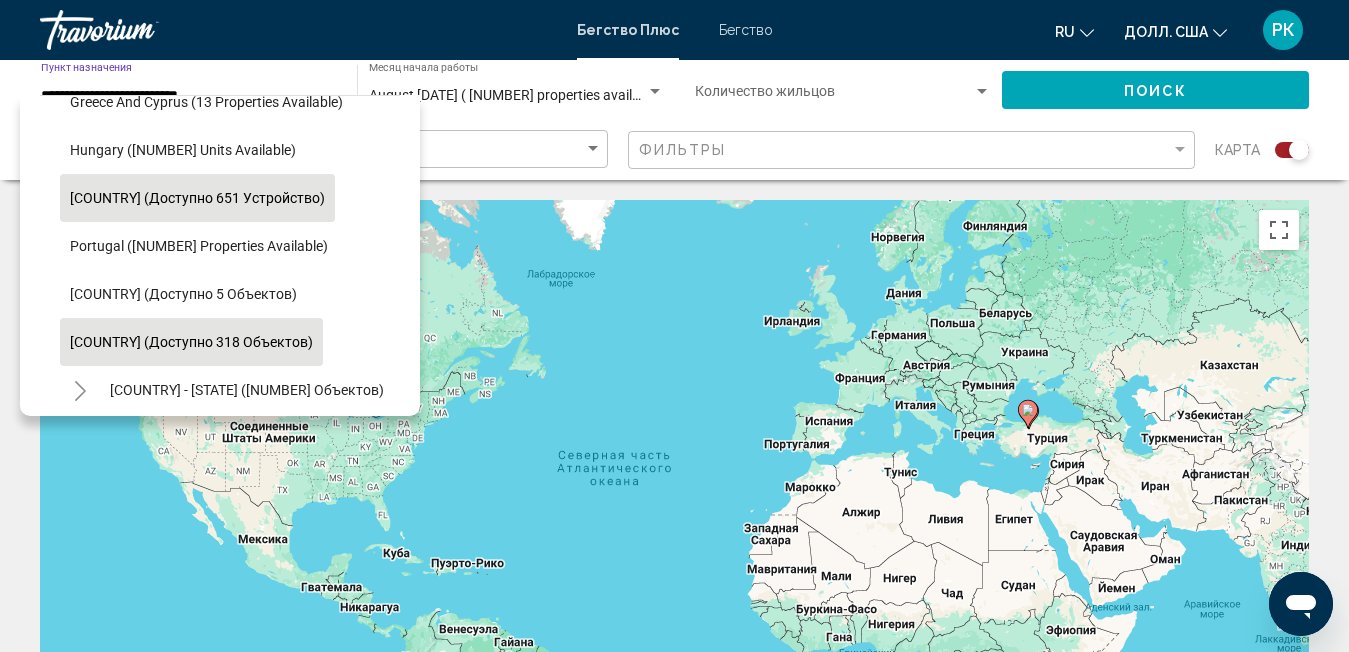 click on "[COUNTRY] (доступно 651 устройство)" at bounding box center [197, 199] 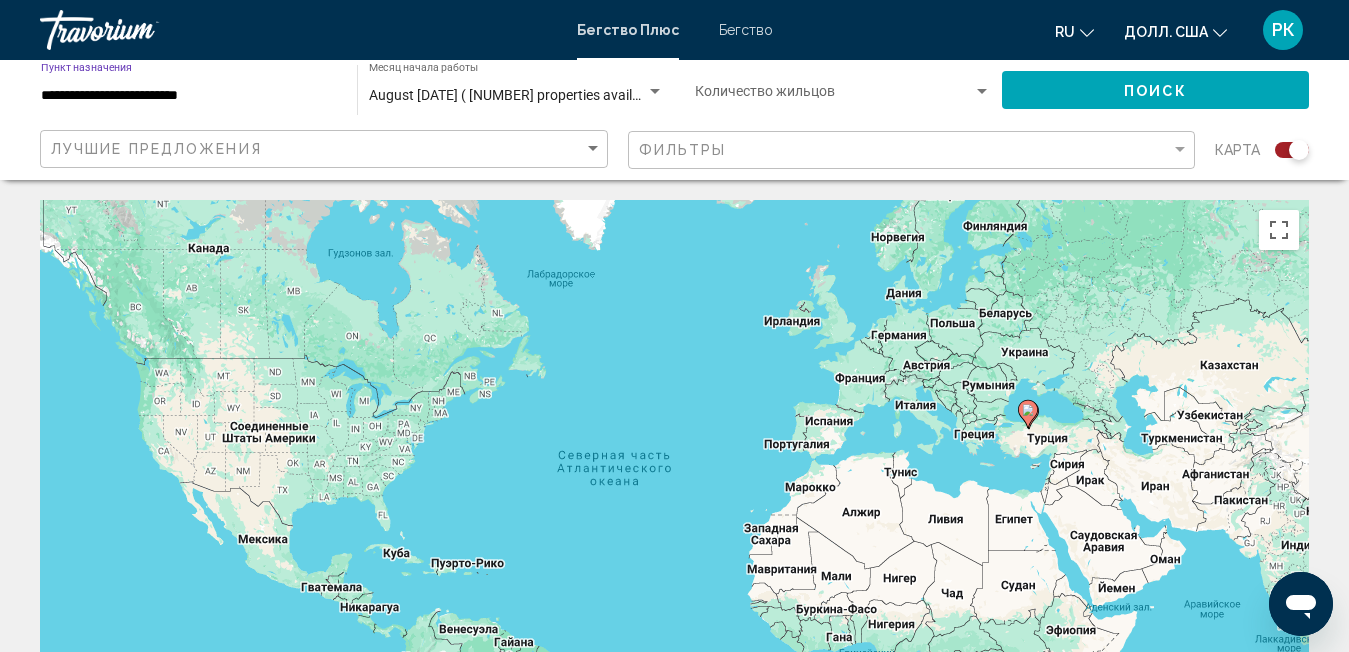 click on "Поиск" at bounding box center (1155, 89) 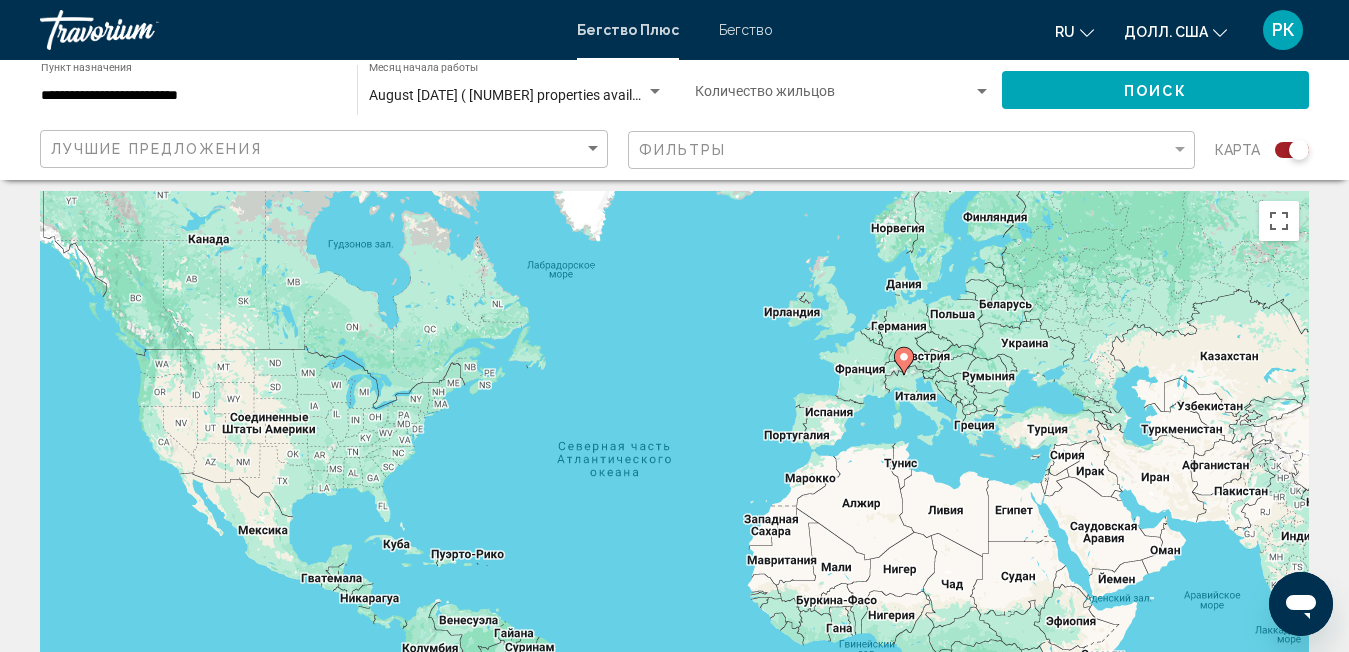 scroll, scrollTop: 0, scrollLeft: 0, axis: both 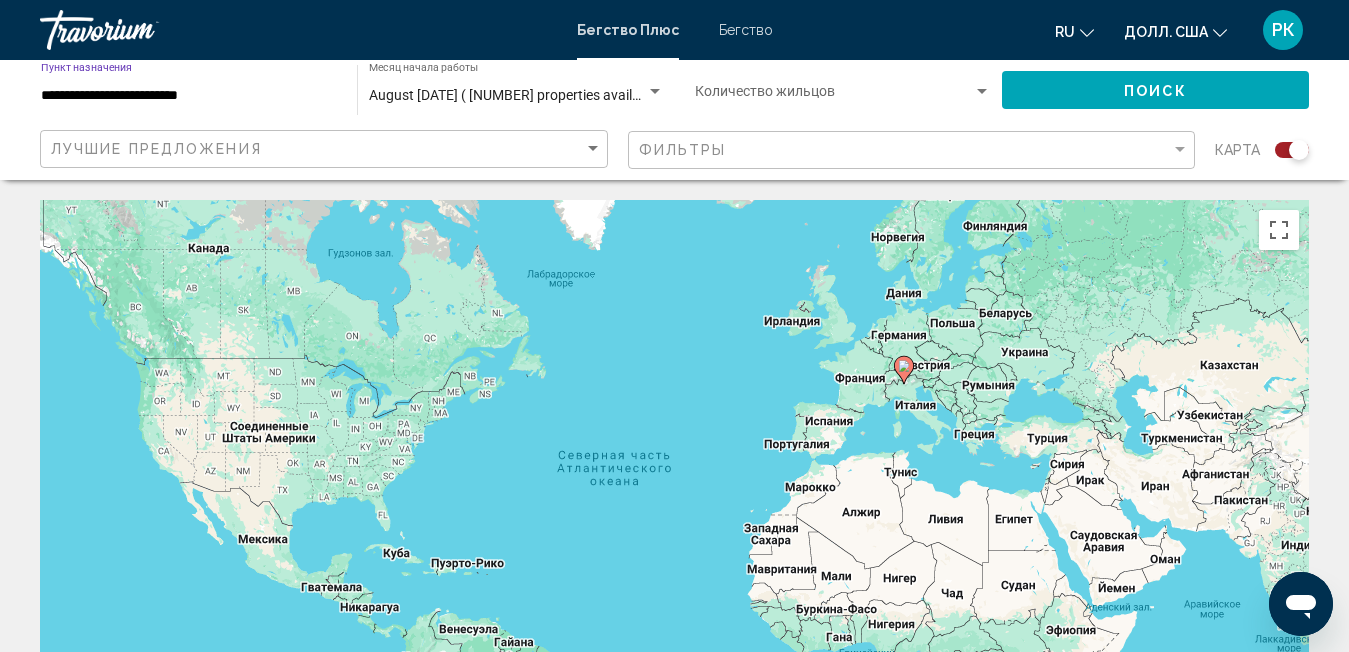 click on "**********" at bounding box center (189, 96) 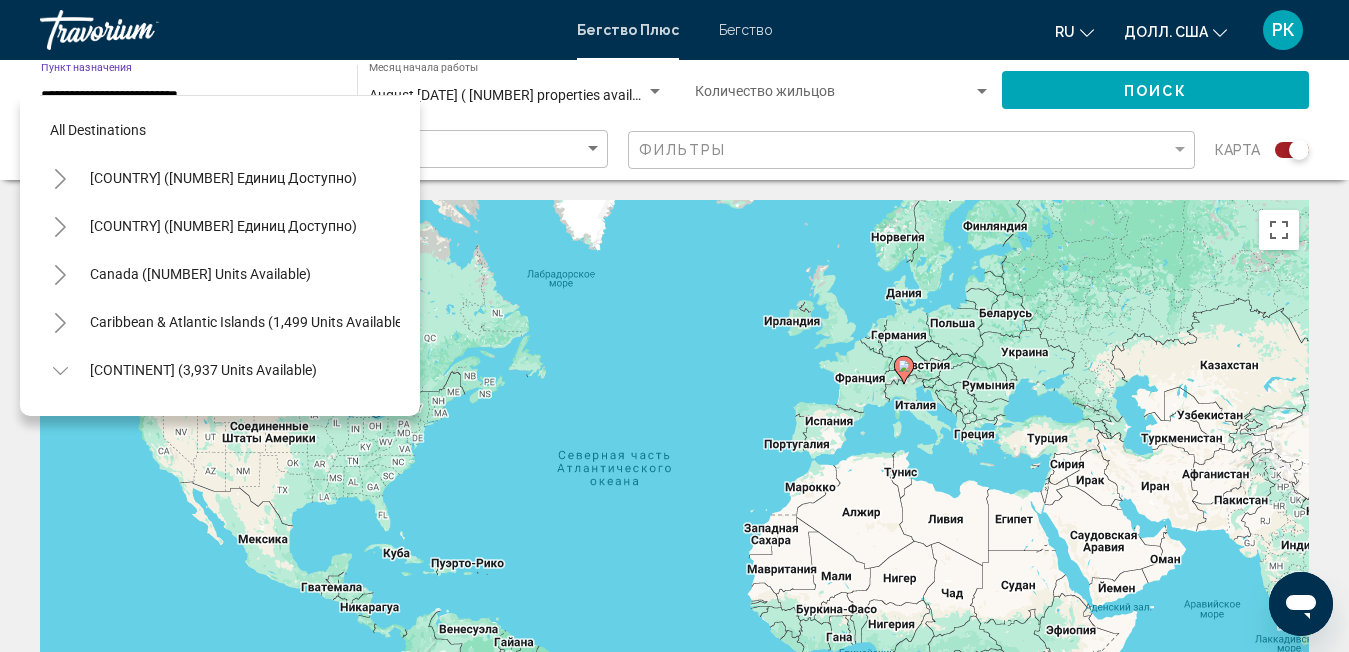 scroll, scrollTop: 464, scrollLeft: 0, axis: vertical 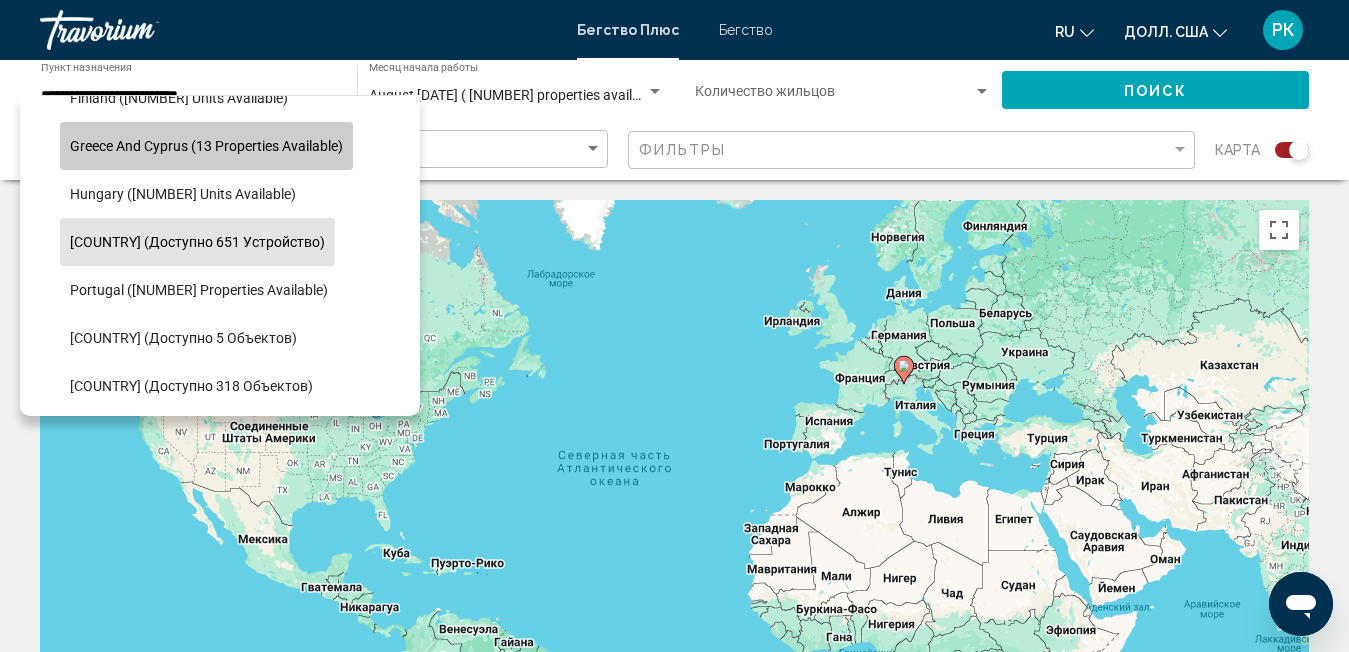 click on "Greece and Cyprus (13 properties available)" at bounding box center [206, 147] 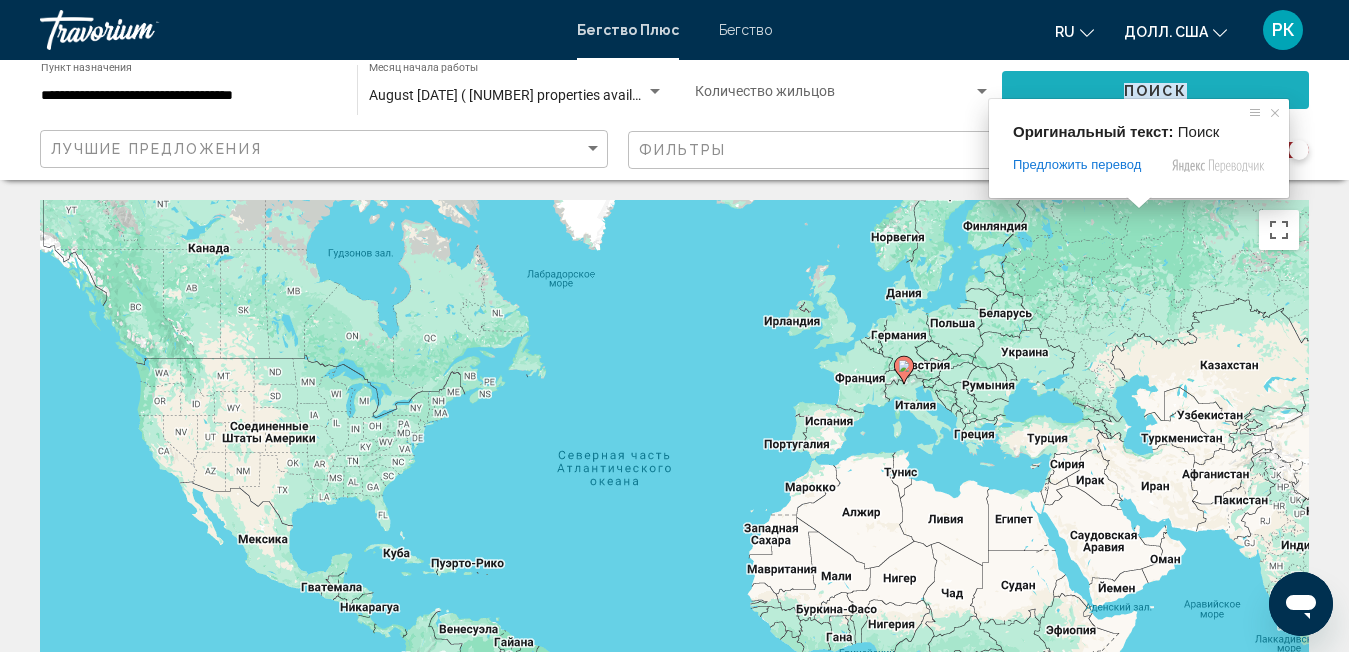 click on "Поиск" at bounding box center (1155, 91) 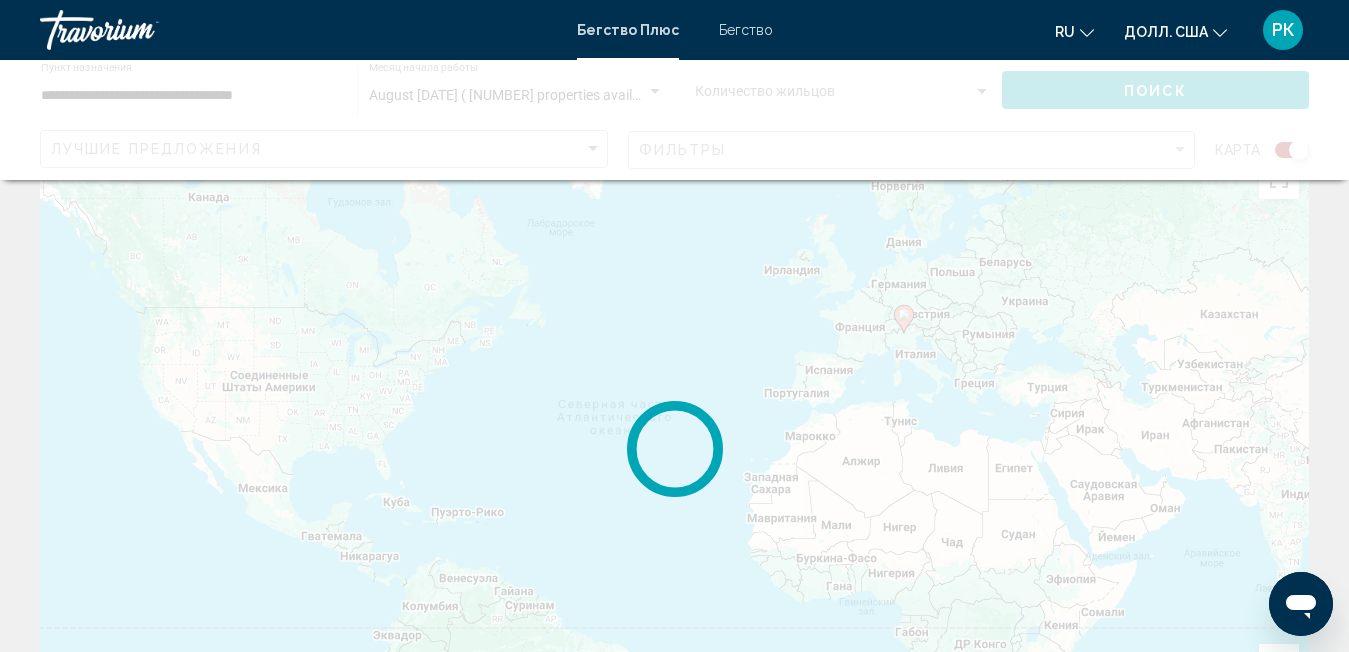 scroll, scrollTop: 0, scrollLeft: 0, axis: both 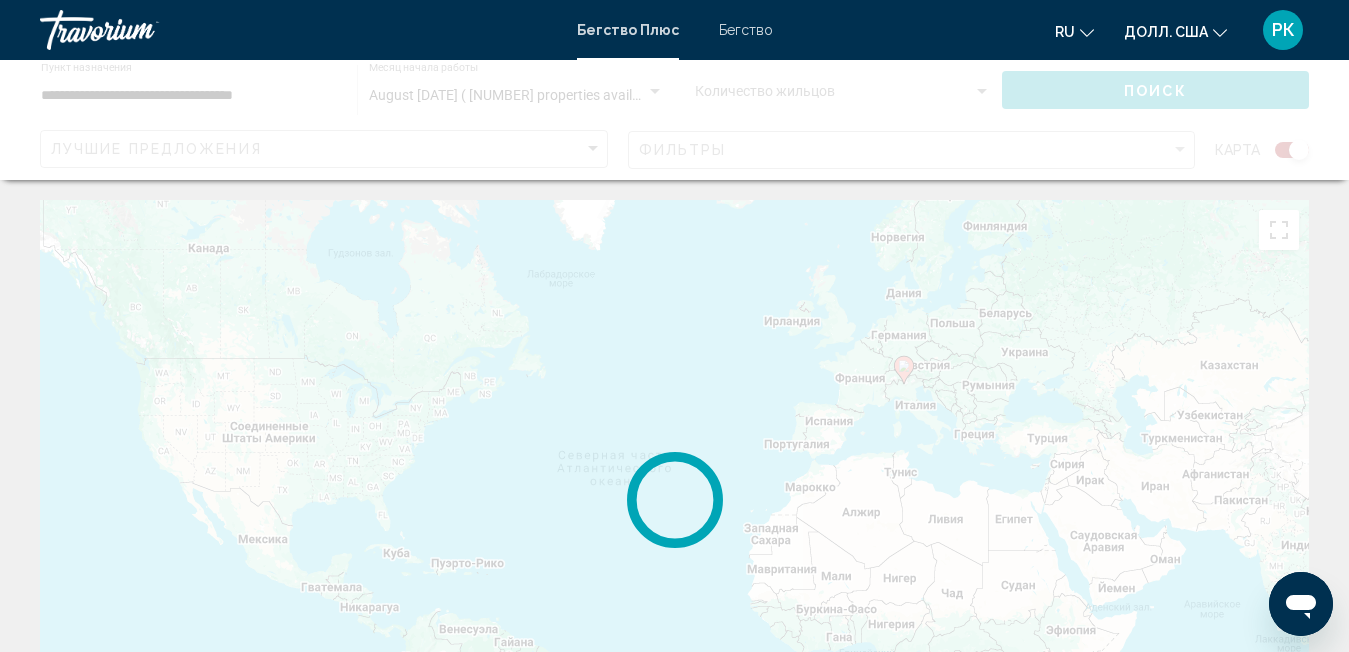 click at bounding box center (674, 120) 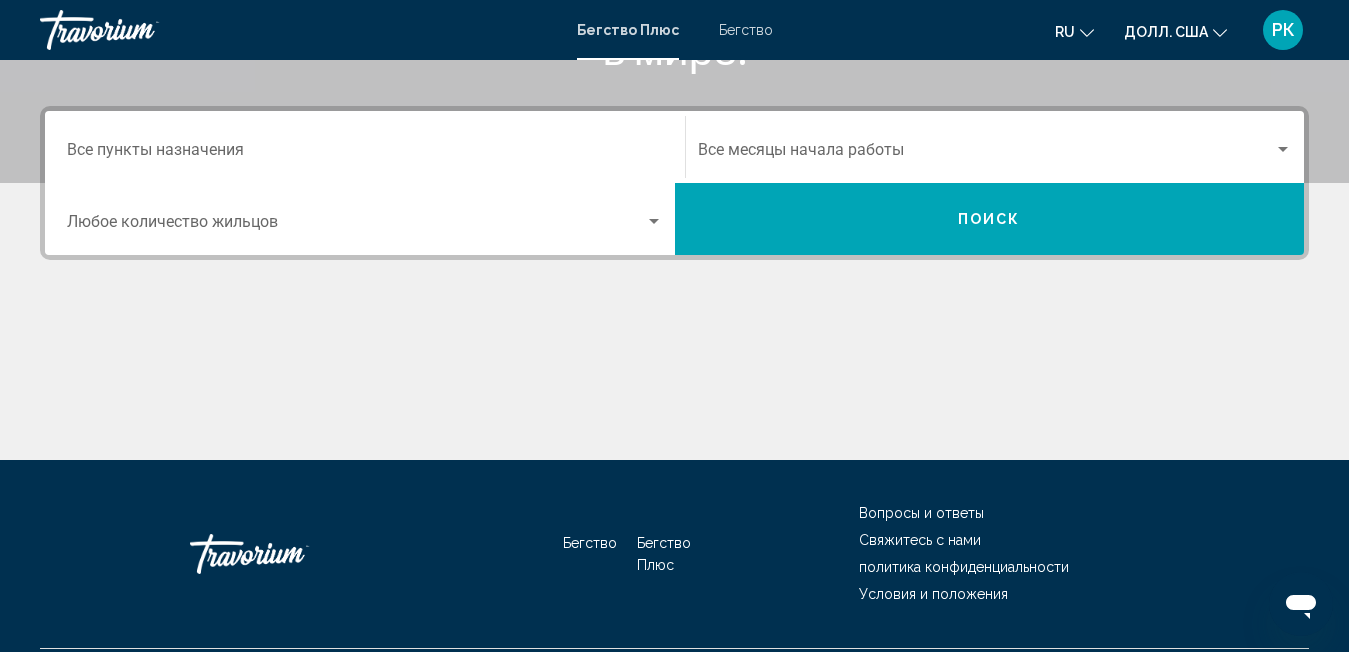 scroll, scrollTop: 470, scrollLeft: 0, axis: vertical 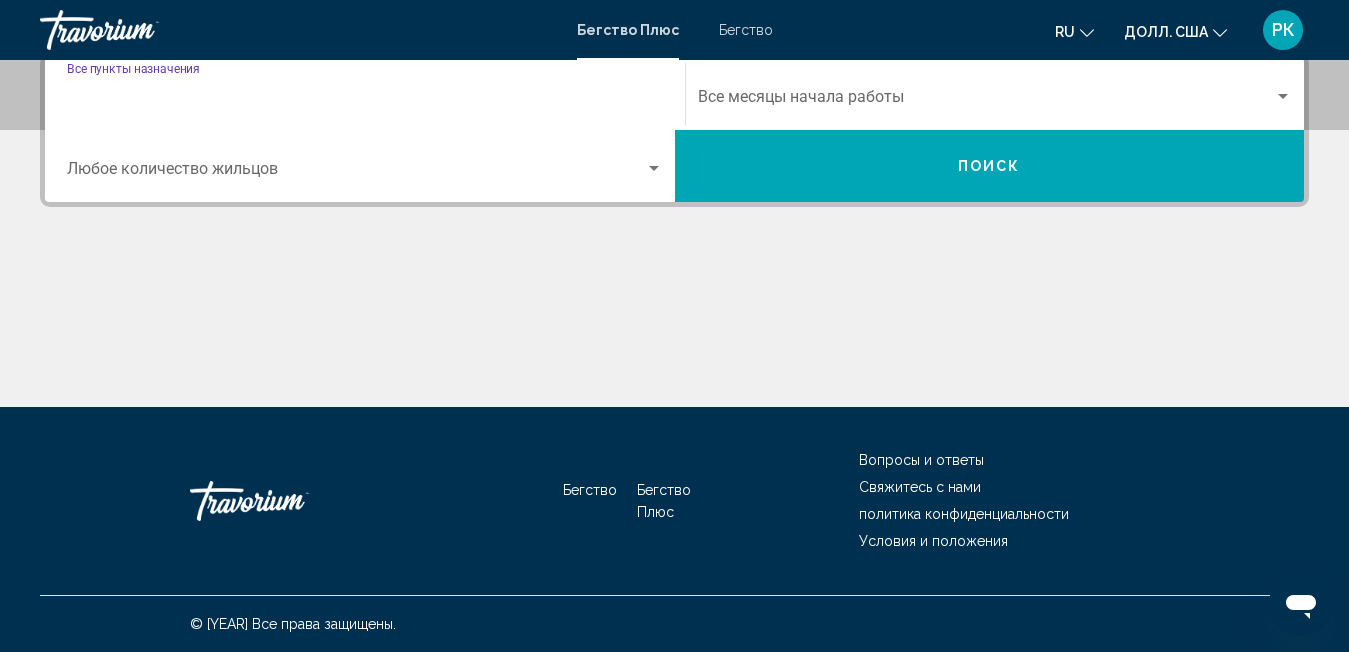 click on "Пункт назначения Все пункты назначения" at bounding box center (365, 101) 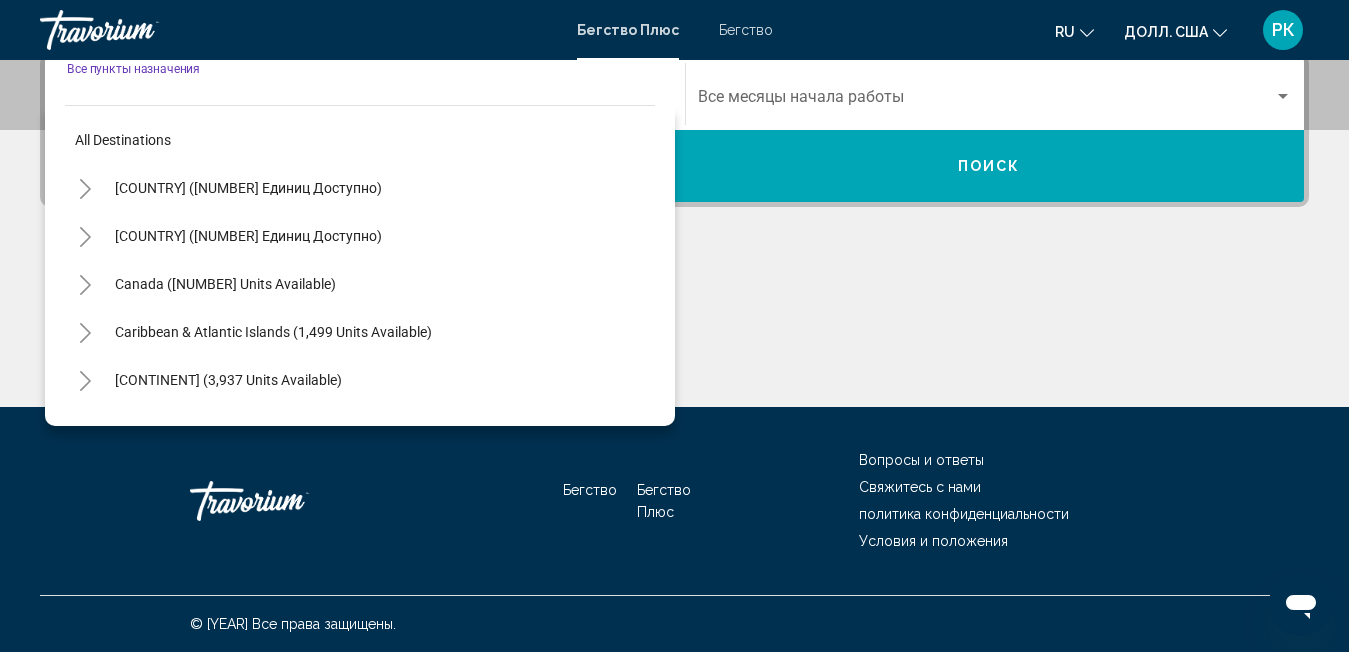 scroll, scrollTop: 458, scrollLeft: 0, axis: vertical 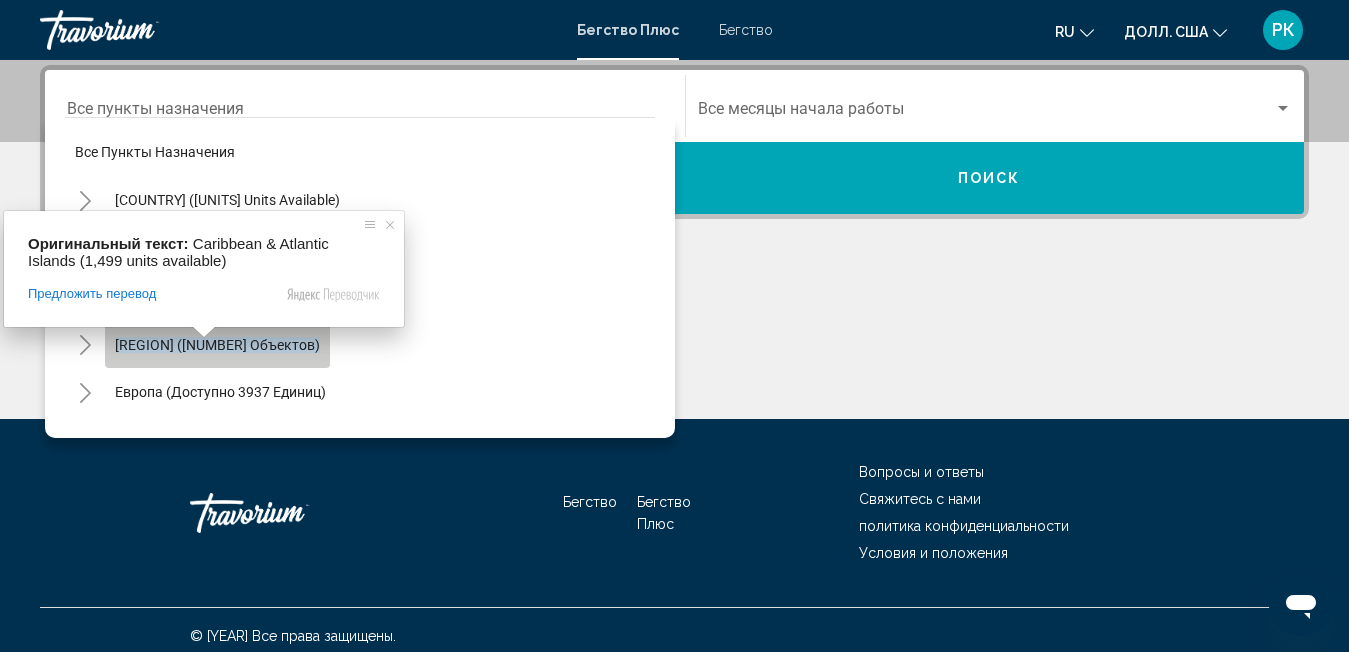 click on "[REGION] ([NUMBER] объектов)" at bounding box center (217, 345) 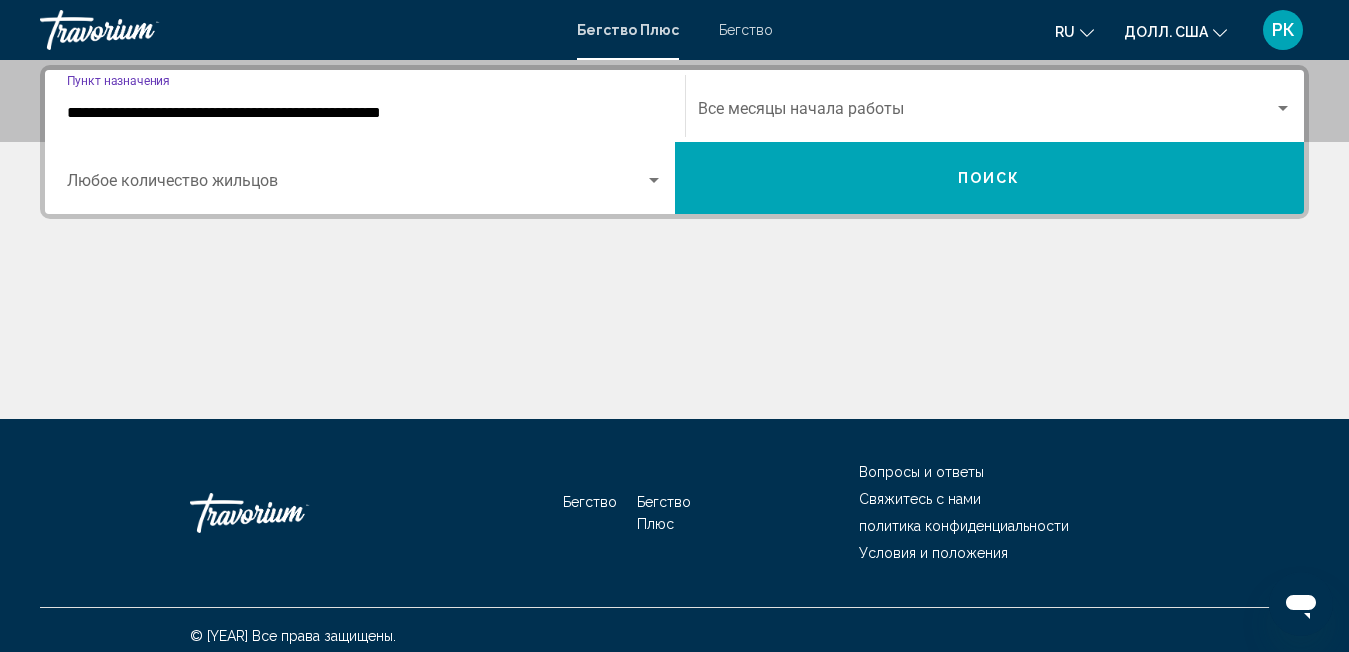 click on "**********" at bounding box center (365, 113) 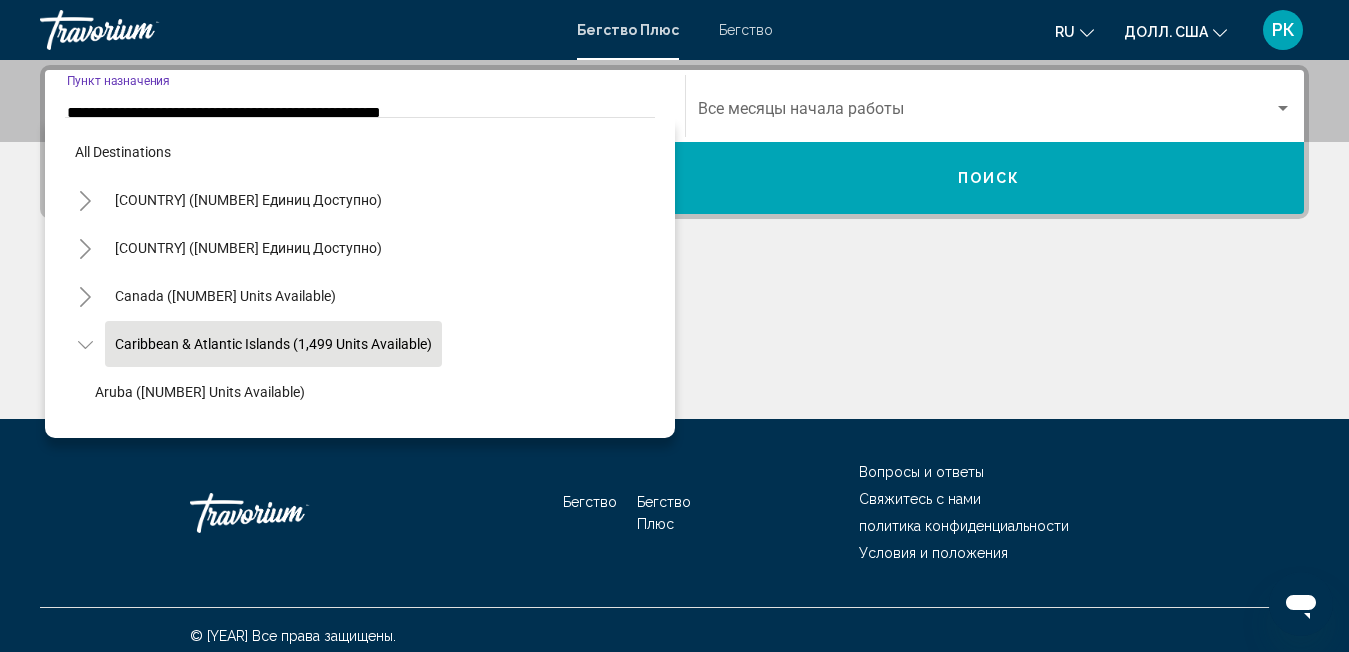 scroll, scrollTop: 405, scrollLeft: 0, axis: vertical 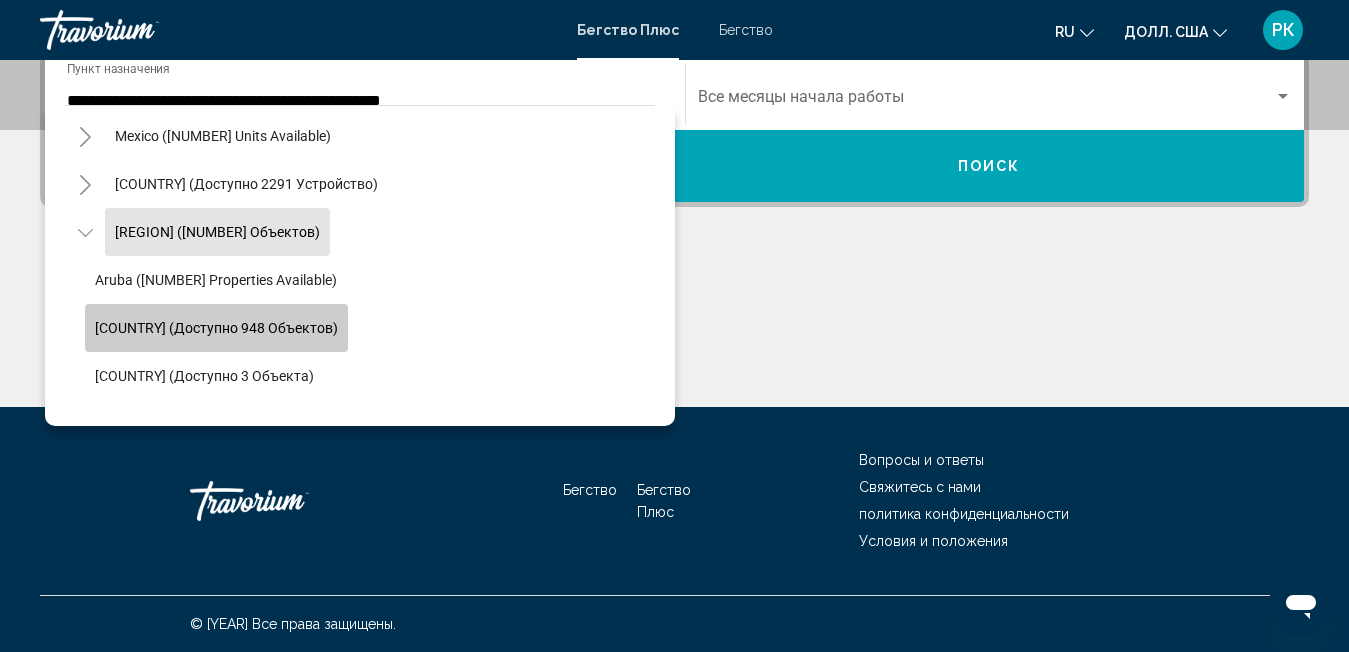 click on "[COUNTRY] (доступно 948 объектов)" at bounding box center (216, 327) 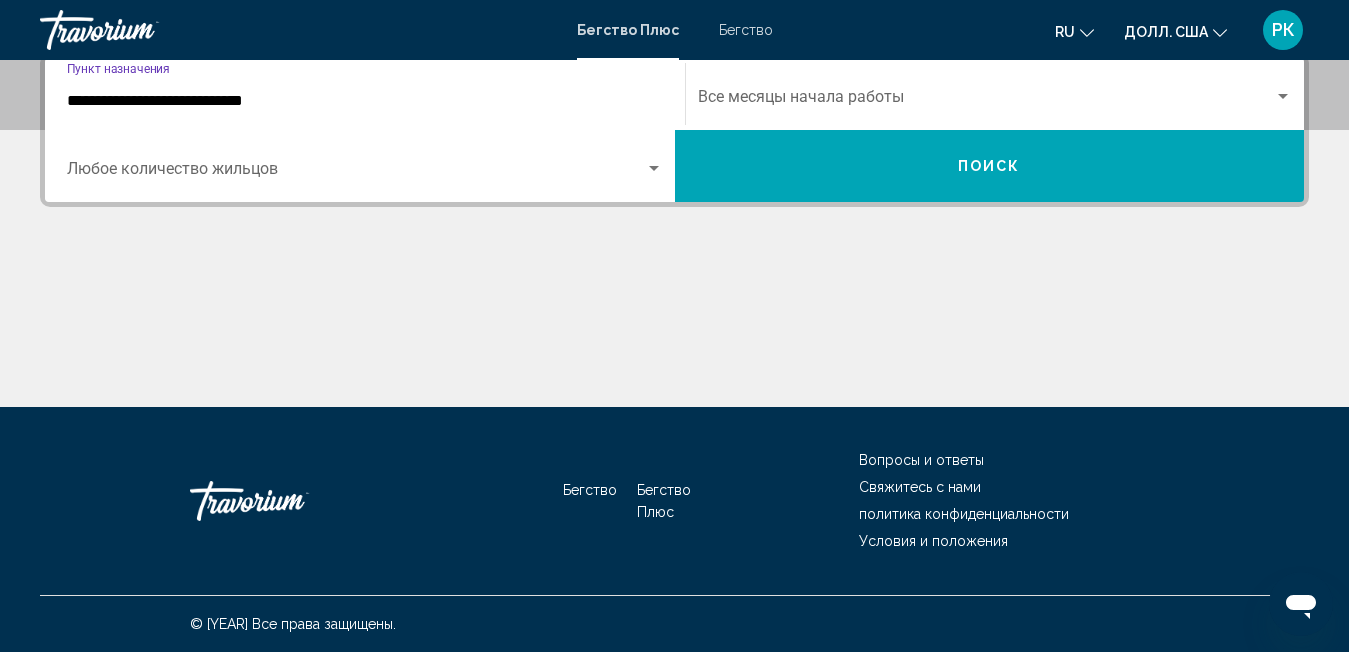 scroll, scrollTop: 458, scrollLeft: 0, axis: vertical 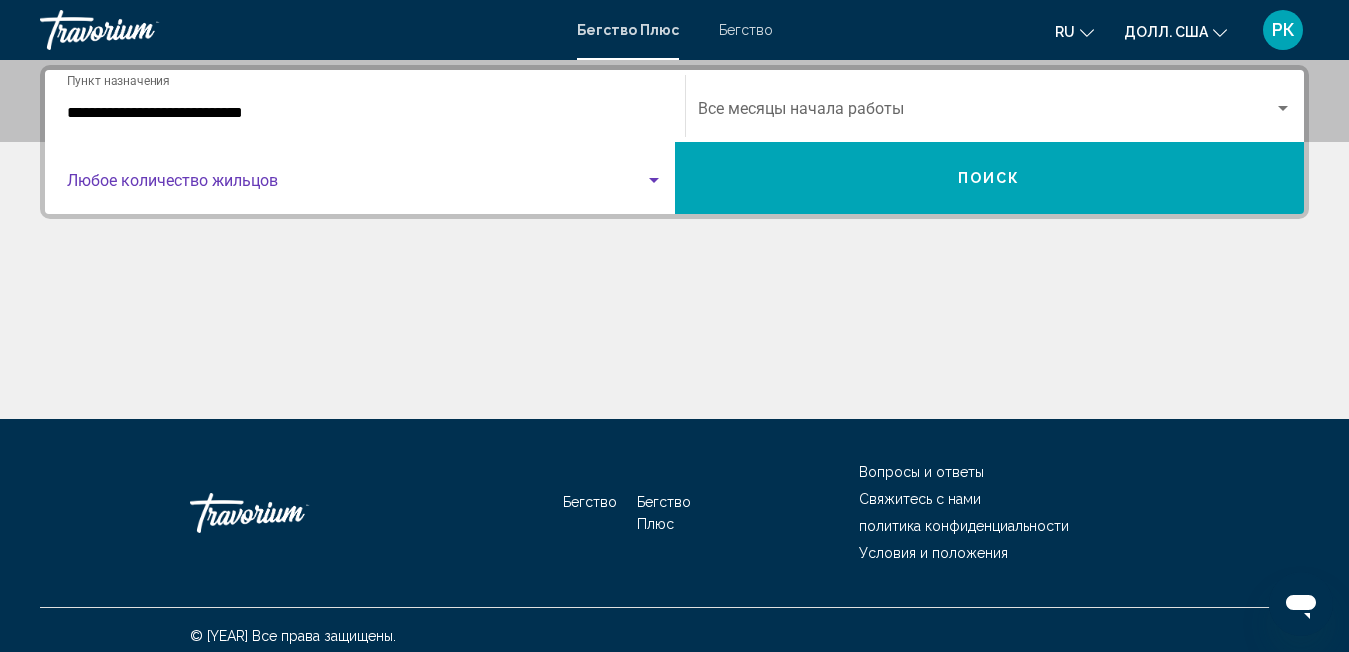 click at bounding box center [356, 185] 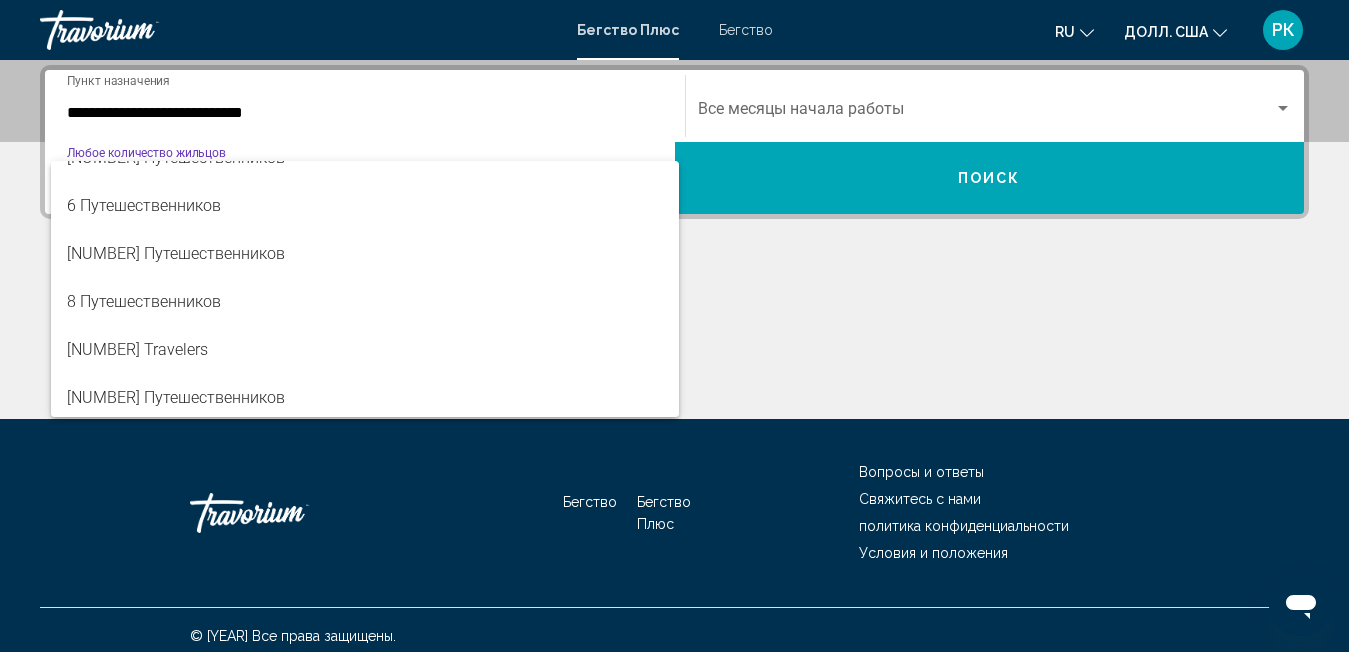 scroll, scrollTop: 224, scrollLeft: 0, axis: vertical 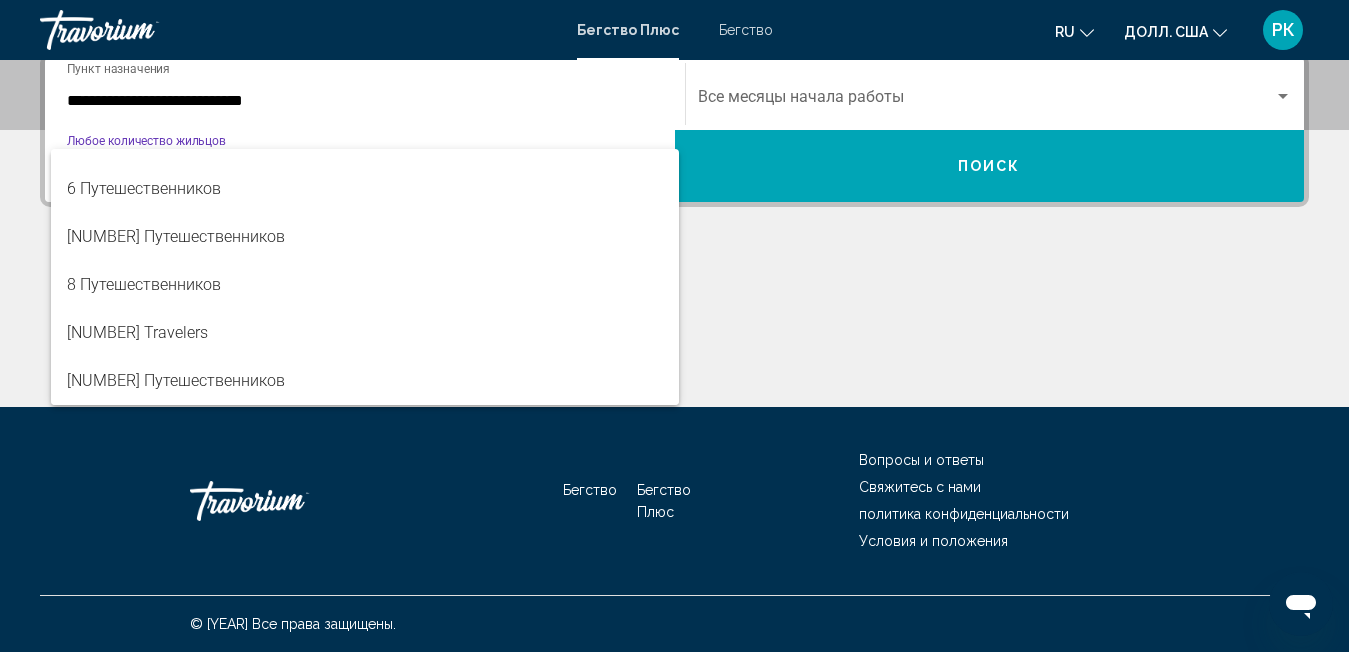 click at bounding box center (674, 326) 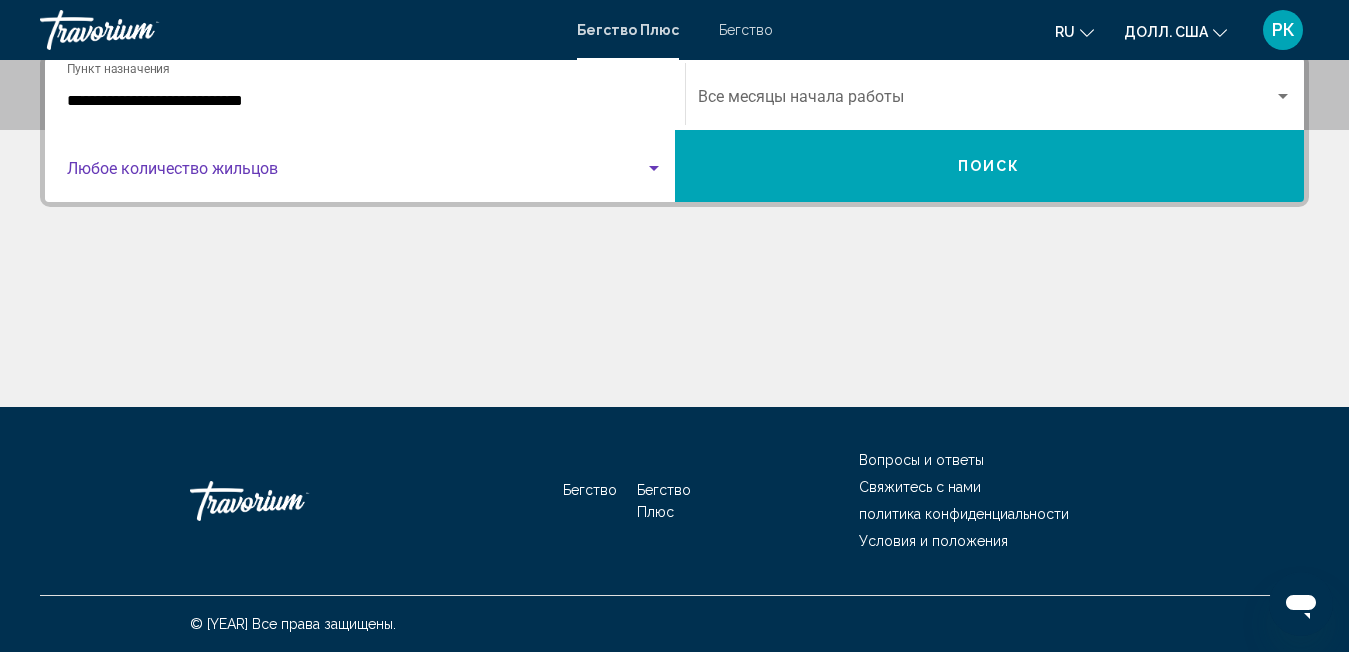 click at bounding box center [356, 173] 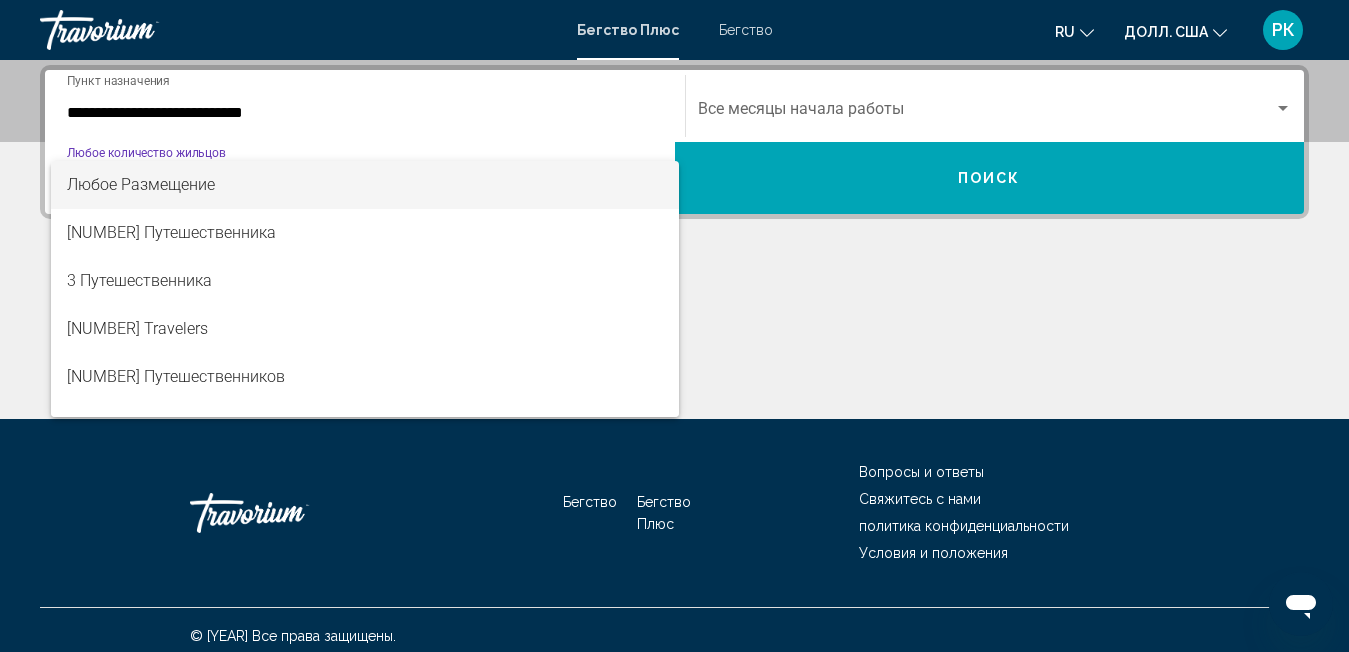 click at bounding box center [674, 326] 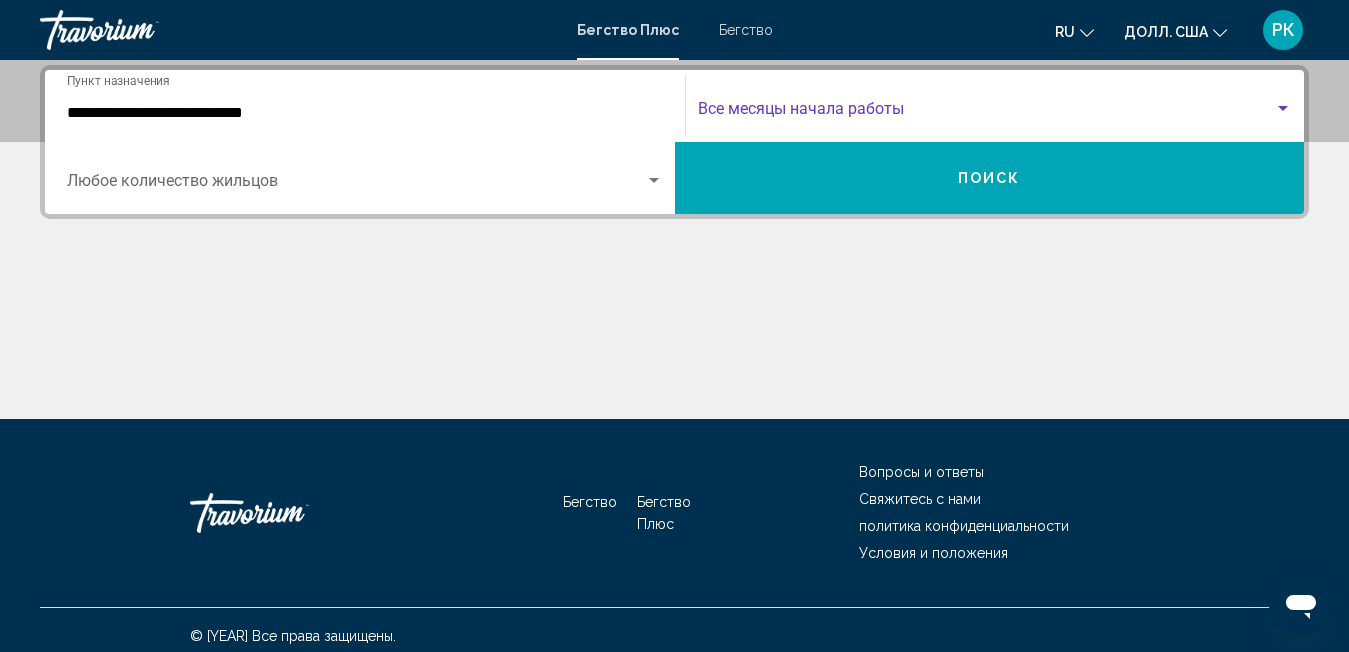 click at bounding box center (986, 113) 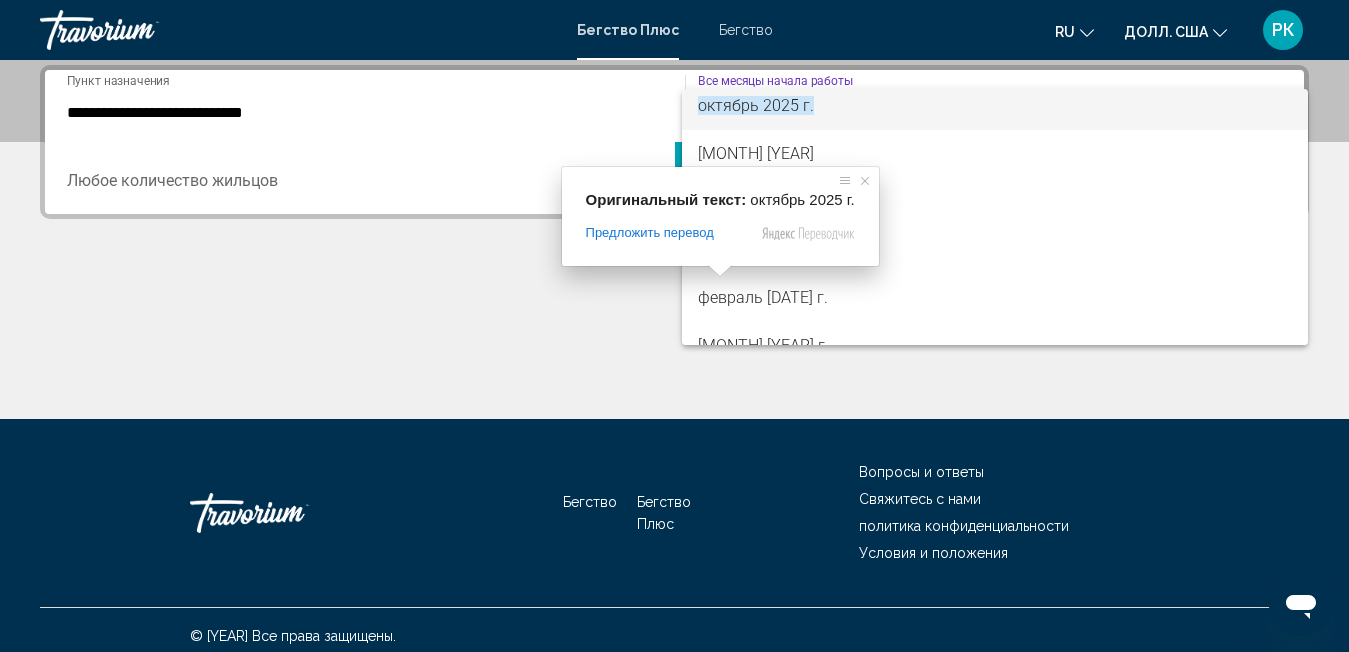 scroll, scrollTop: 200, scrollLeft: 0, axis: vertical 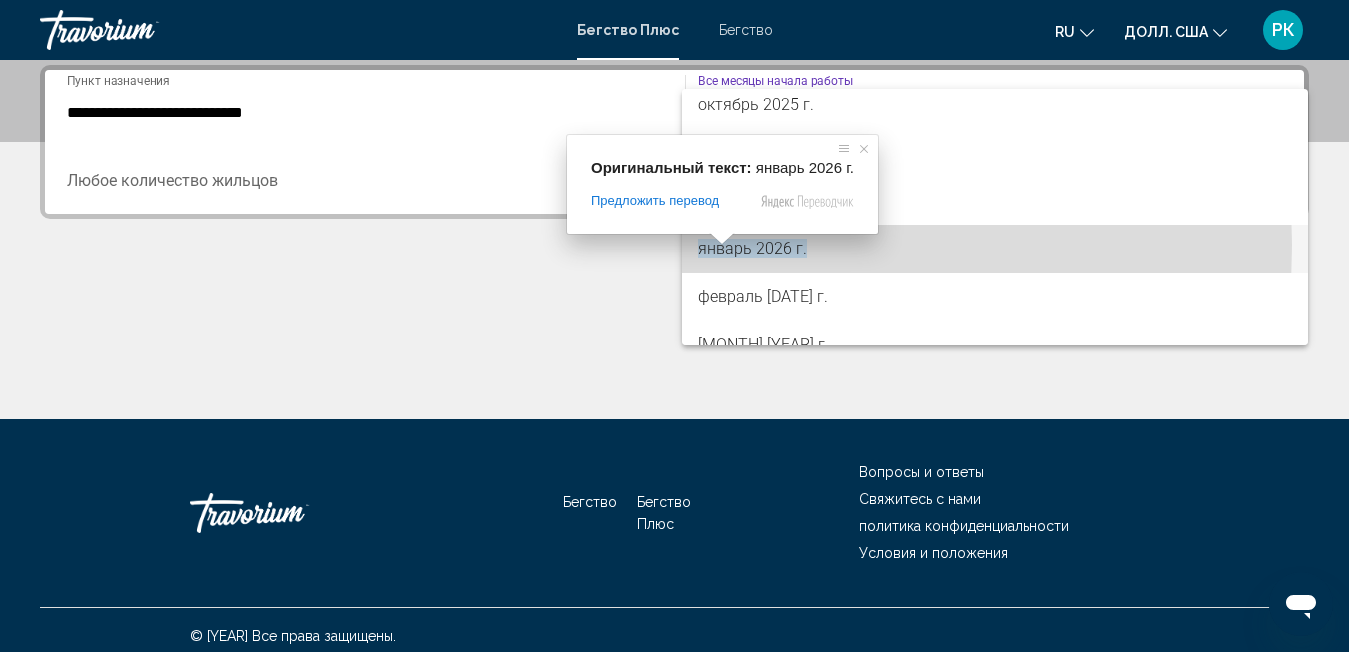 click on "**********" at bounding box center [674, -132] 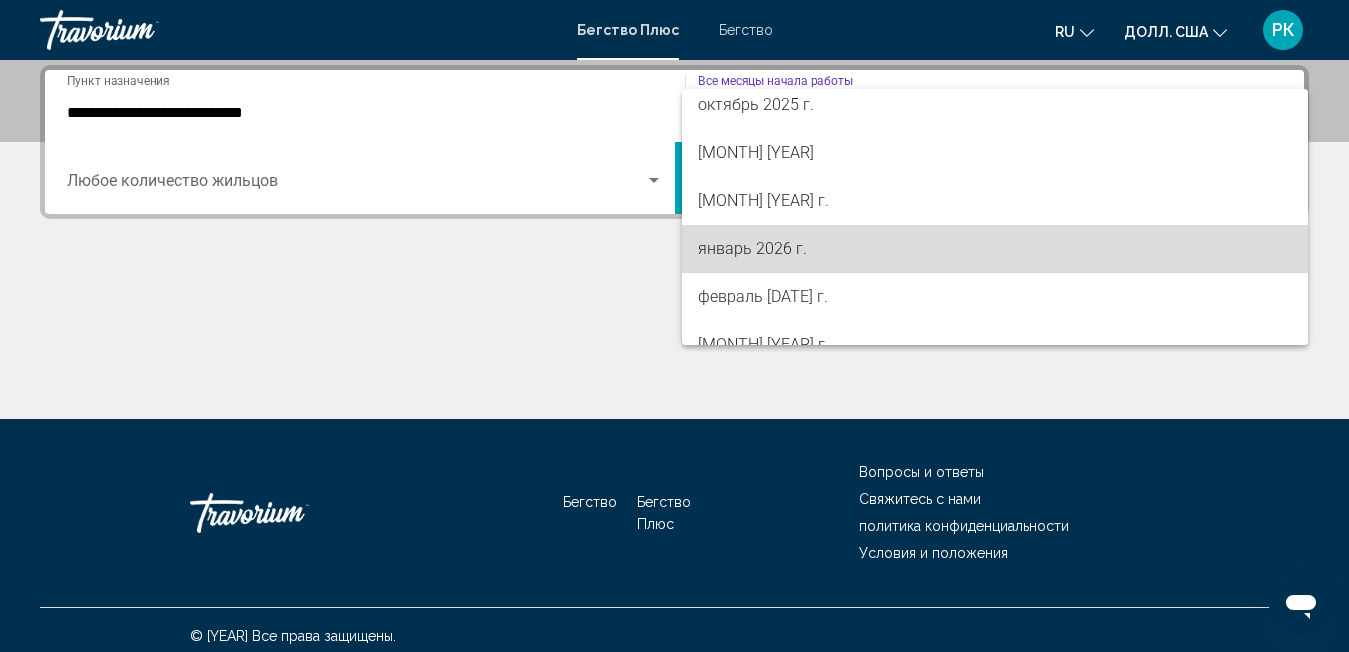 click on "январь 2026 г." at bounding box center [995, 249] 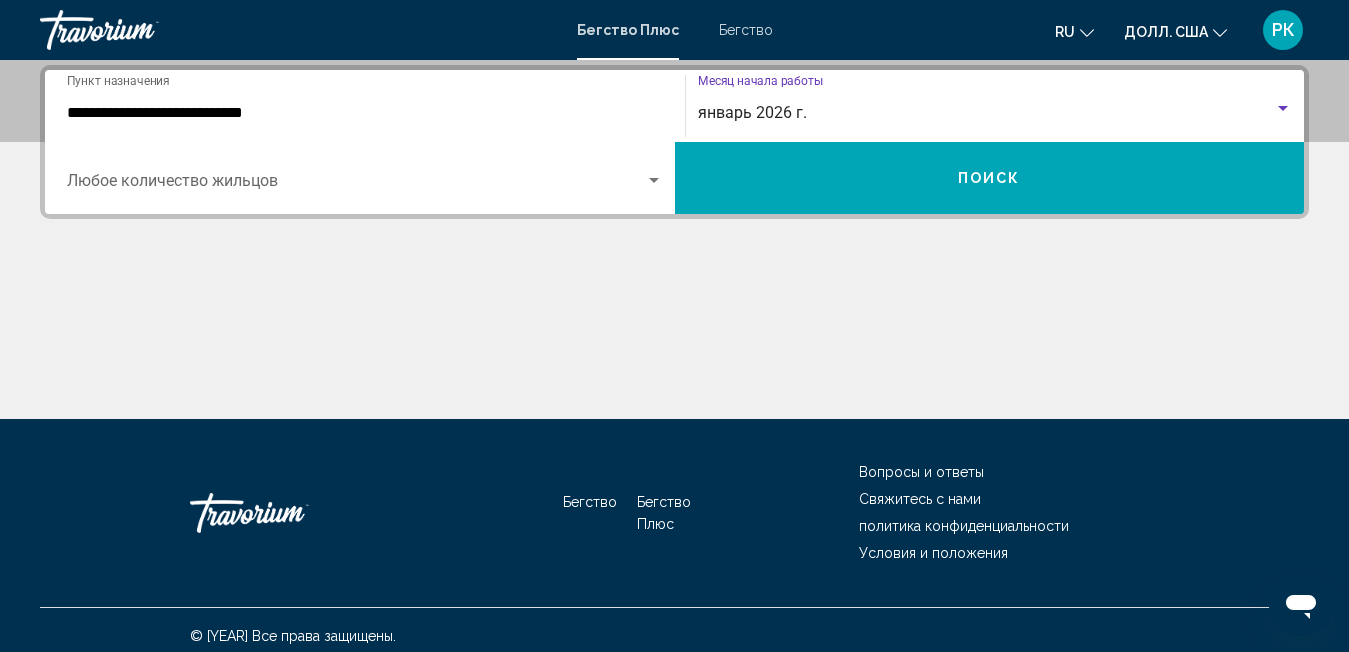 click on "Поиск" at bounding box center (989, 179) 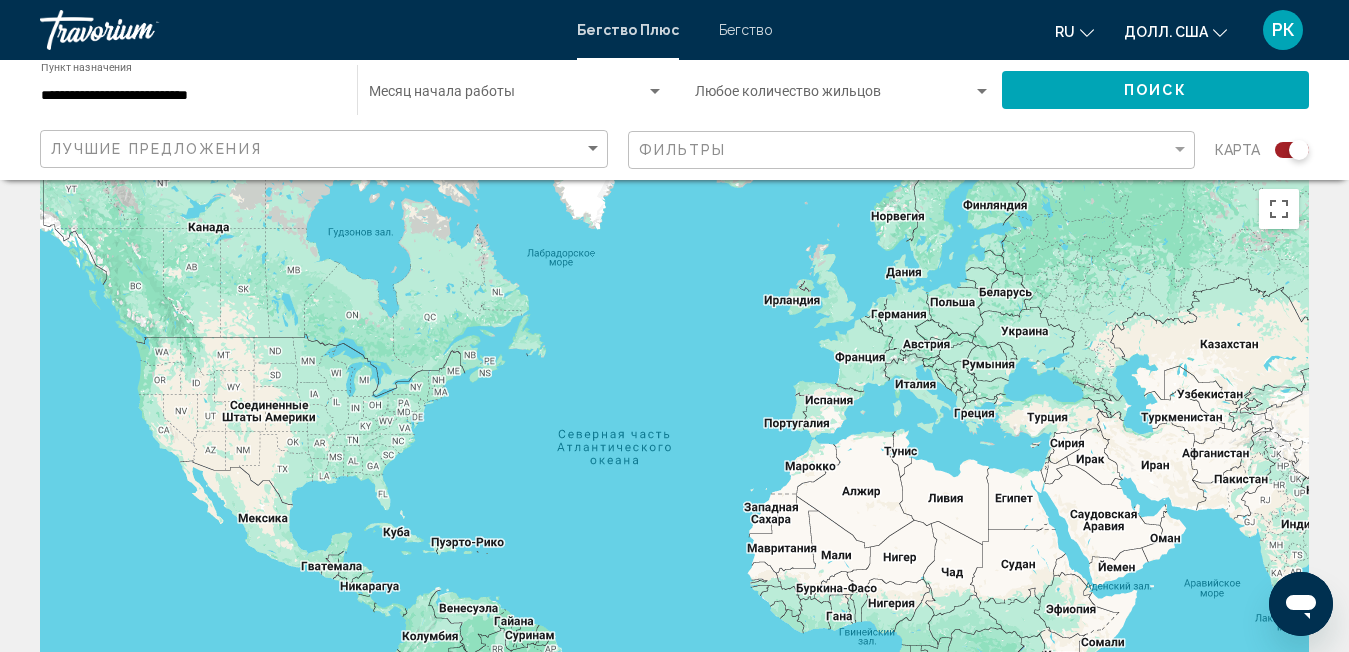 scroll, scrollTop: 0, scrollLeft: 0, axis: both 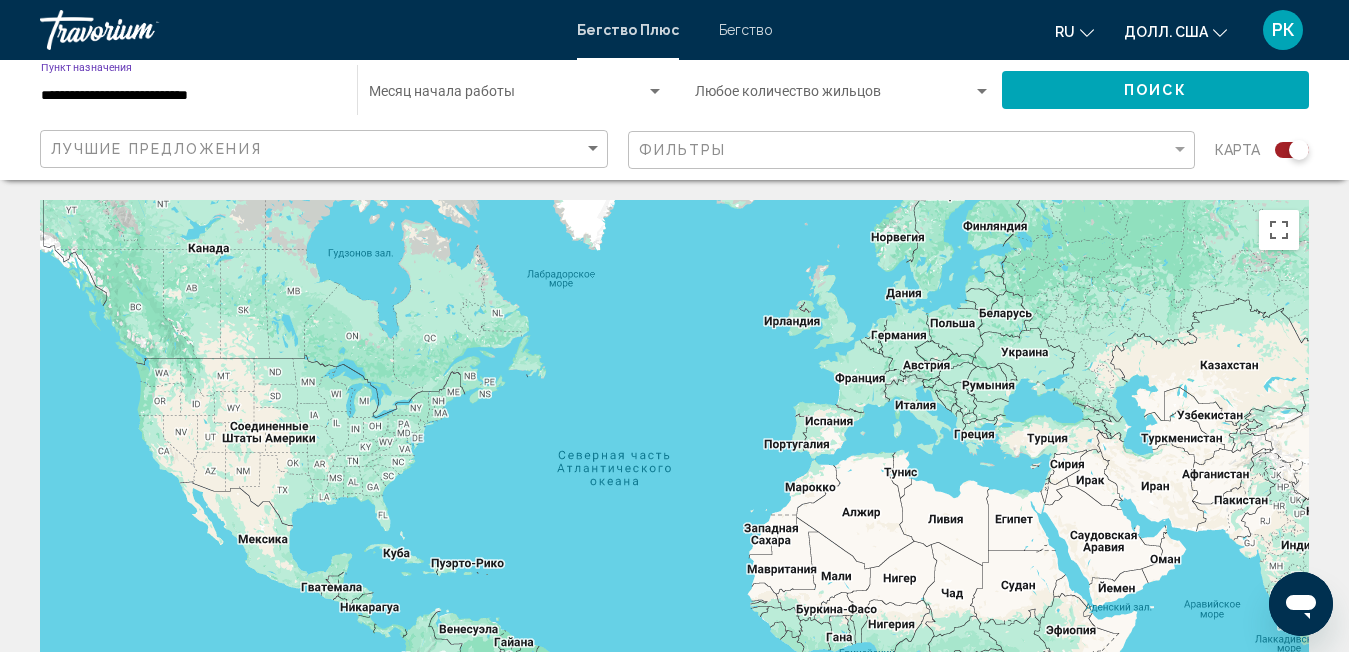click on "**********" at bounding box center (189, 96) 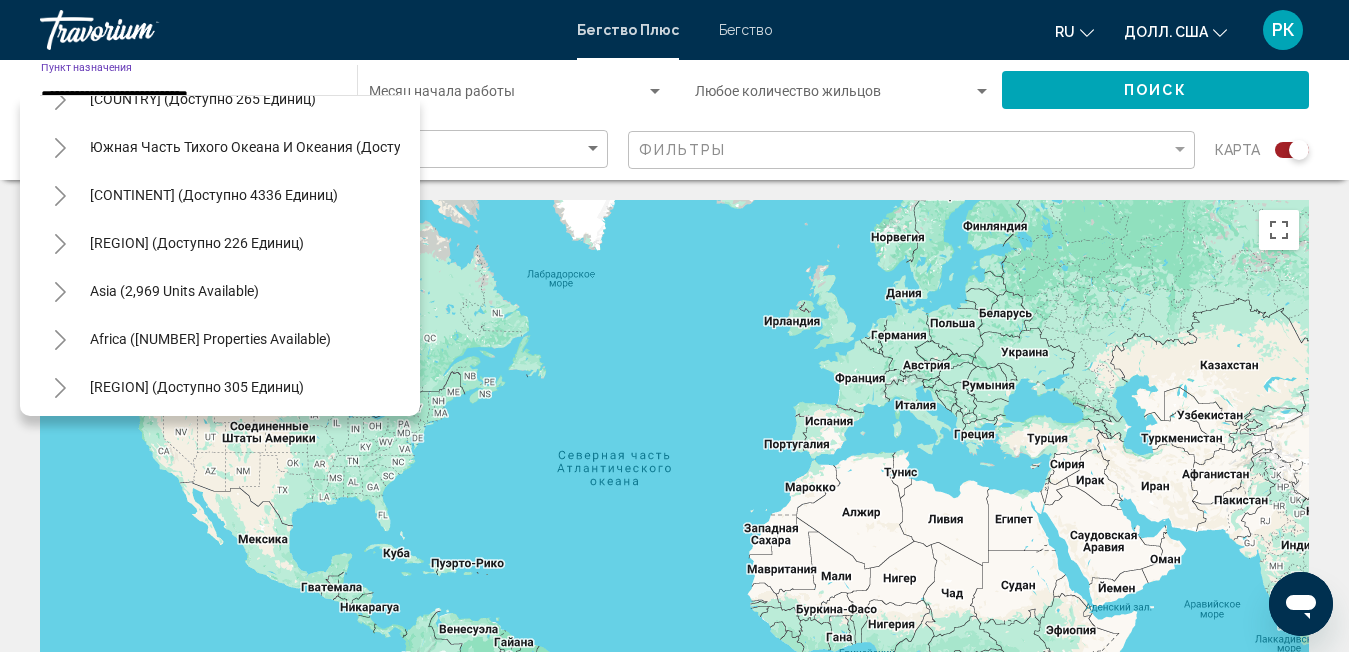 scroll, scrollTop: 677, scrollLeft: 0, axis: vertical 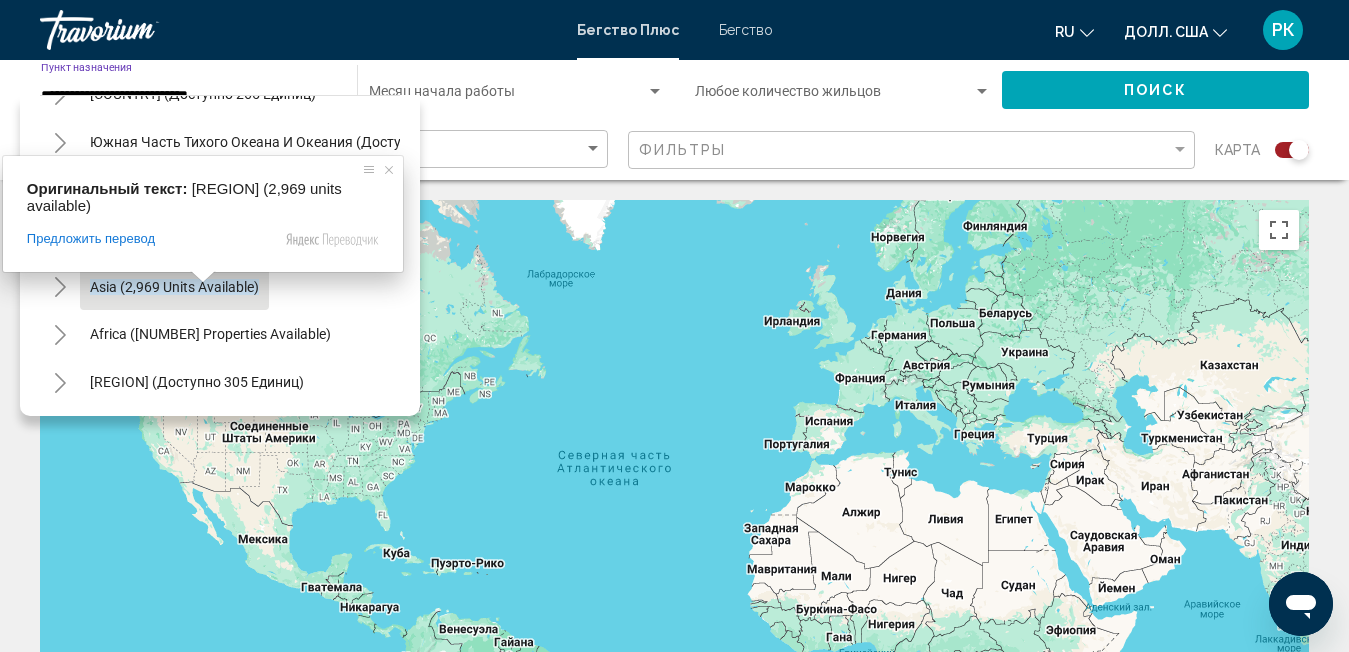 click on "Asia (2,969 units available)" at bounding box center [174, 287] 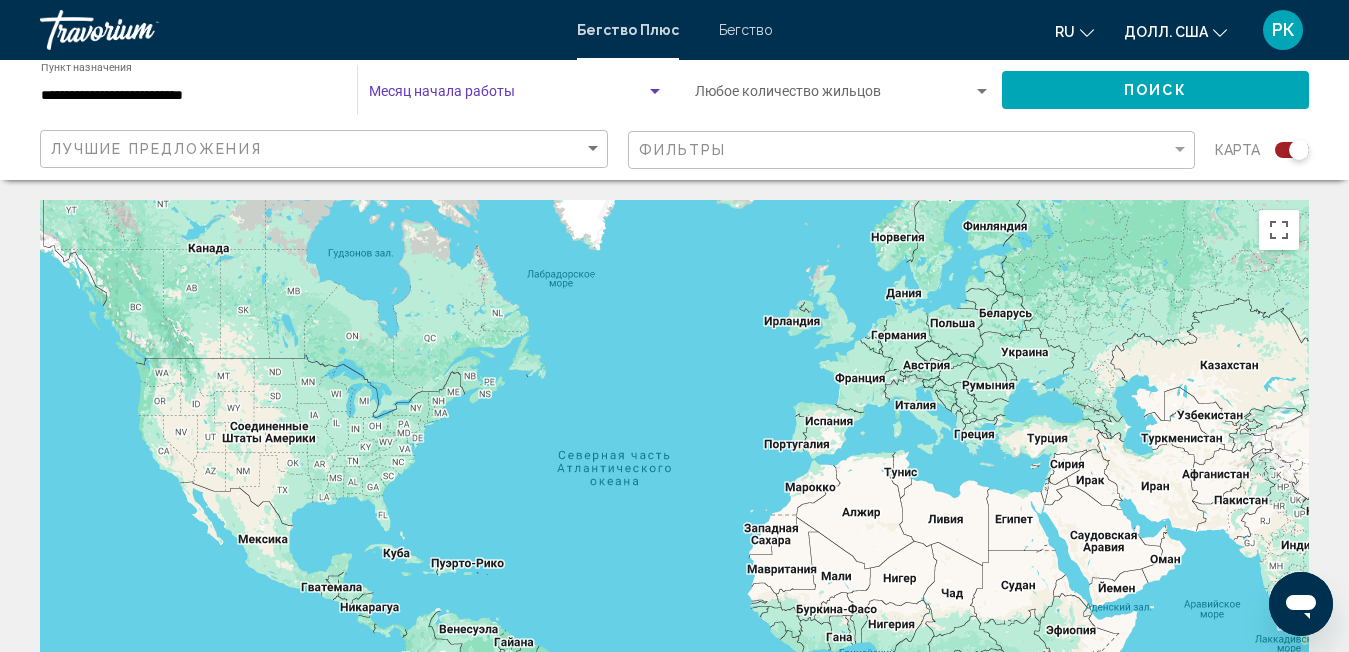 click at bounding box center [507, 96] 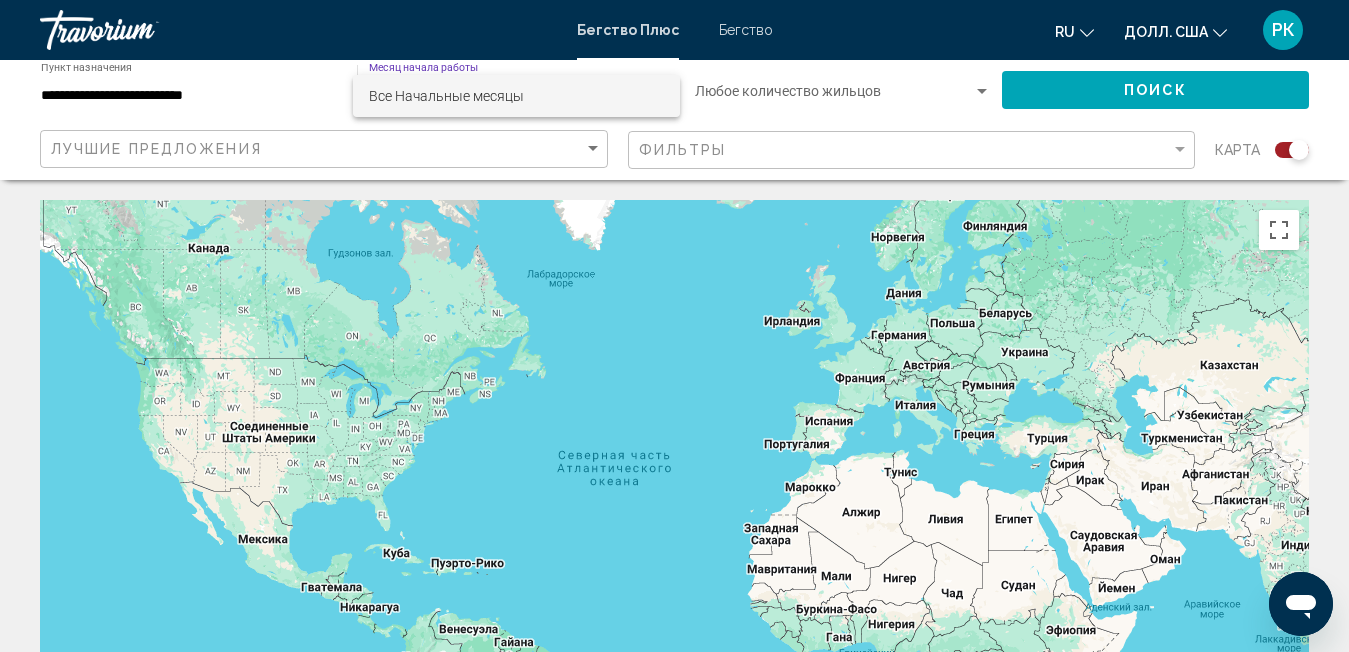 click at bounding box center [674, 326] 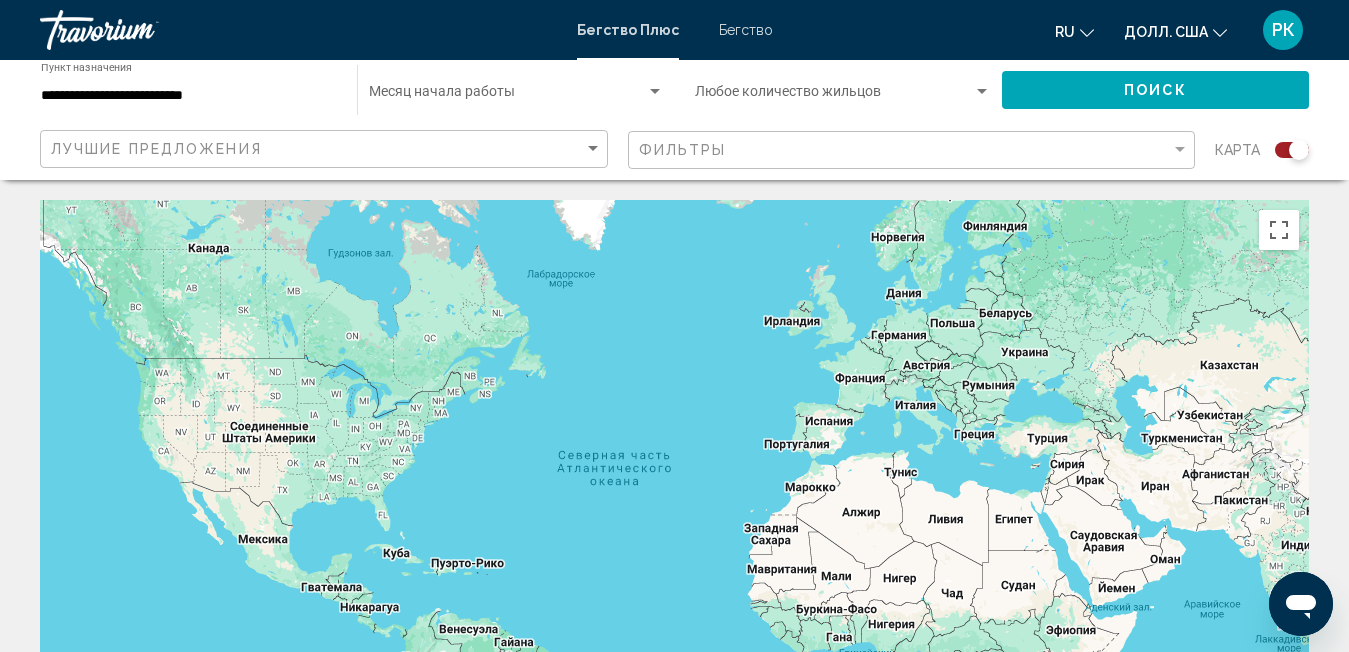 click on "Поиск" at bounding box center (1155, 89) 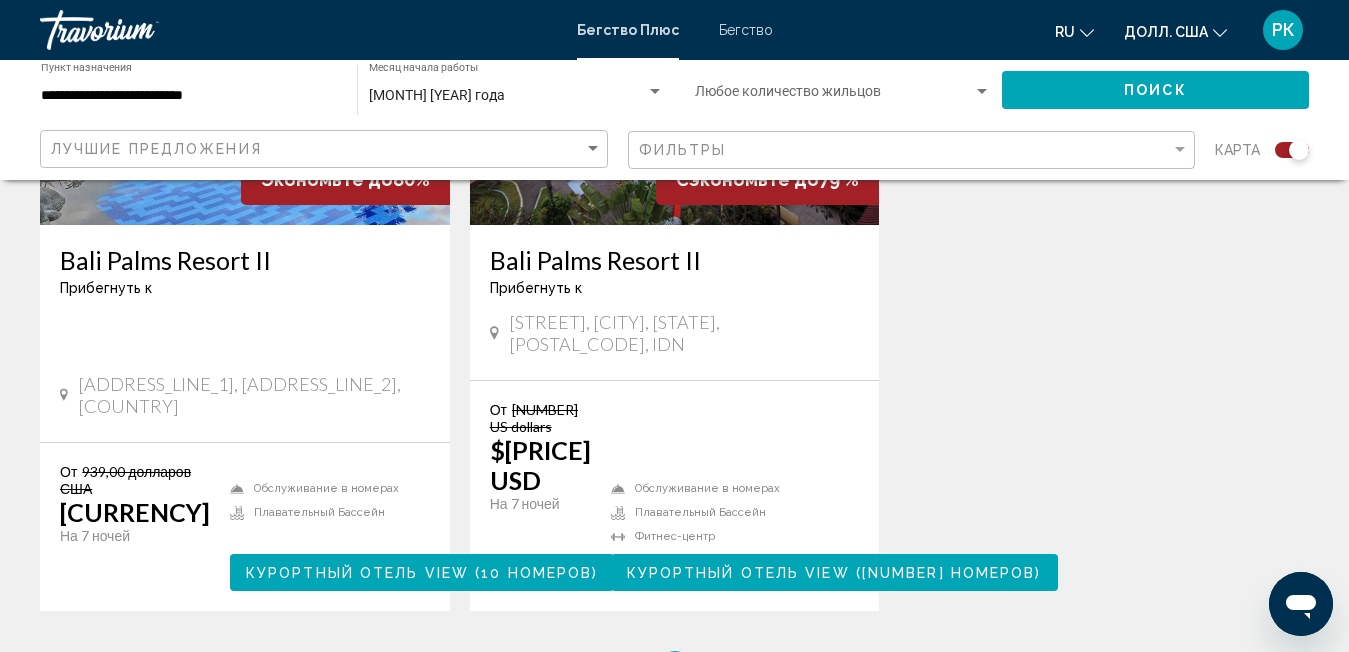 scroll, scrollTop: 1100, scrollLeft: 0, axis: vertical 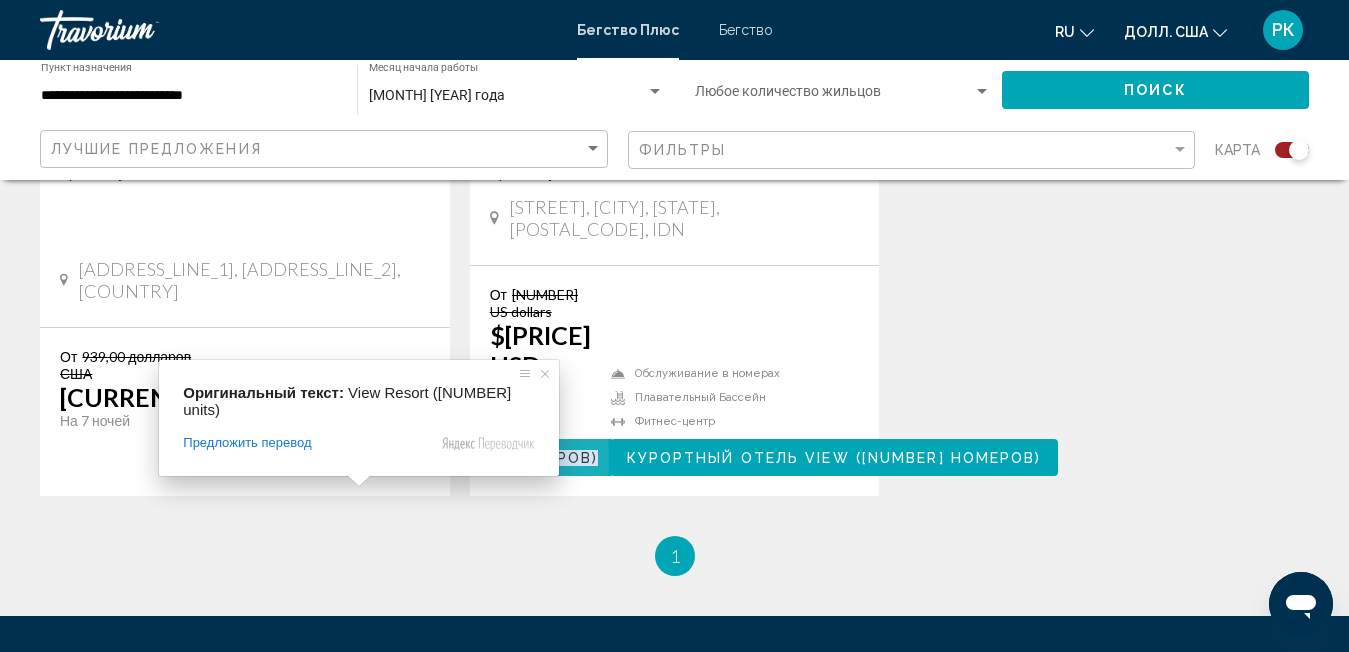 click on "Курортный отель View" at bounding box center (357, 458) 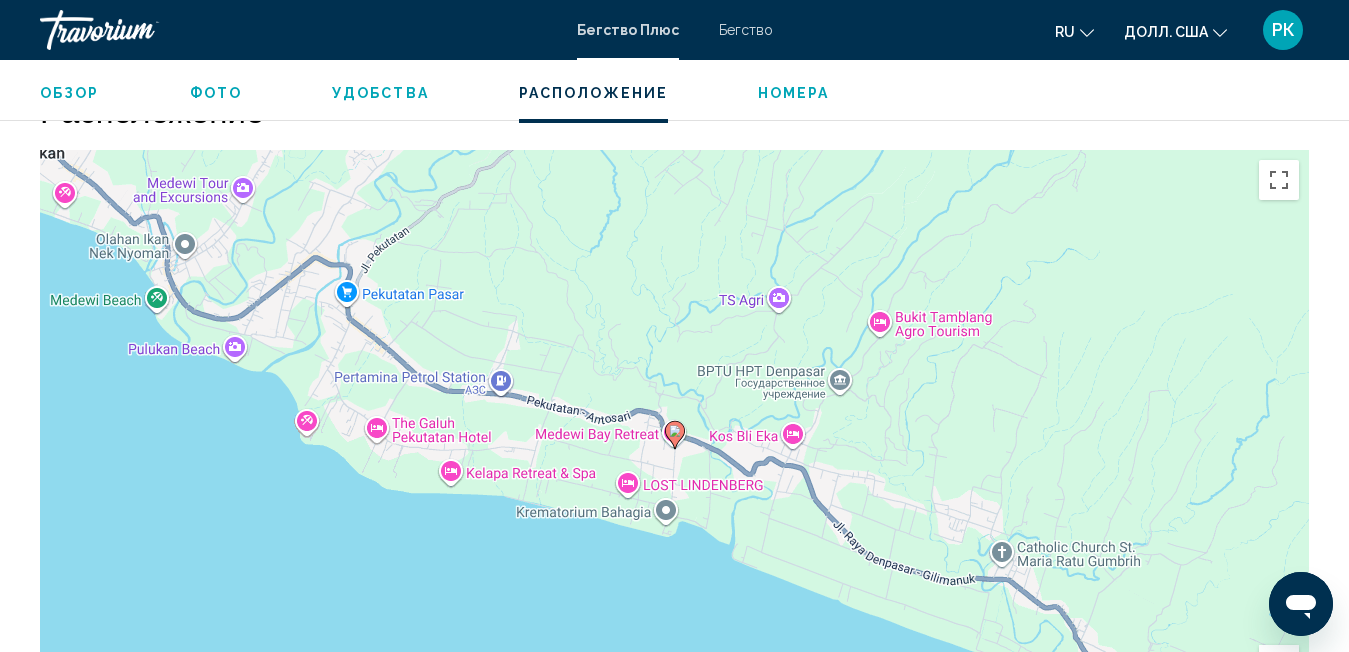 scroll, scrollTop: 2809, scrollLeft: 0, axis: vertical 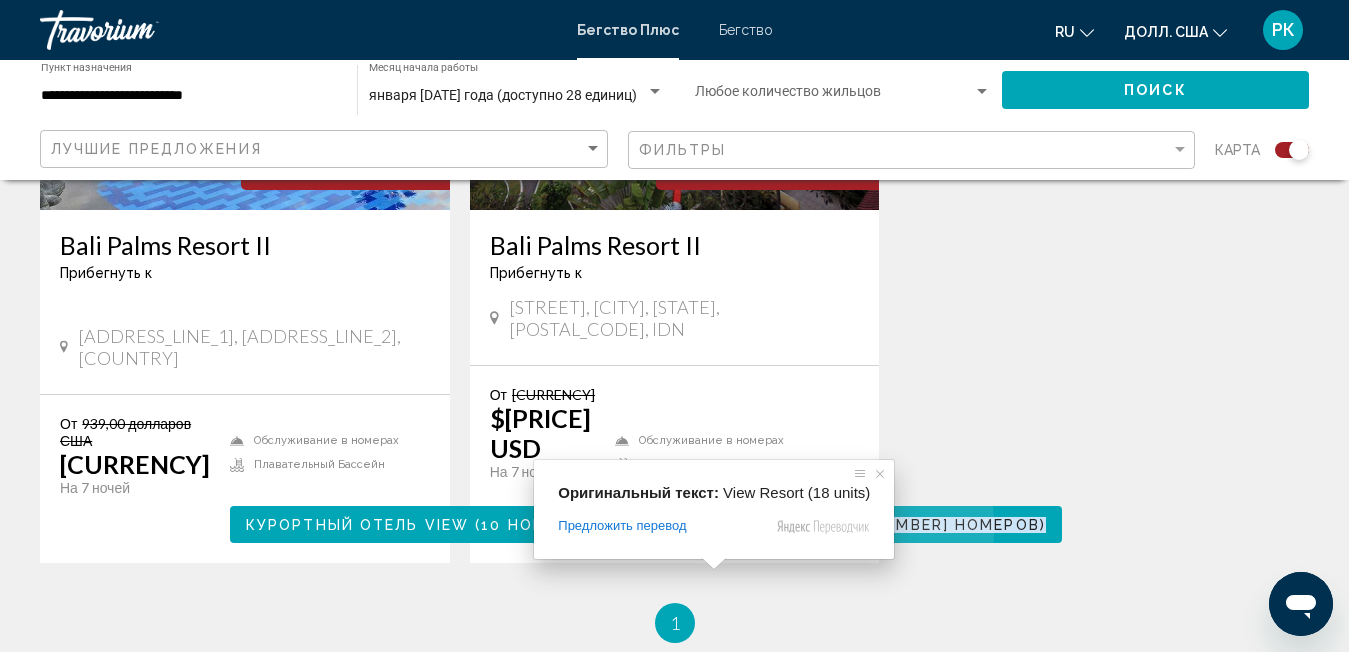 click on "Курортный отель View" at bounding box center [742, 525] 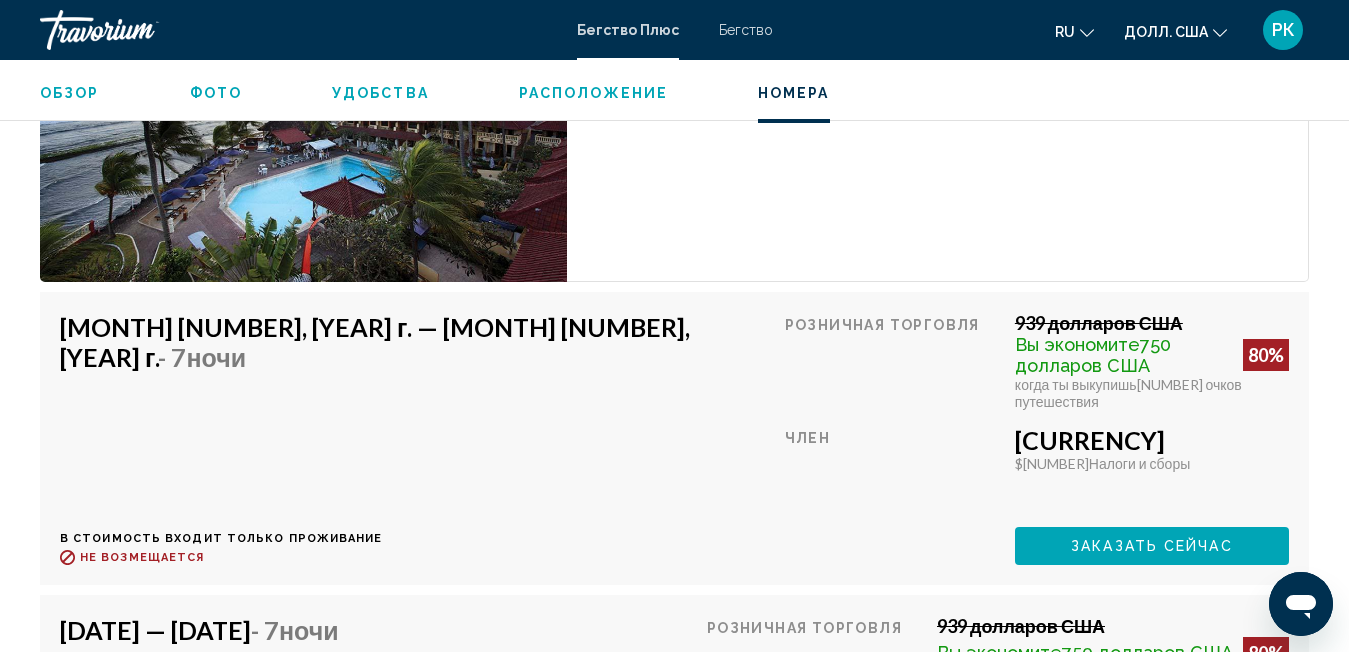 scroll, scrollTop: 5609, scrollLeft: 0, axis: vertical 